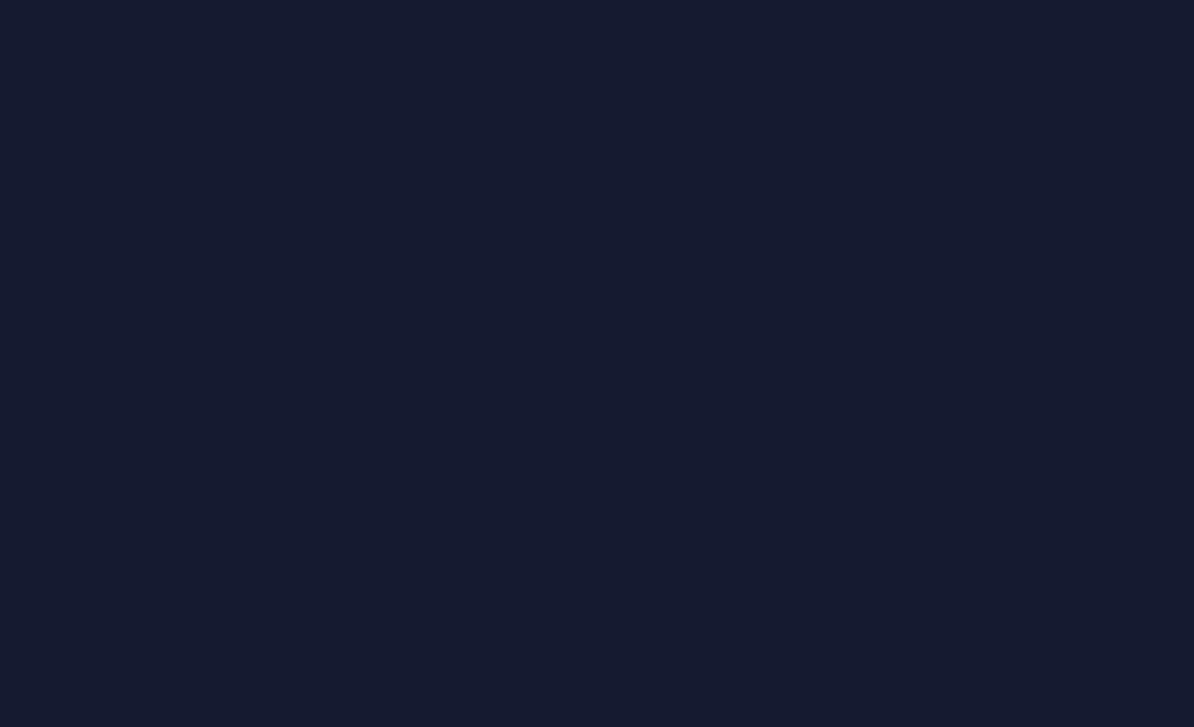scroll, scrollTop: 0, scrollLeft: 0, axis: both 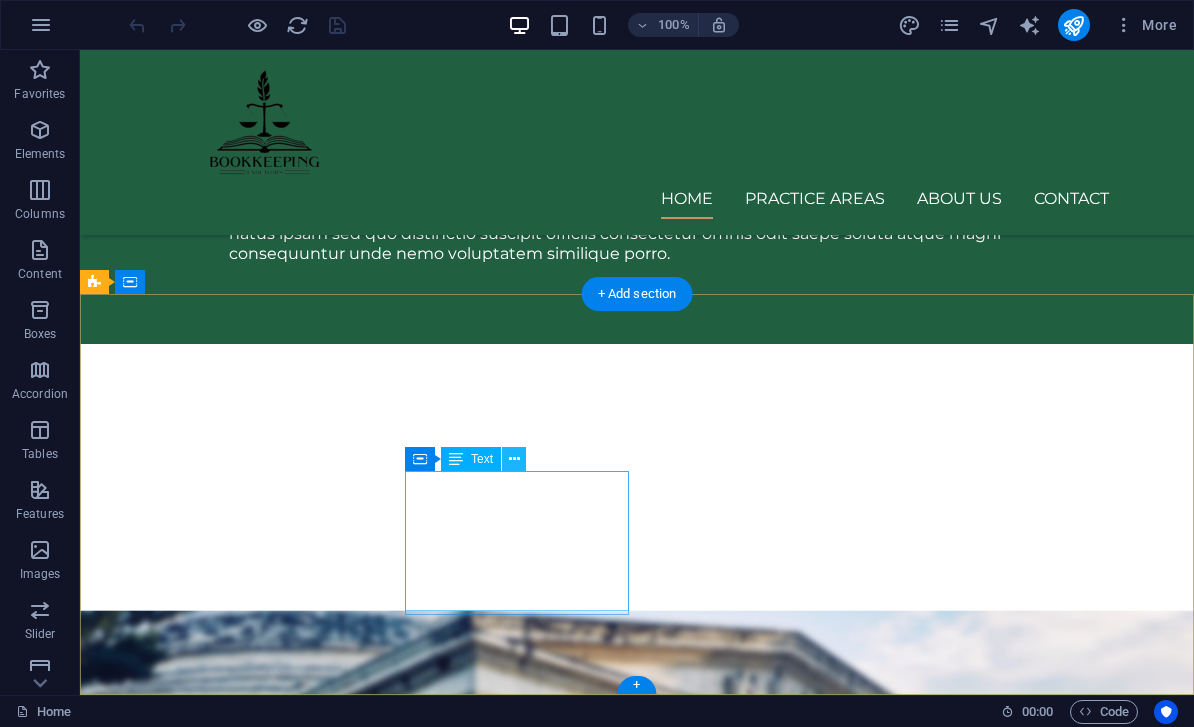 click at bounding box center [514, 459] 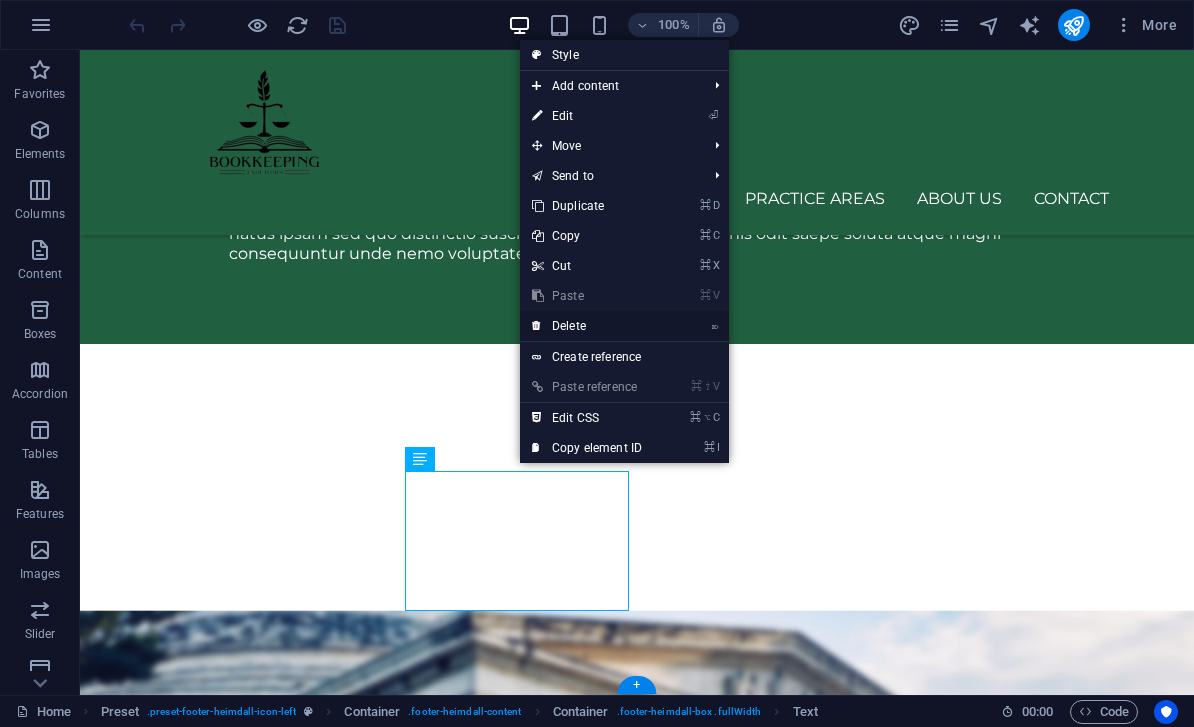 click on "⌦  Delete" at bounding box center [587, 326] 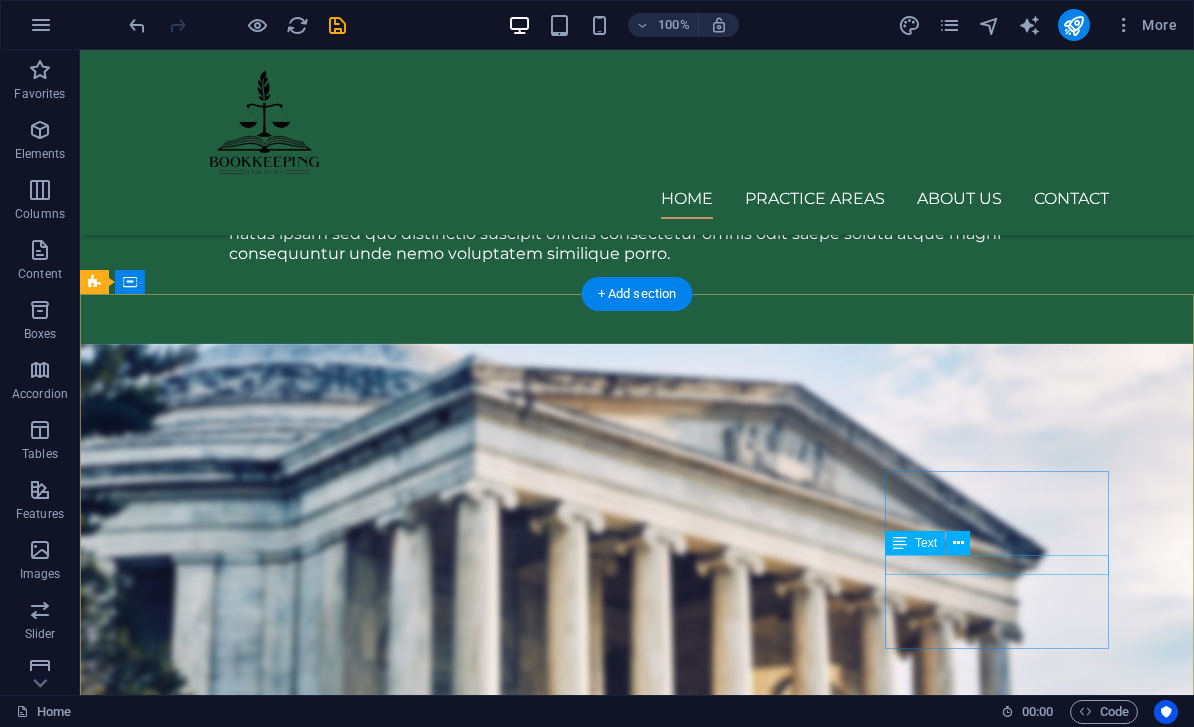 click on "info@example.com" at bounding box center [568, 4871] 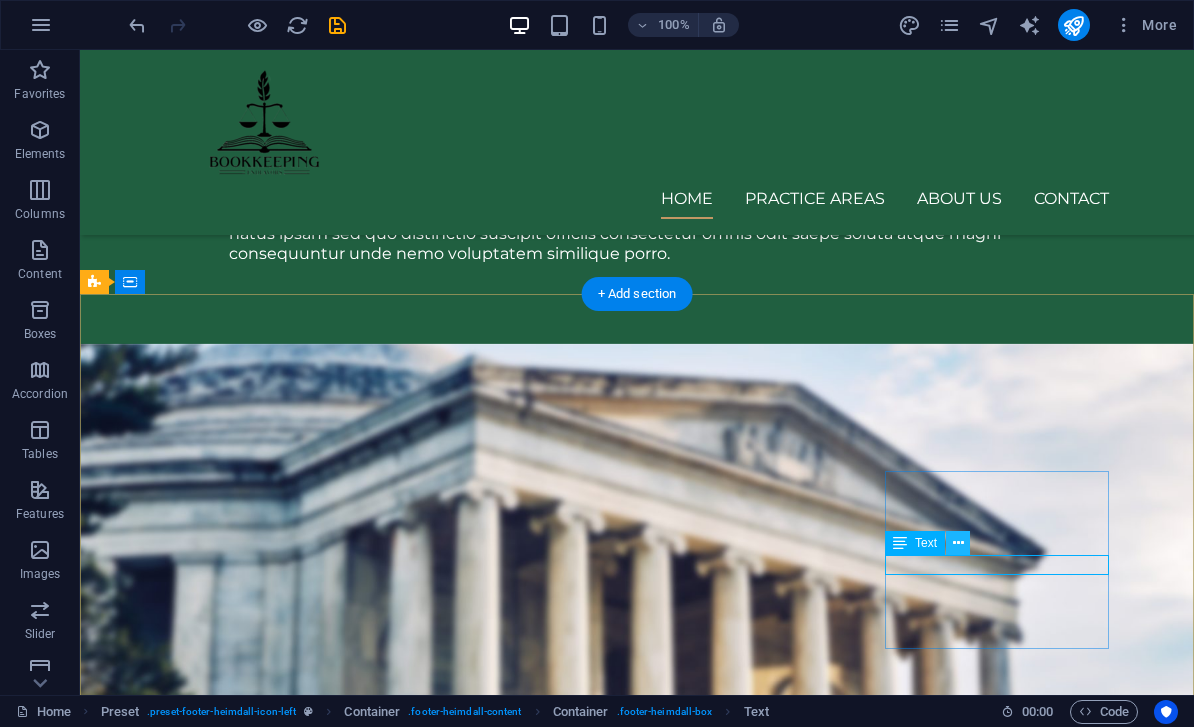 click at bounding box center [958, 543] 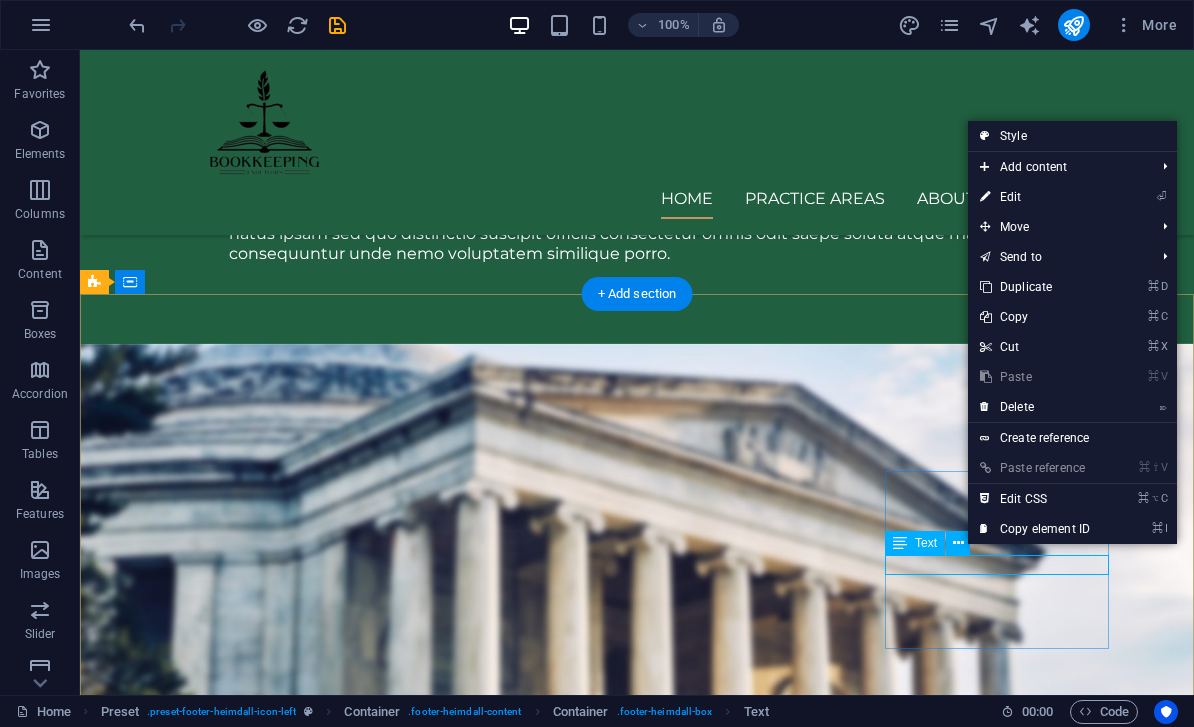 click on "Text" at bounding box center [926, 543] 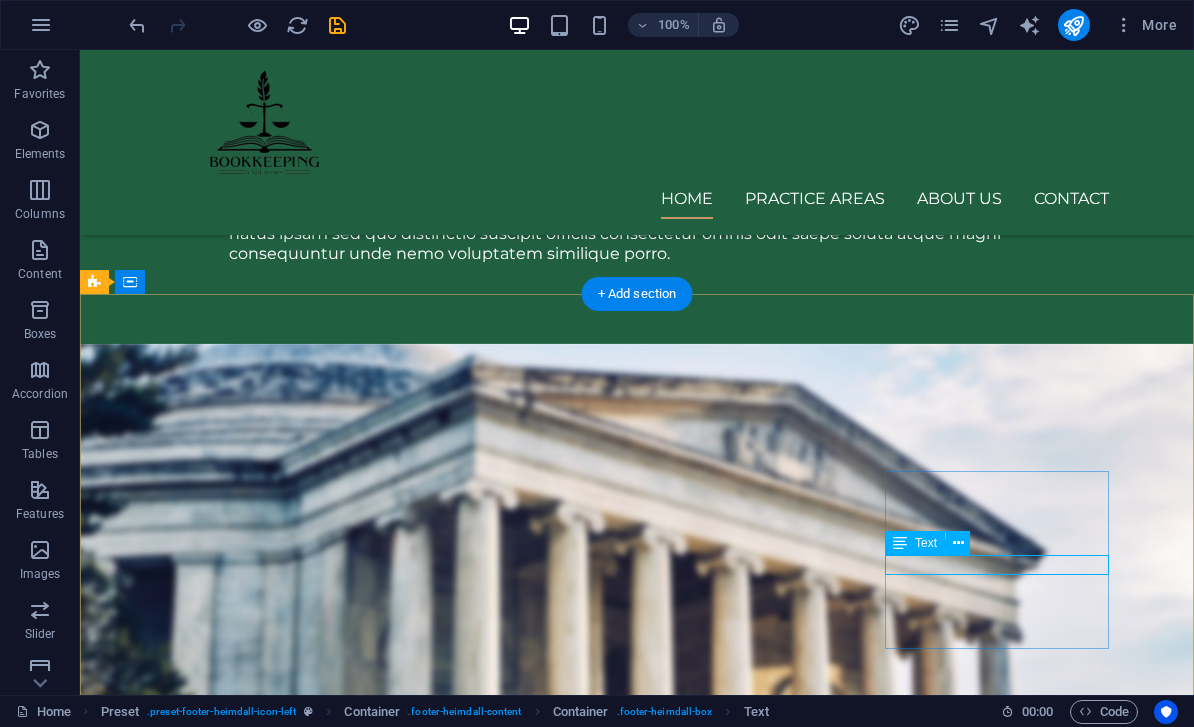 click on "Text" at bounding box center (926, 543) 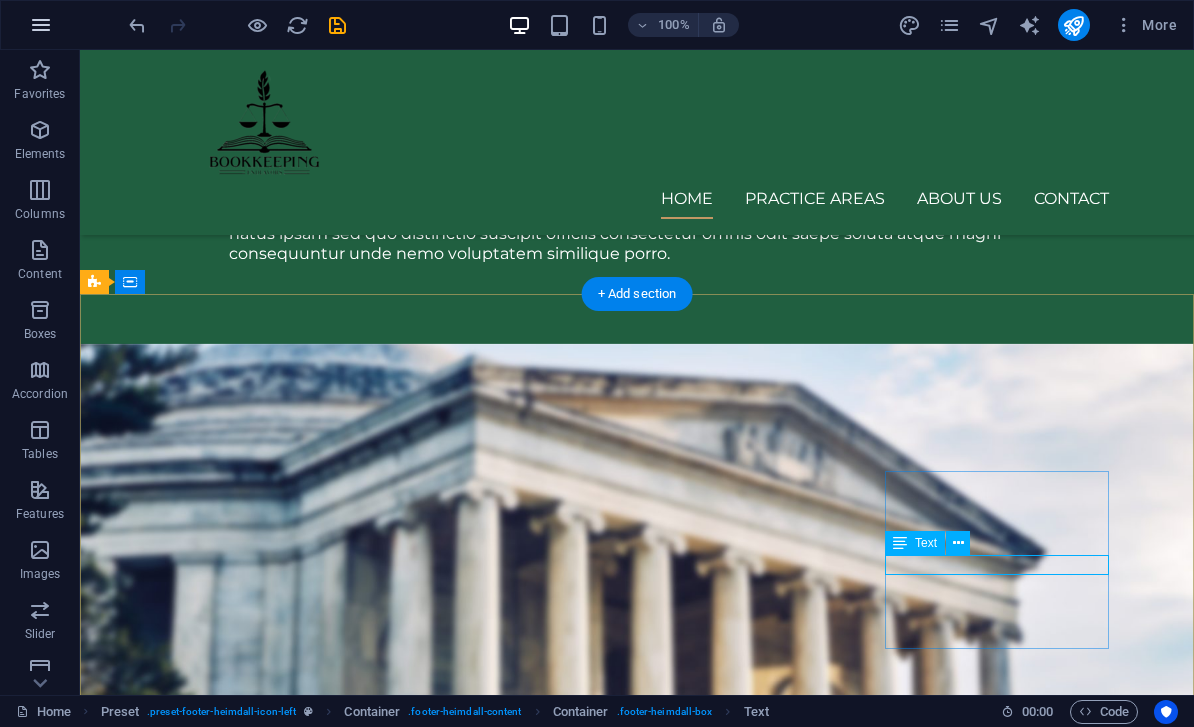 click at bounding box center [41, 25] 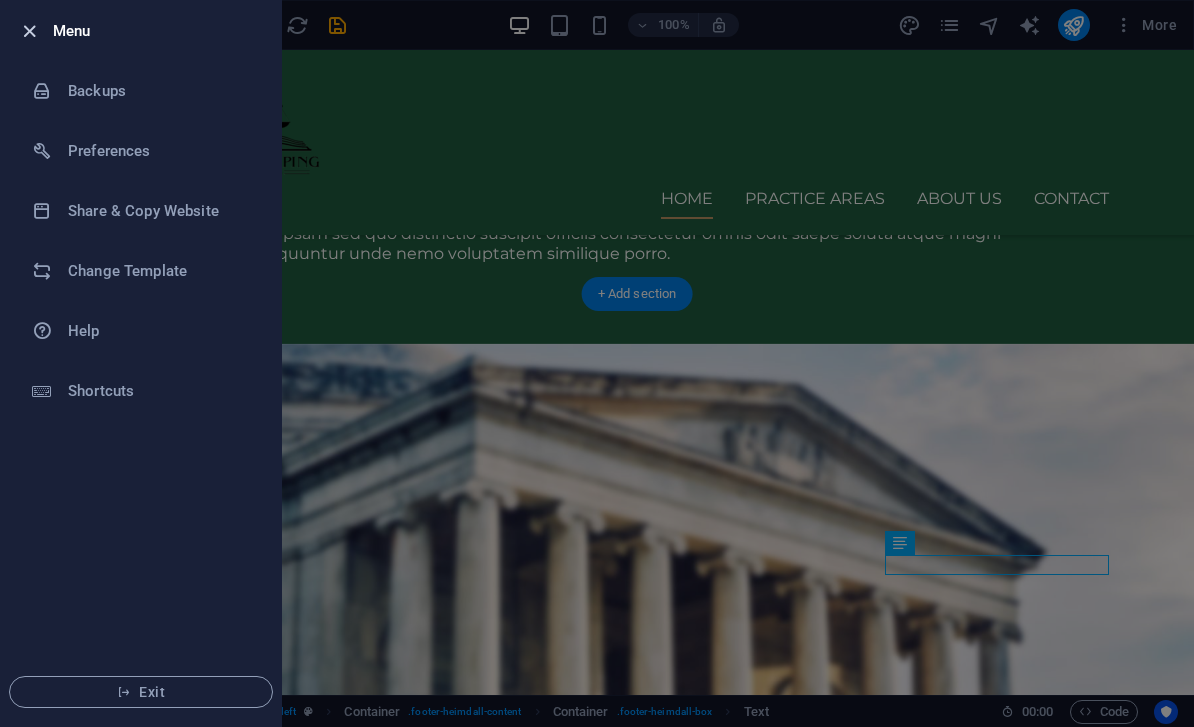 click at bounding box center [29, 31] 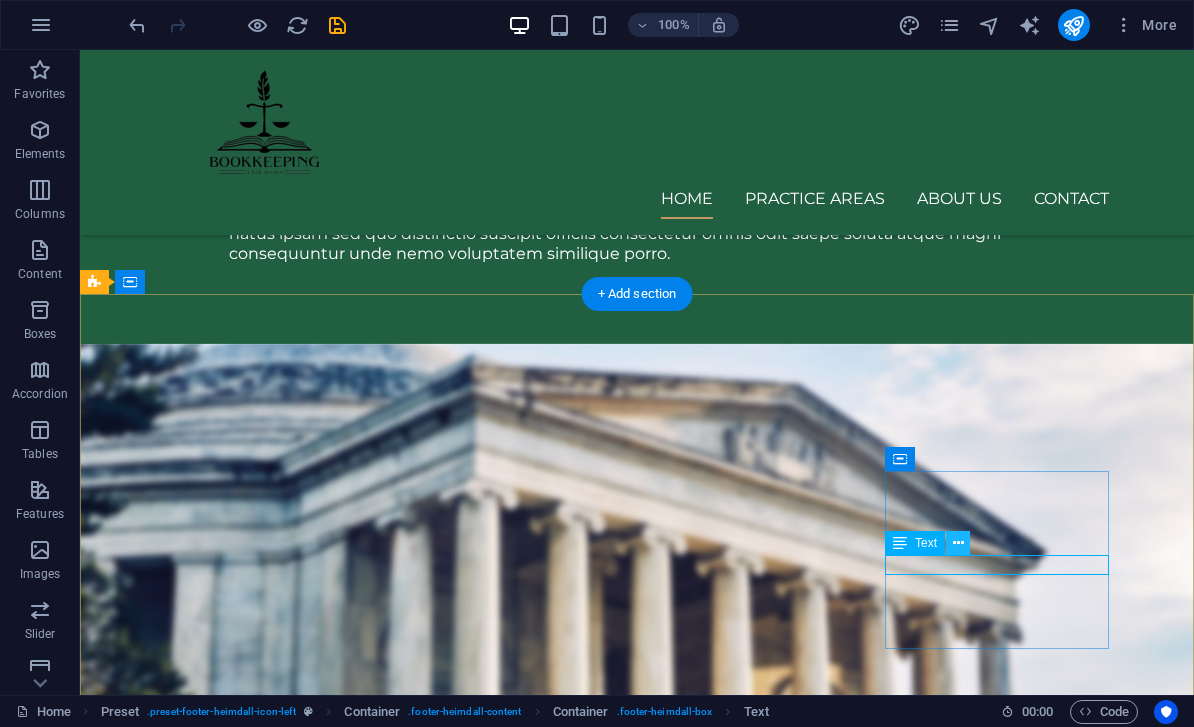 click at bounding box center (958, 543) 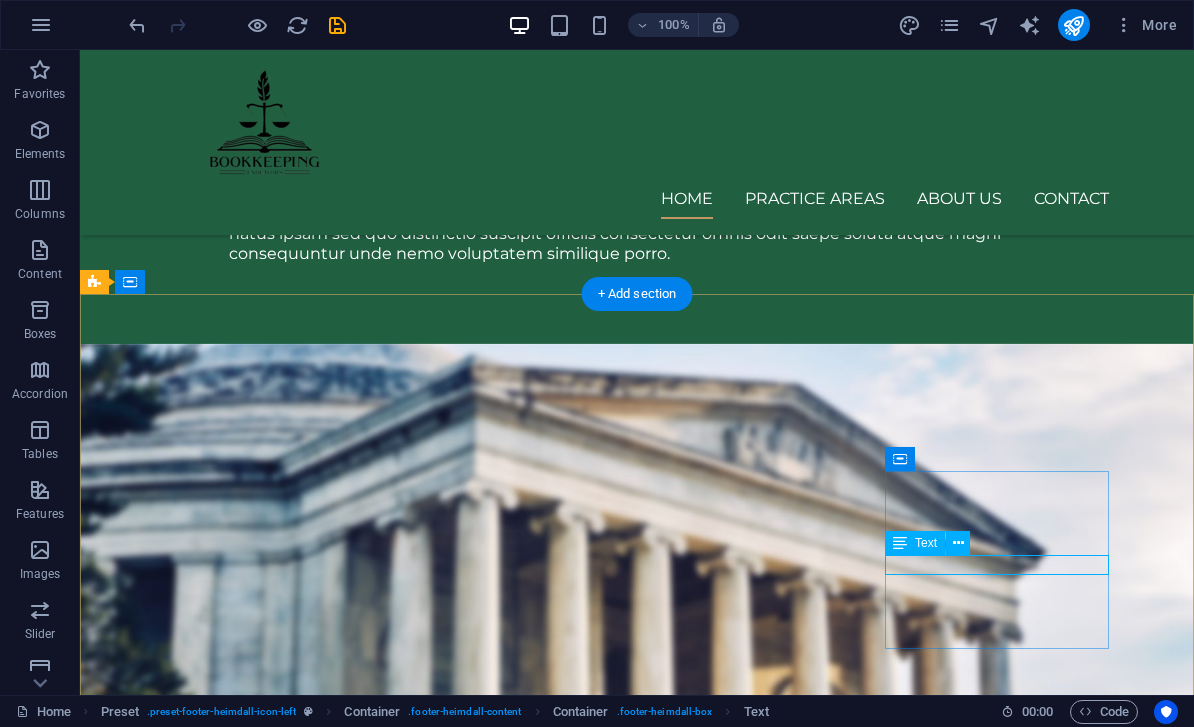 click on "info@example.com" at bounding box center [568, 4871] 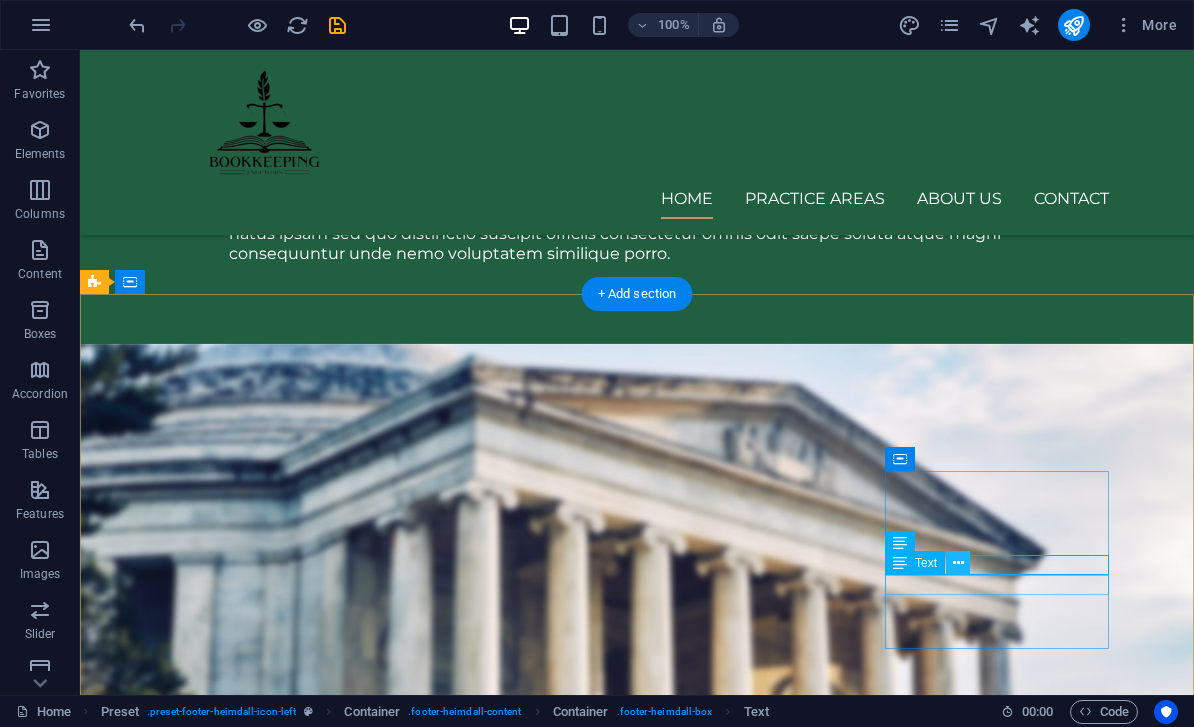 click at bounding box center [958, 563] 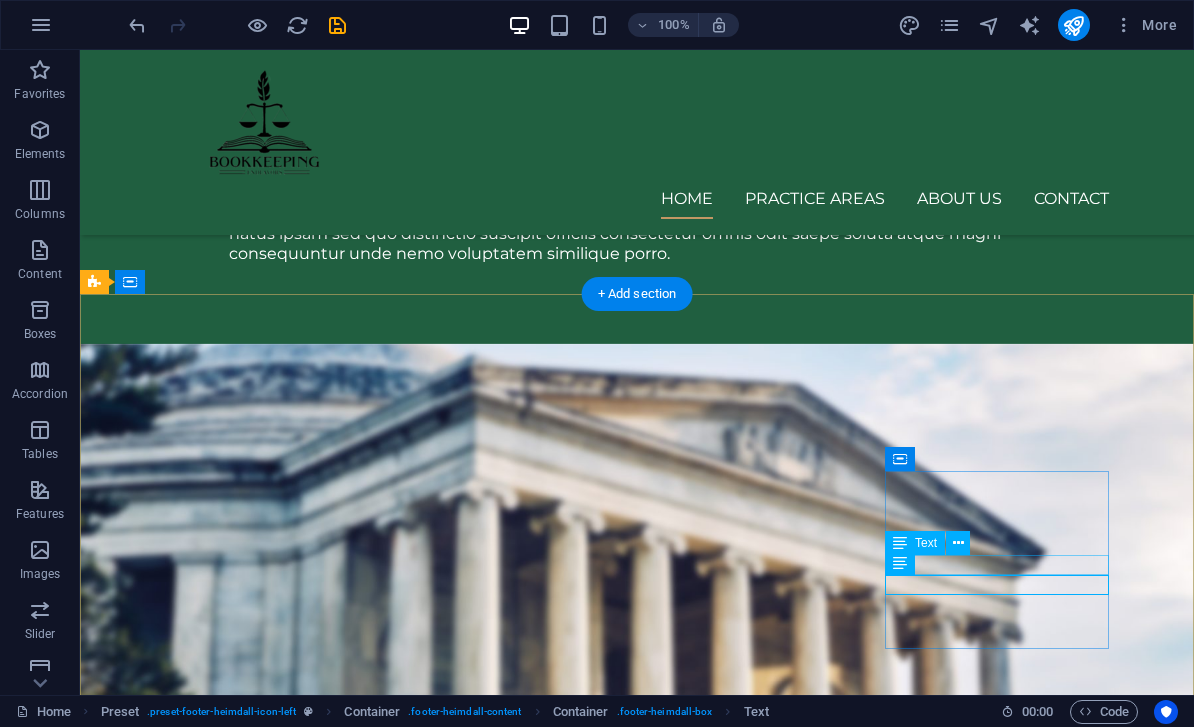 click on "info@example.com" at bounding box center (568, 4871) 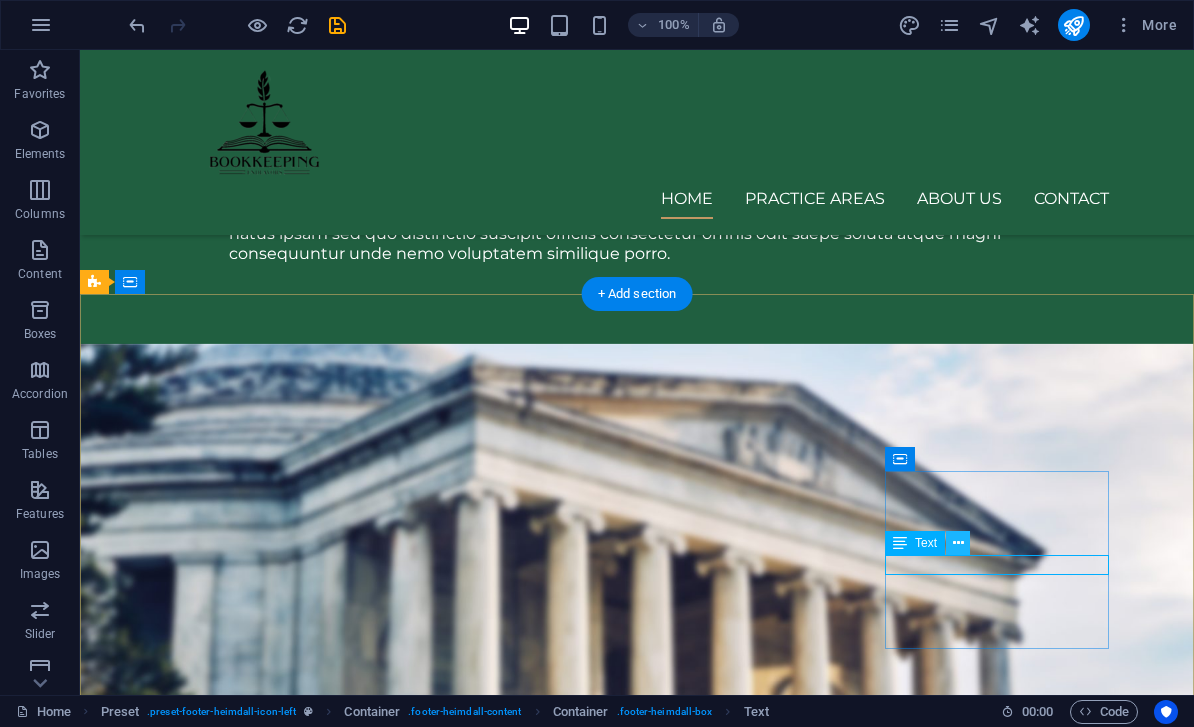 click at bounding box center (958, 543) 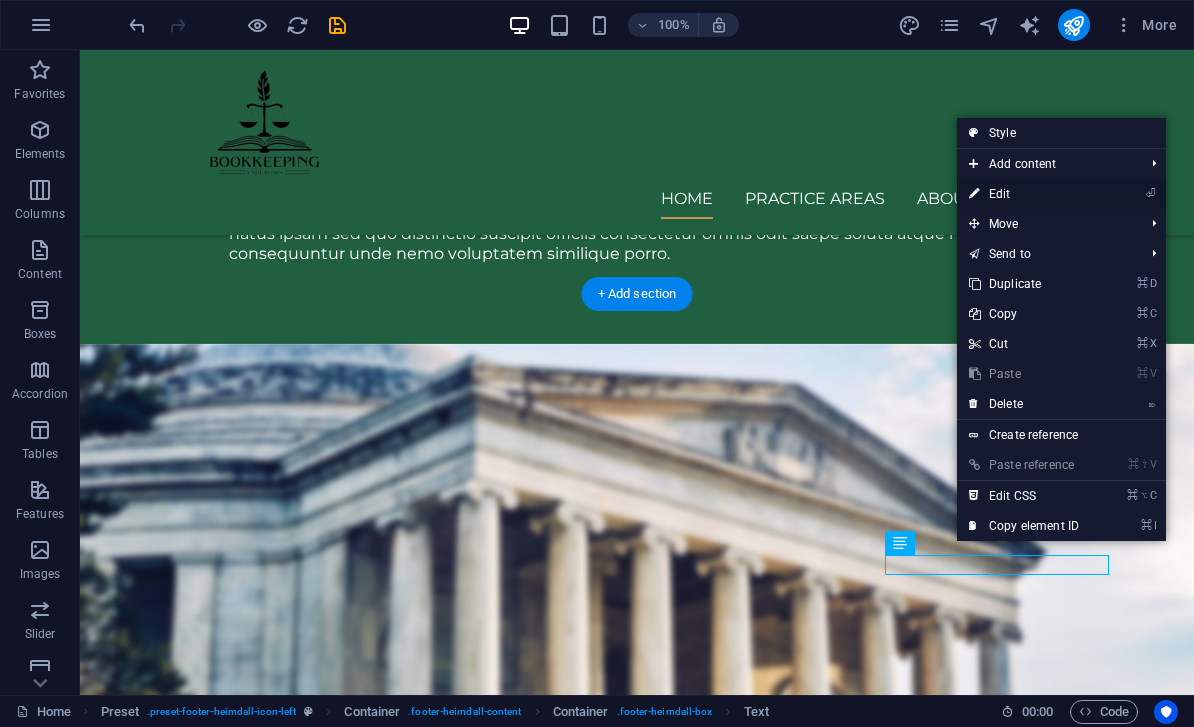 click on "⏎  Edit" at bounding box center [1024, 194] 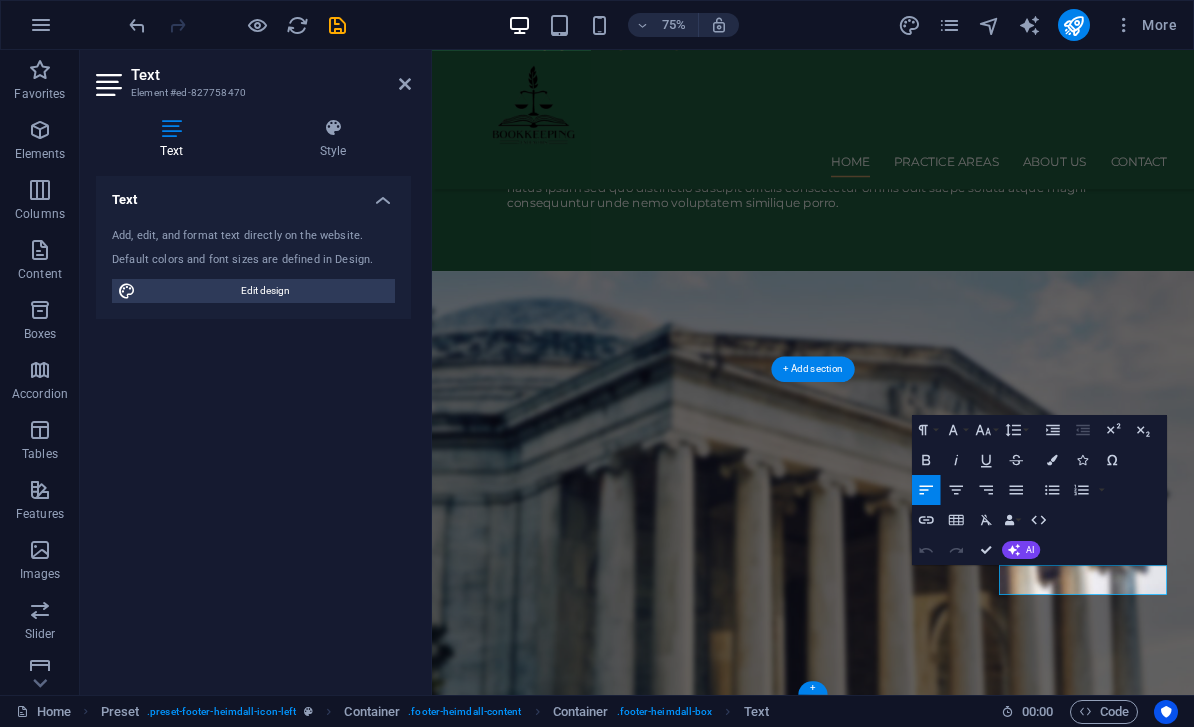 scroll, scrollTop: 1821, scrollLeft: 0, axis: vertical 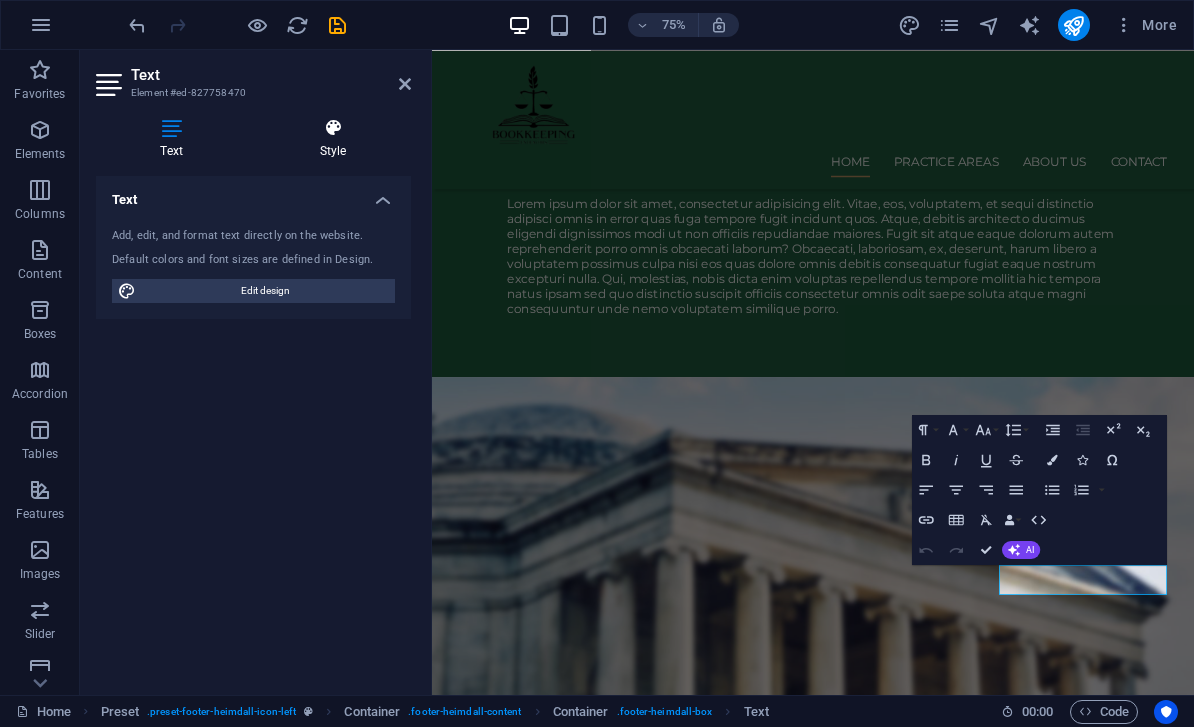 click on "Style" at bounding box center [333, 139] 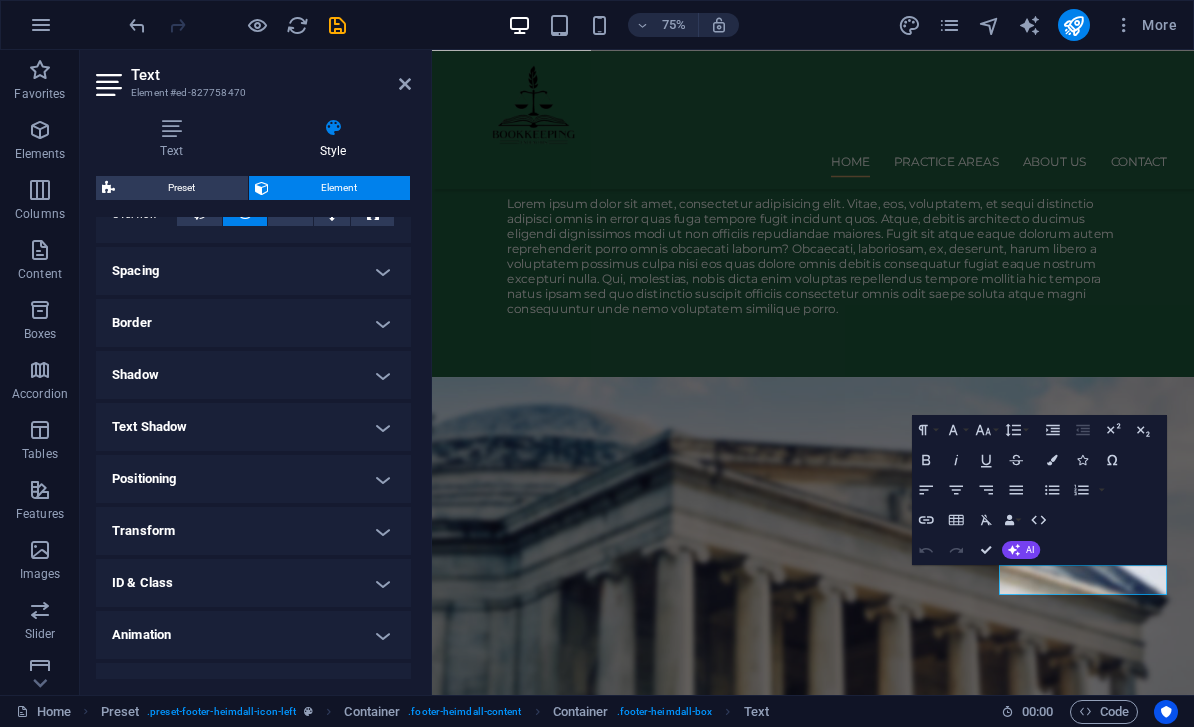 scroll, scrollTop: 363, scrollLeft: 0, axis: vertical 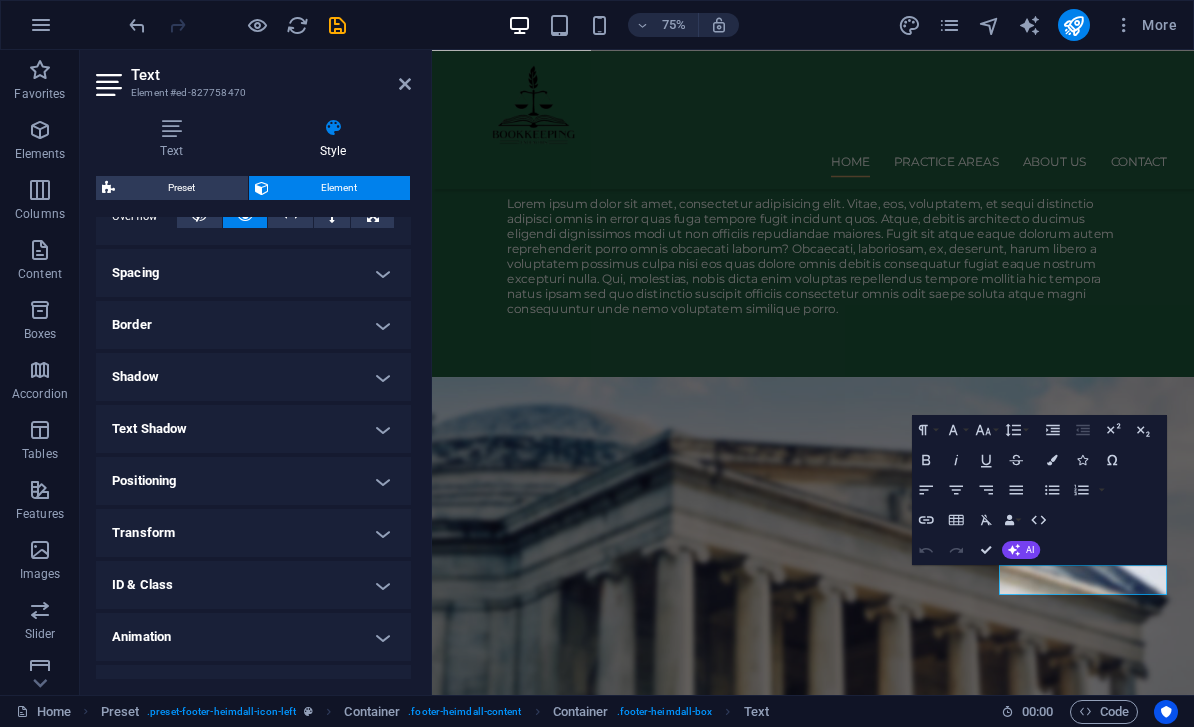 click on "Spacing" at bounding box center (253, 273) 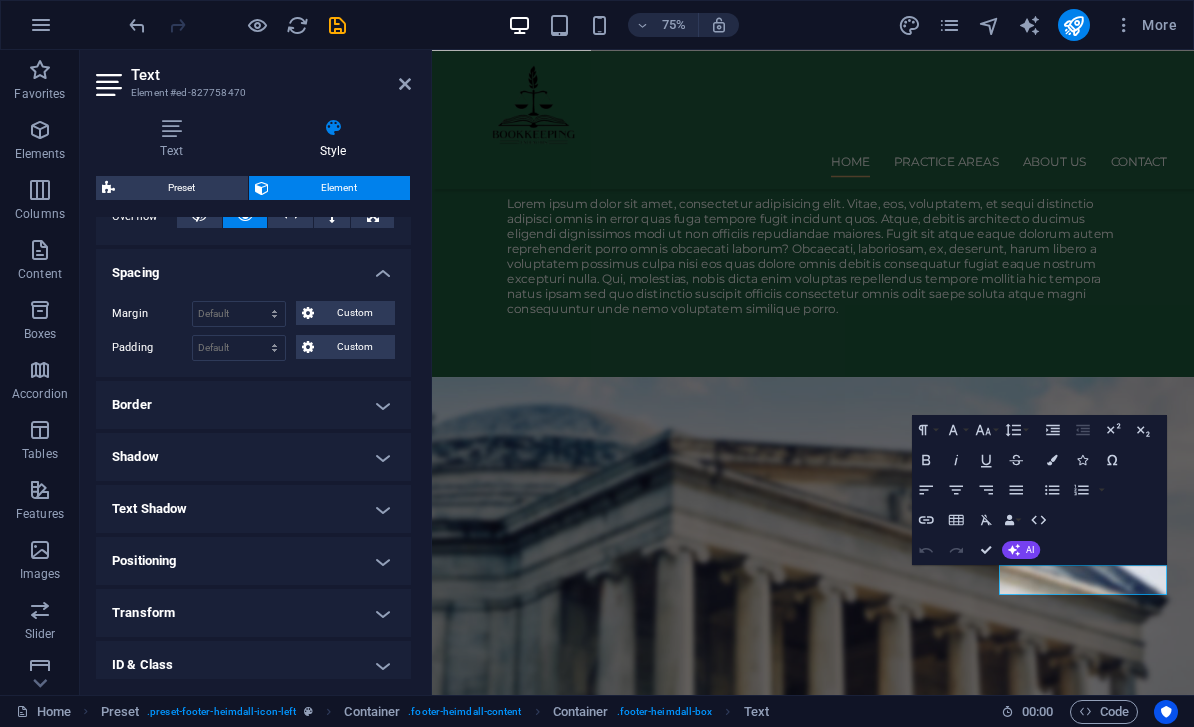 click on "Spacing" at bounding box center (253, 267) 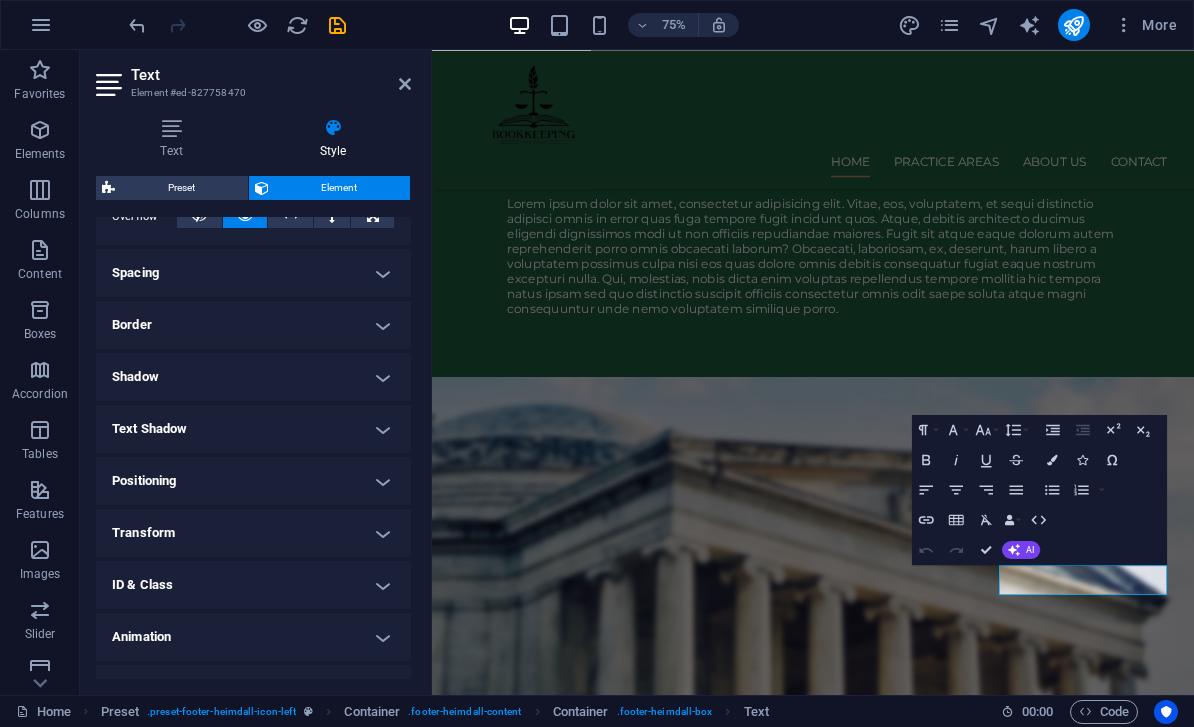 click on "Border" at bounding box center [253, 325] 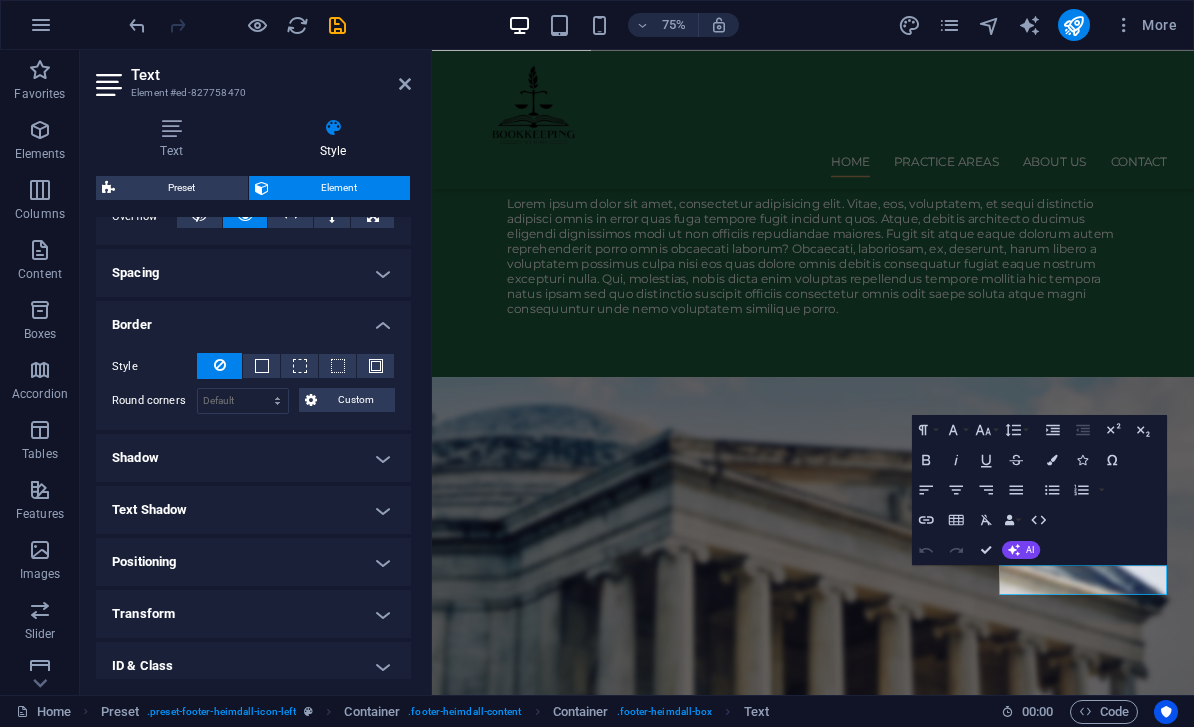 click on "Border" at bounding box center (253, 319) 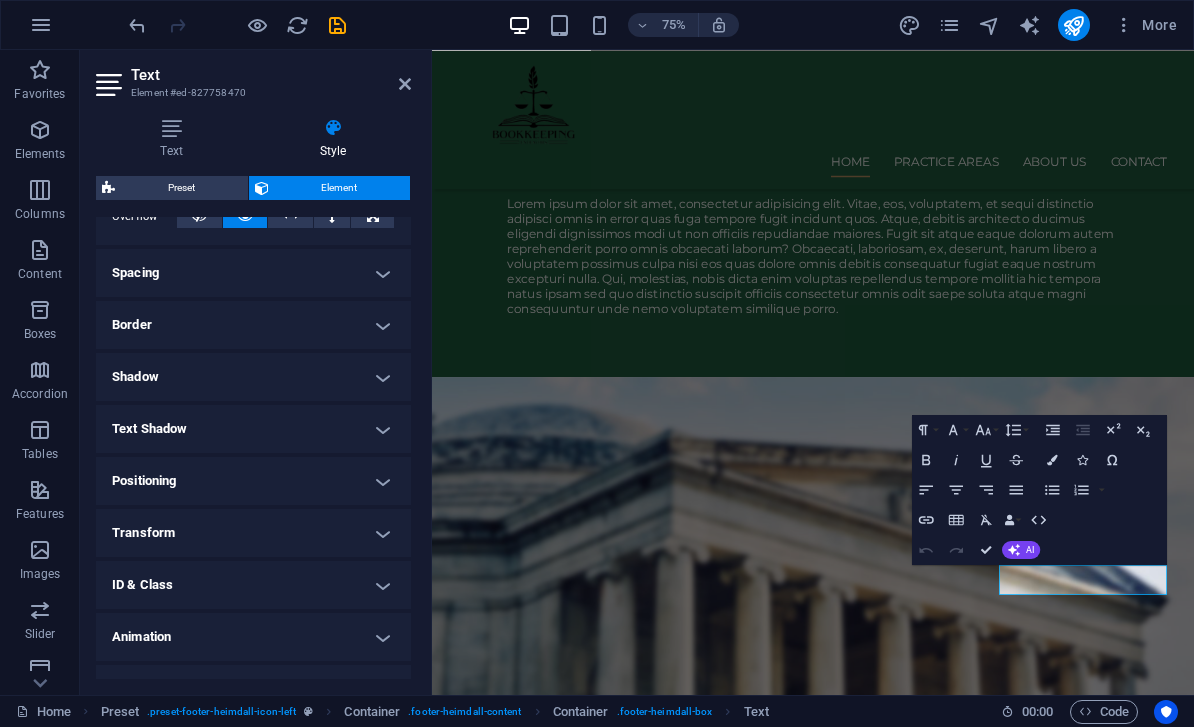 click on "Shadow" at bounding box center (253, 377) 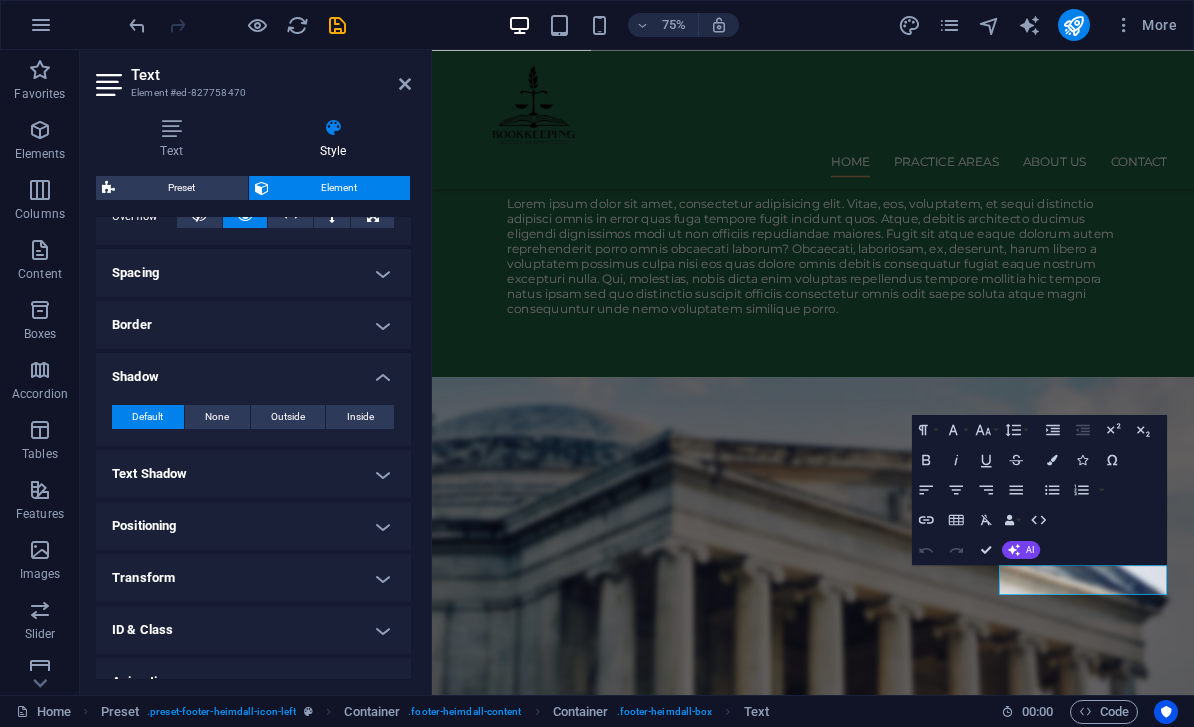 click on "Shadow" at bounding box center [253, 371] 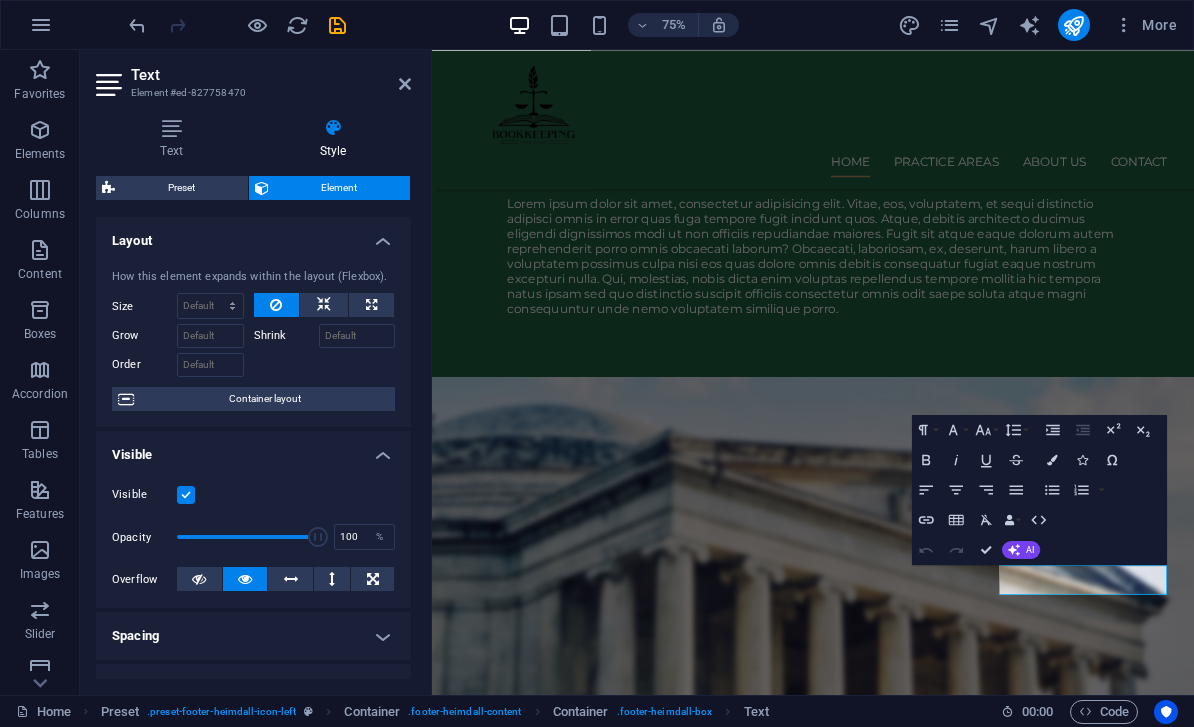 scroll, scrollTop: 0, scrollLeft: 0, axis: both 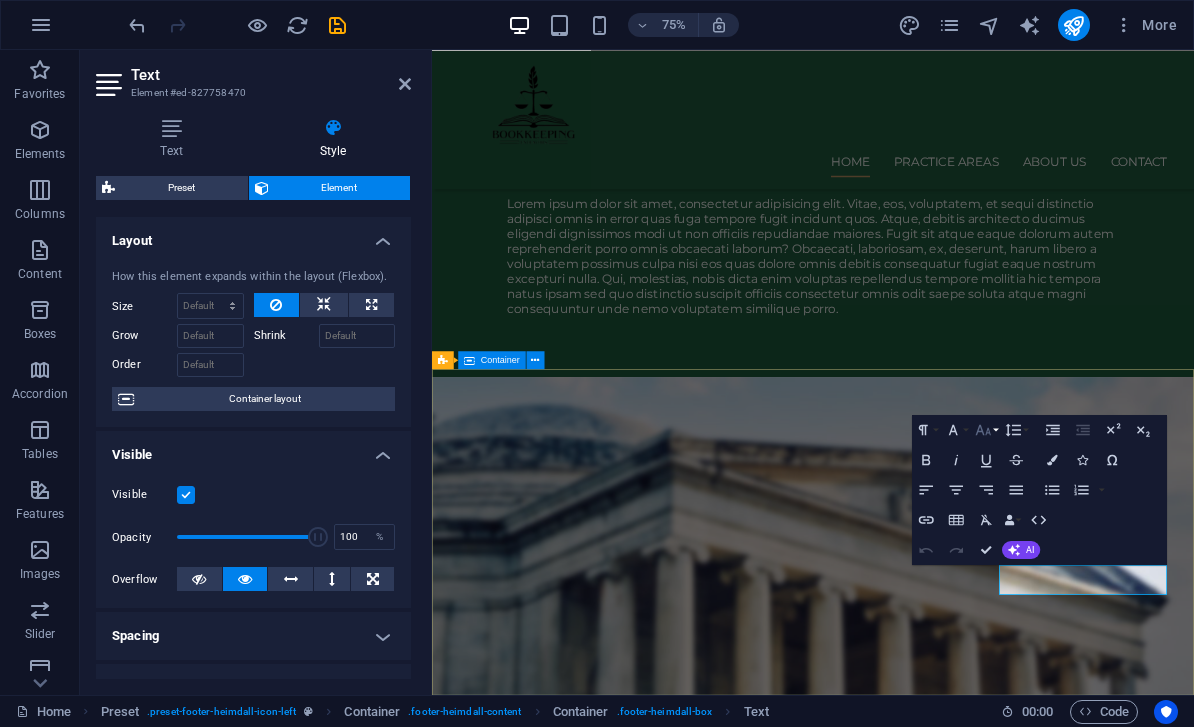 drag, startPoint x: 986, startPoint y: 430, endPoint x: 977, endPoint y: 436, distance: 10.816654 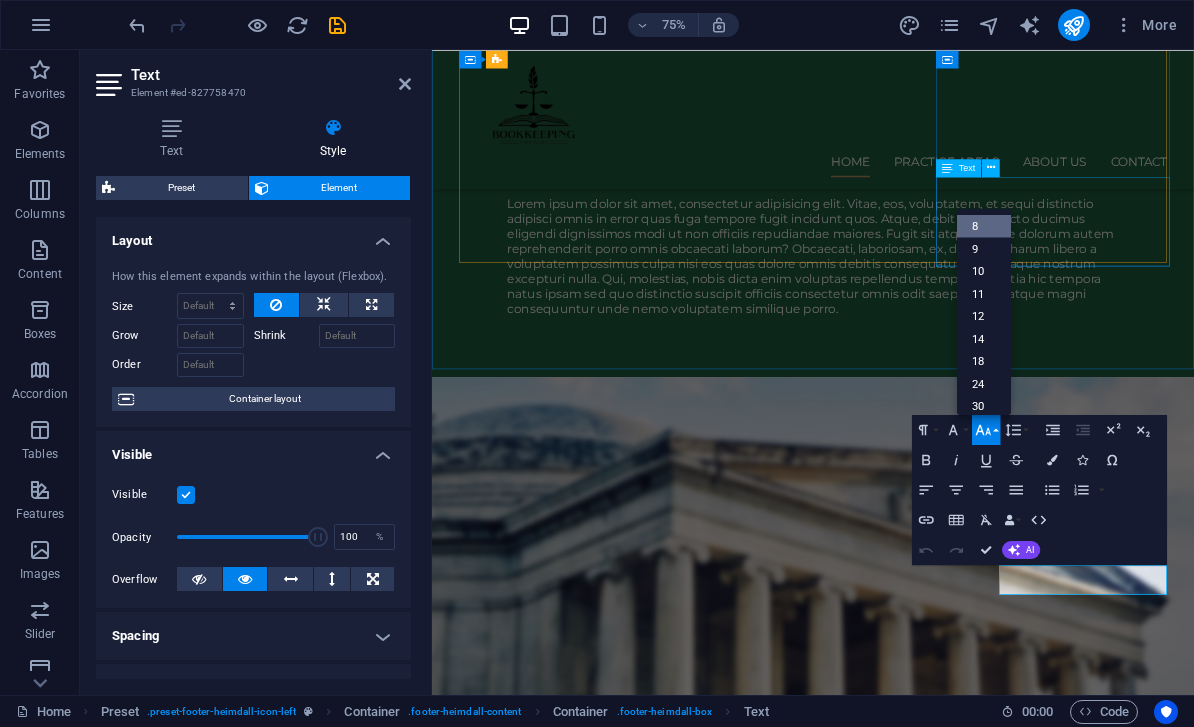 click on "8" at bounding box center [984, 225] 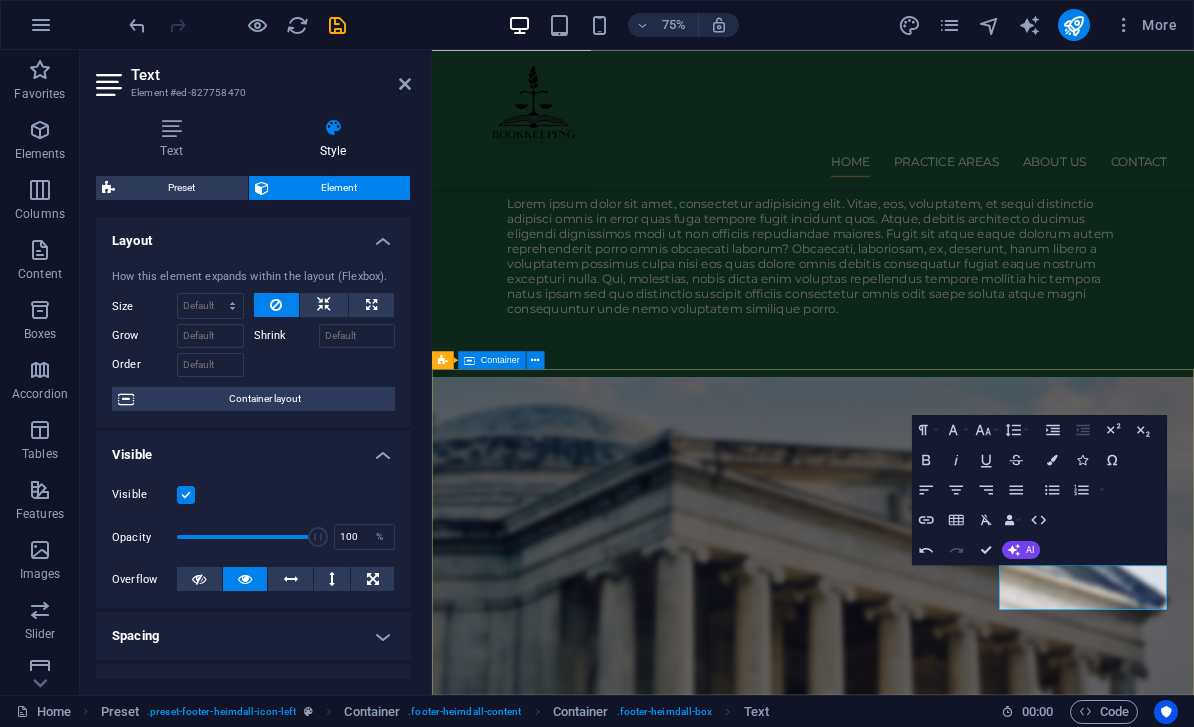 click on "Explore our site Home Practice Areas About us Contact Legal Notice Privacy Drop content here or  Add elements  Paste clipboard Service Offerings Personal Injury Industrial Injury Insurance Claims Automobile Accindents Criminal Defense Elder Law Keep in touch 1201 Military Road, Suite 295 Benton   72015 + 1-501-249-8611 ​ info@bookkeepingendeavors.com Mon-Fri: 8am- 5pm" at bounding box center (940, 4855) 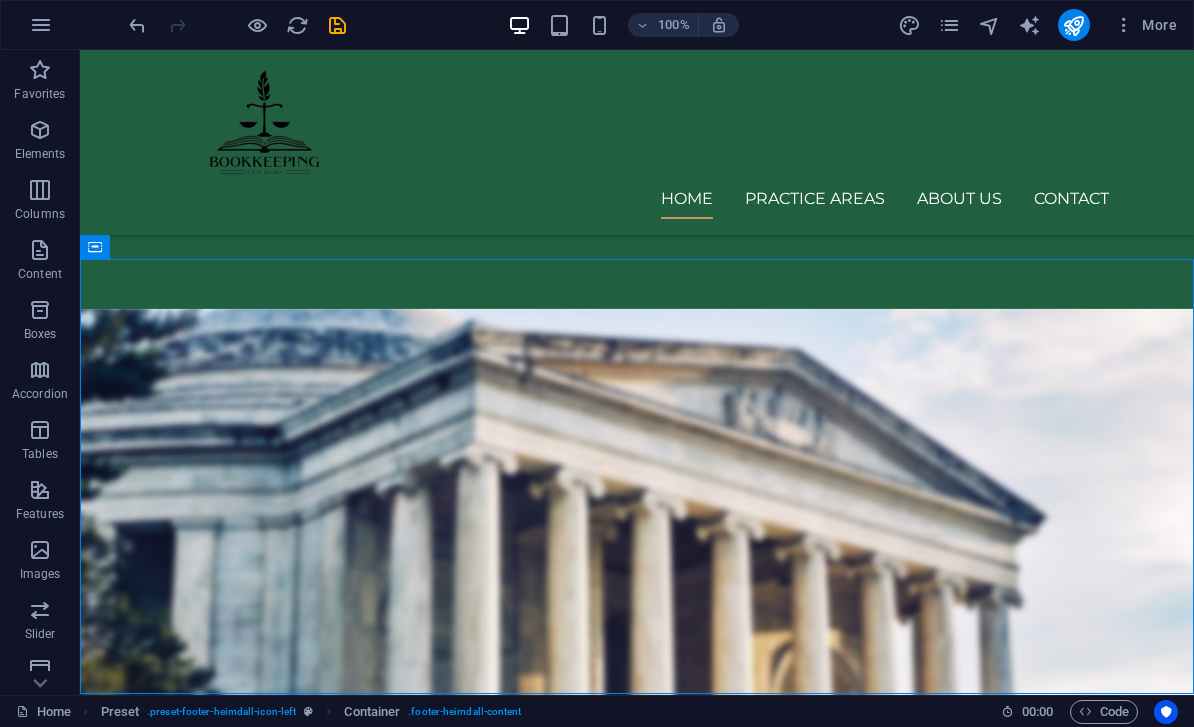 scroll, scrollTop: 1996, scrollLeft: 0, axis: vertical 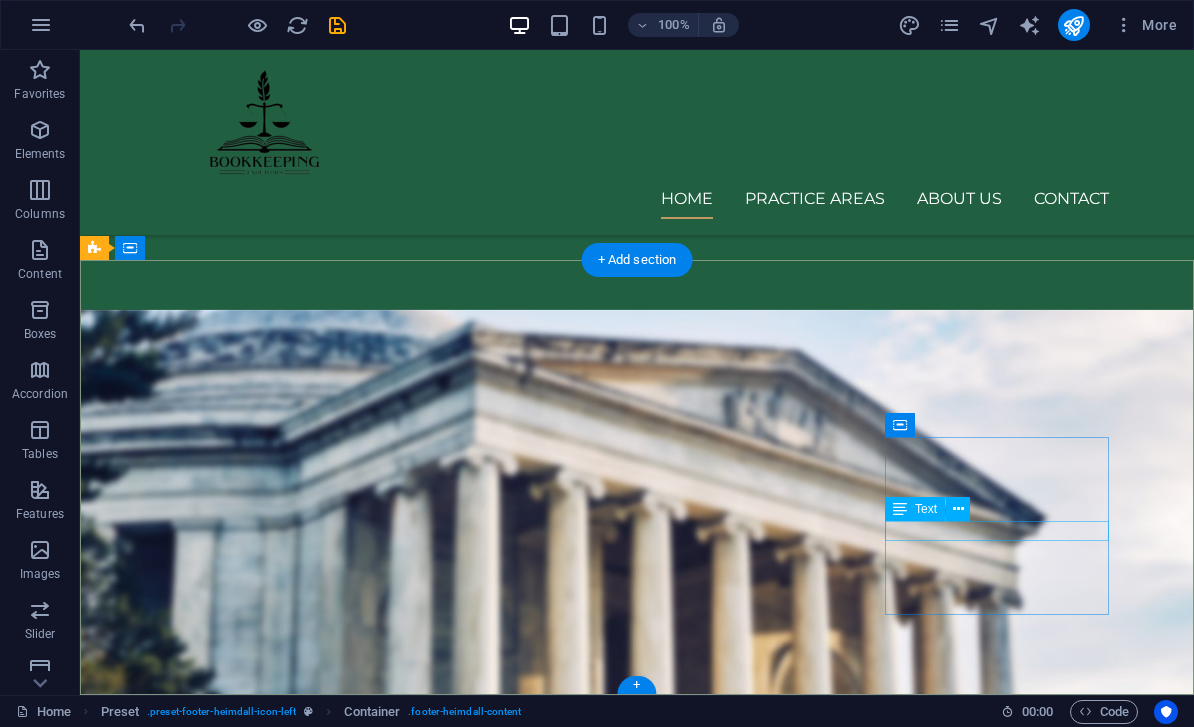 click on "info@example.com" at bounding box center [568, 4837] 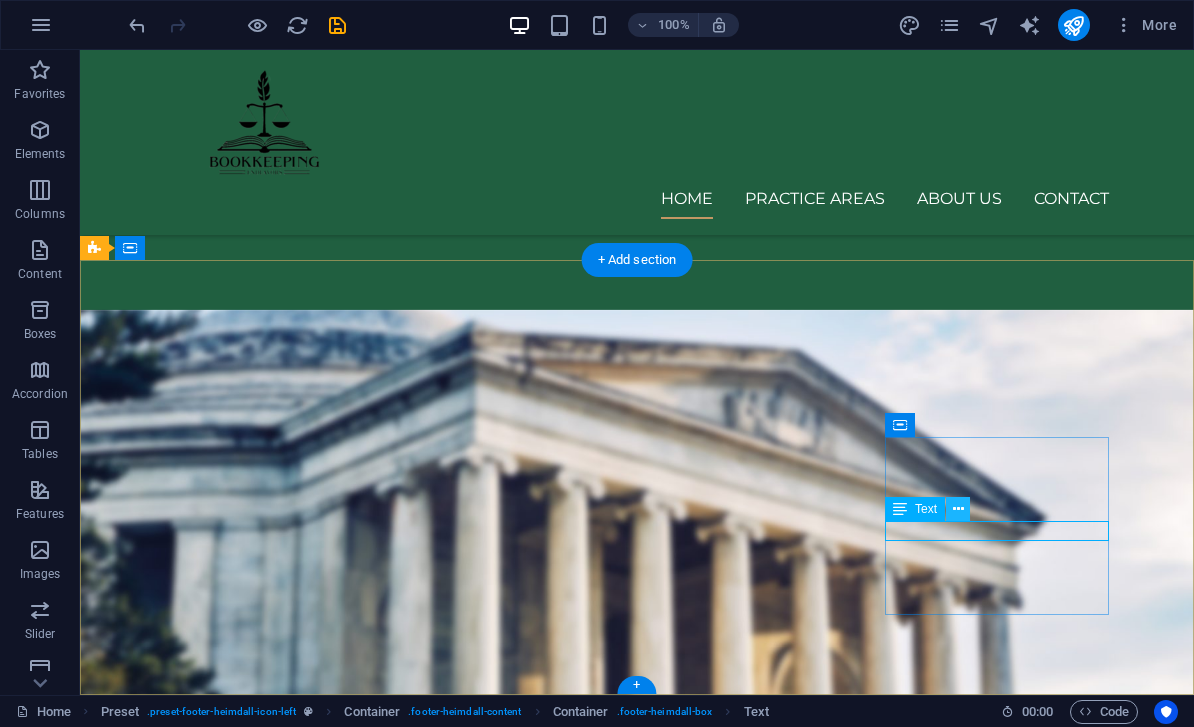 click at bounding box center [958, 509] 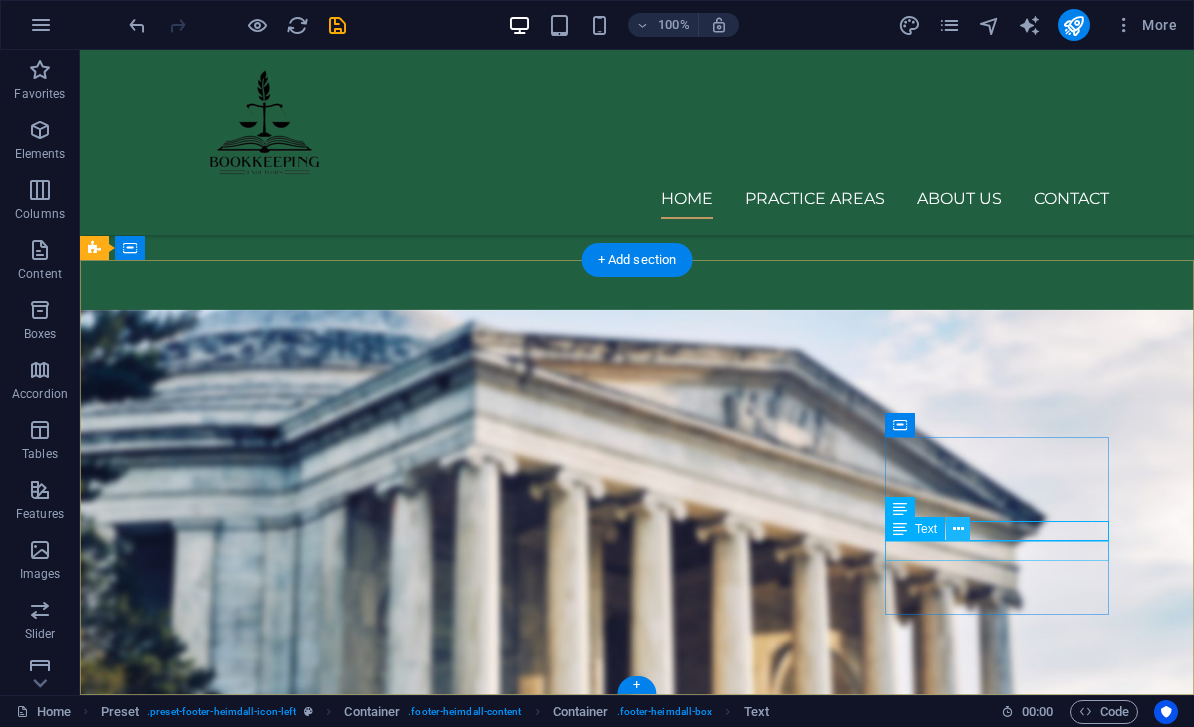 click at bounding box center [958, 529] 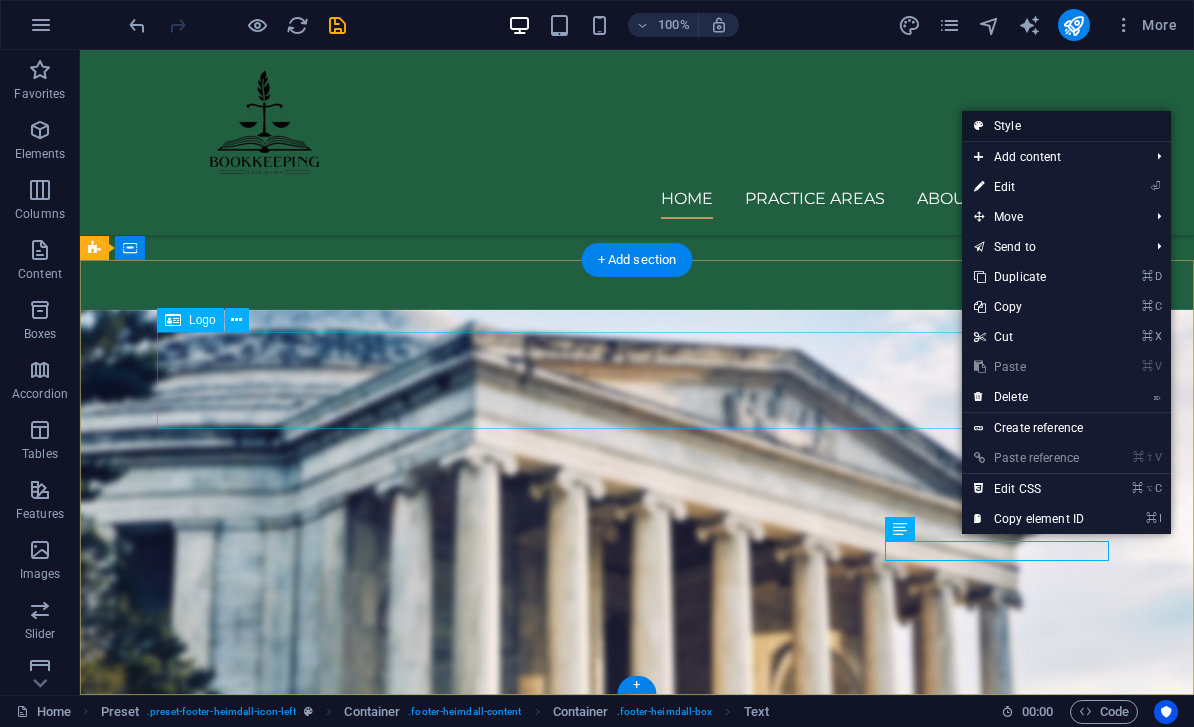 click on "Style" at bounding box center [1066, 126] 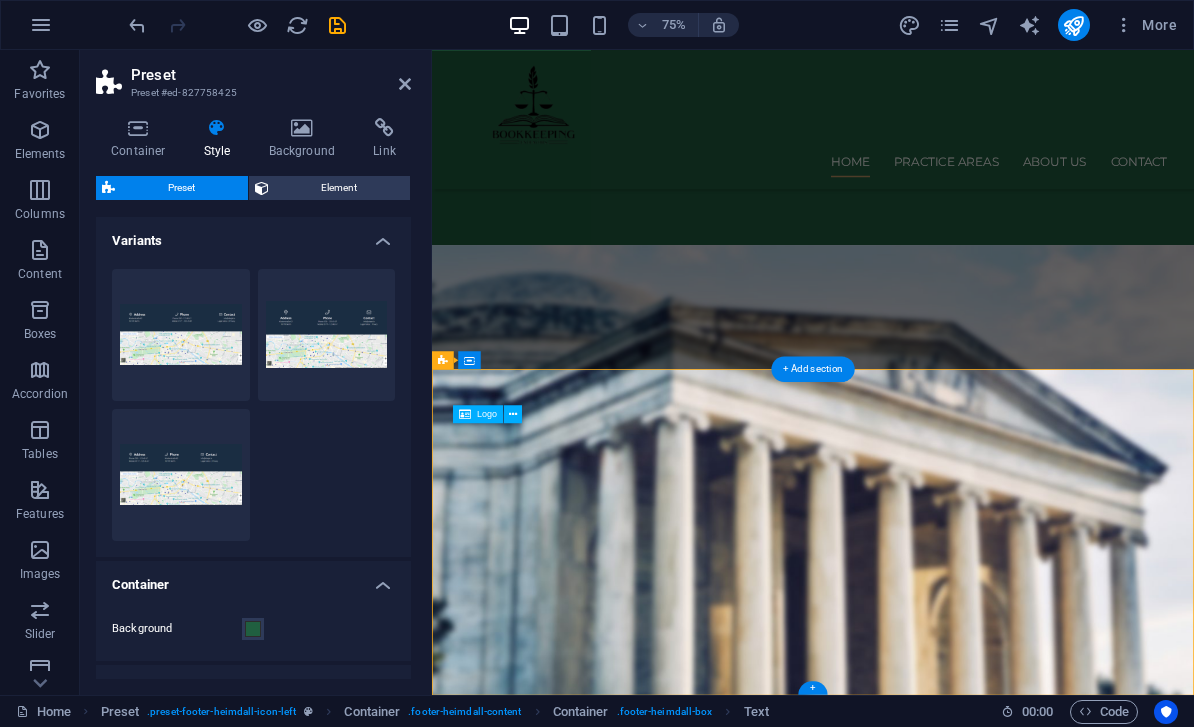 scroll, scrollTop: 1821, scrollLeft: 0, axis: vertical 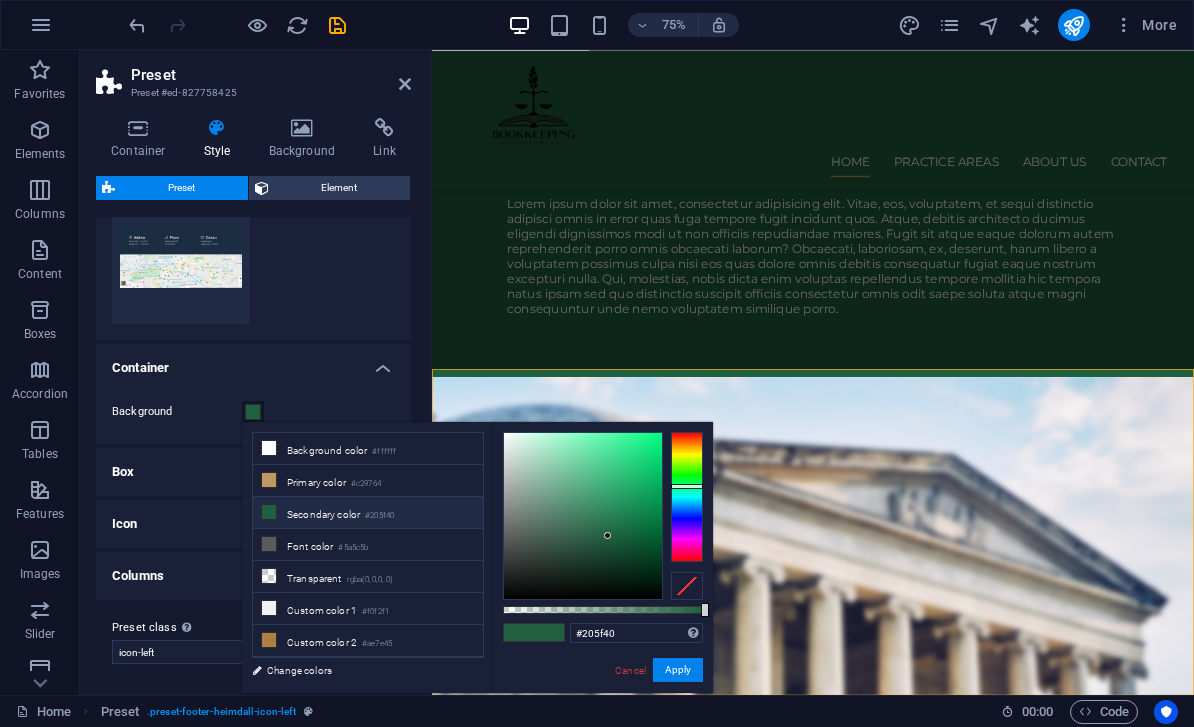 click on "Aligned Default icon-left" at bounding box center (253, 188) 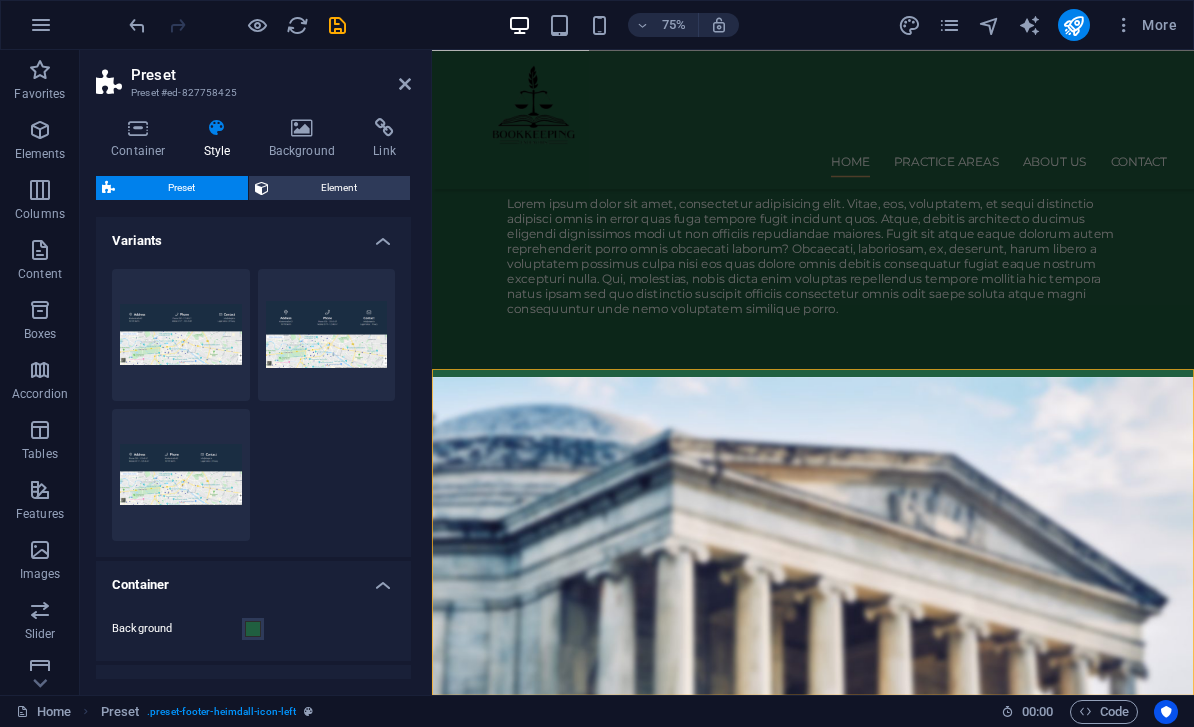 scroll, scrollTop: 0, scrollLeft: 0, axis: both 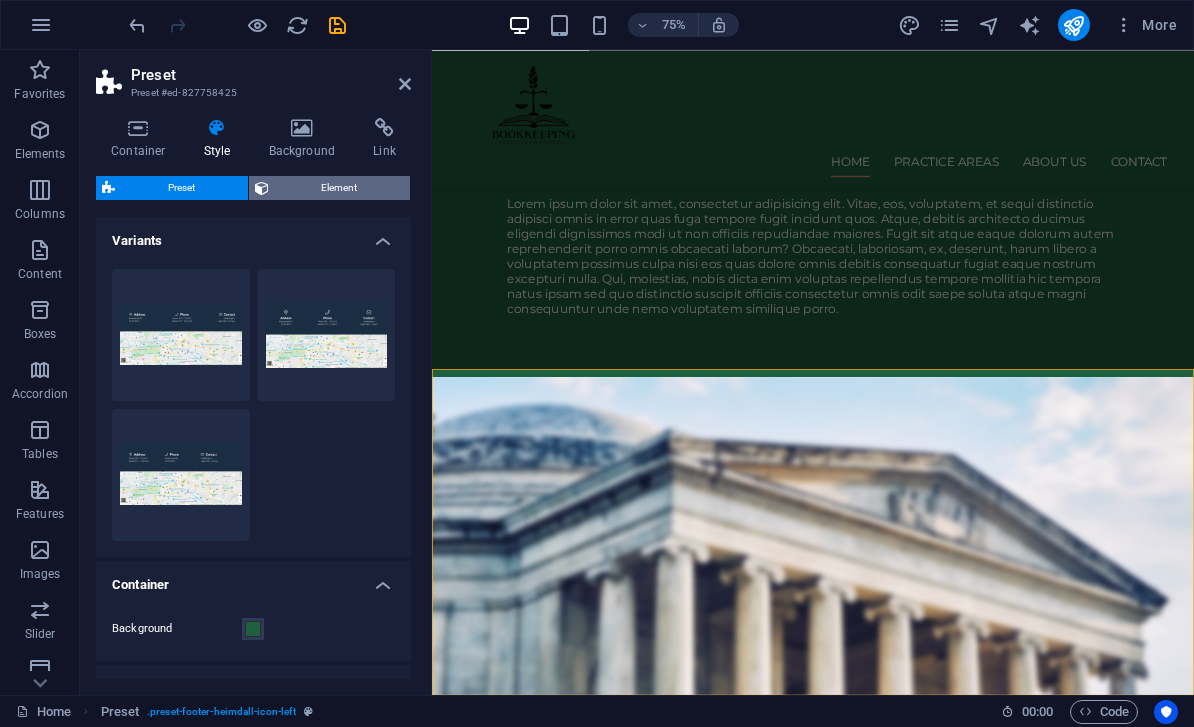 click on "Element" at bounding box center (340, 188) 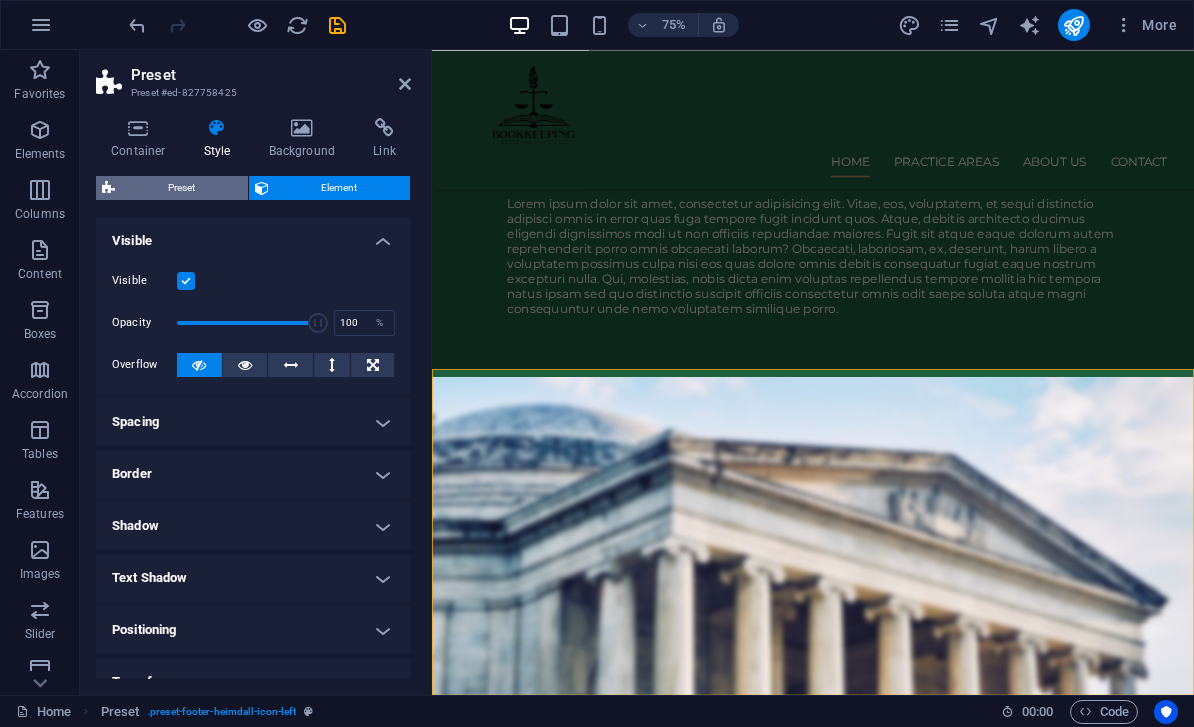 click on "Preset" at bounding box center (181, 188) 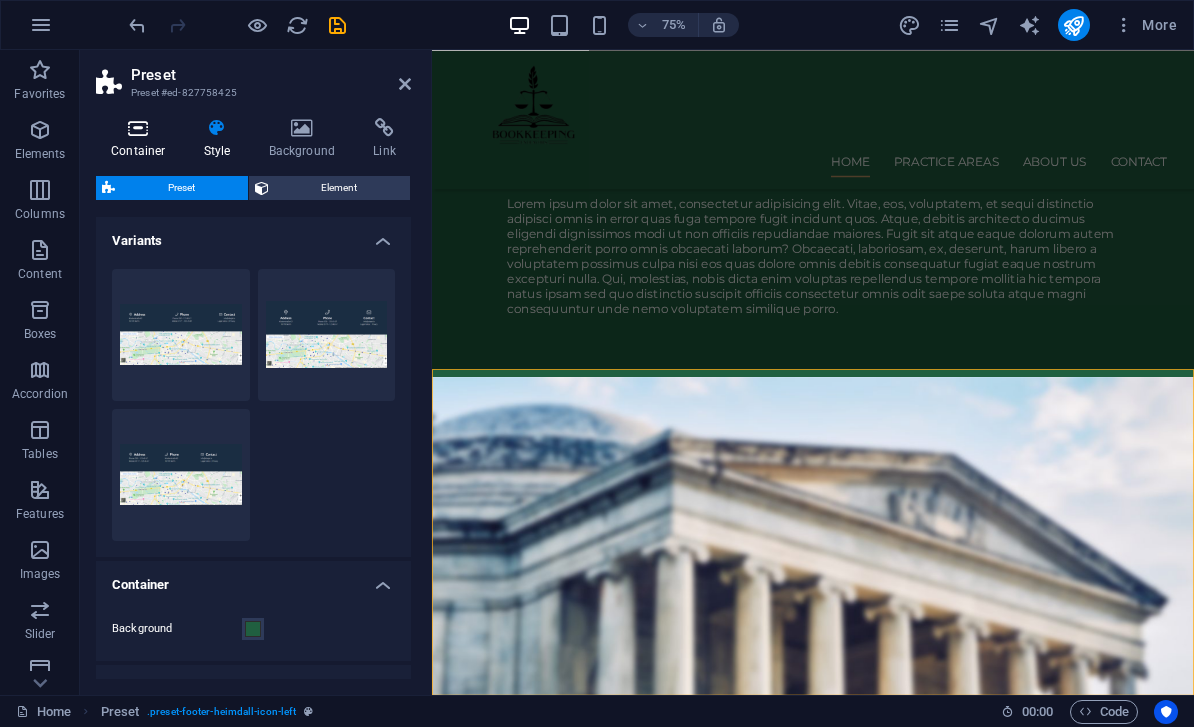 click on "Container" at bounding box center [142, 139] 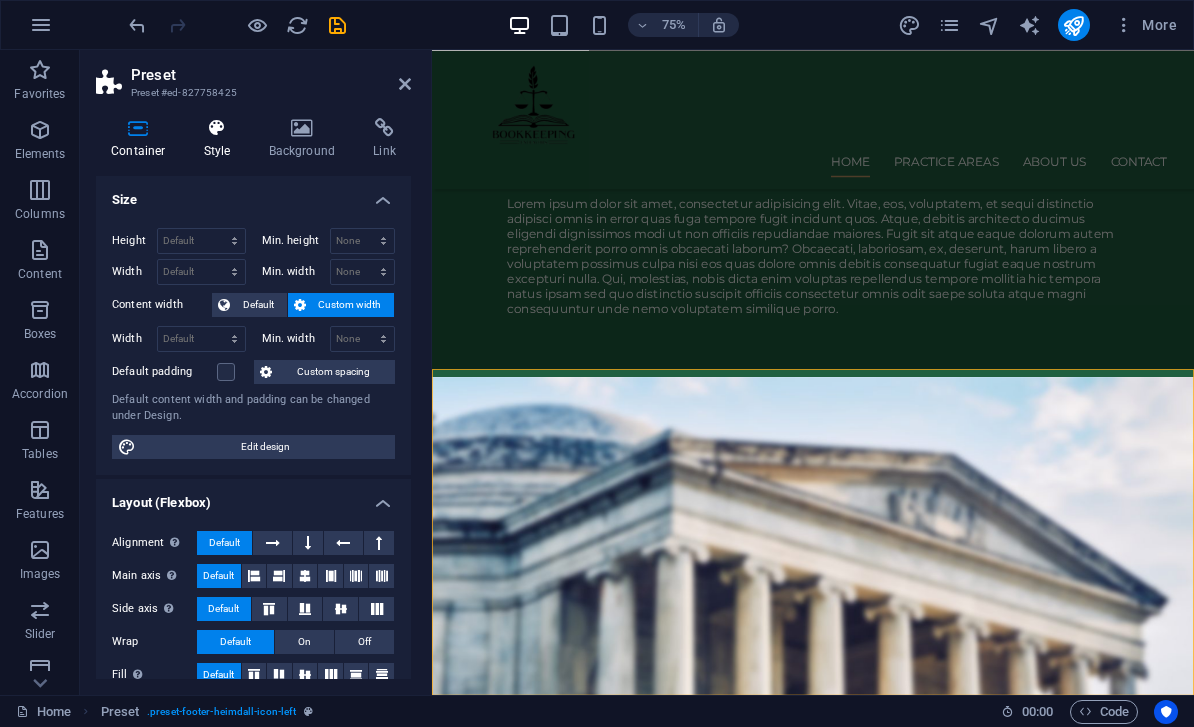 click on "Style" at bounding box center [221, 139] 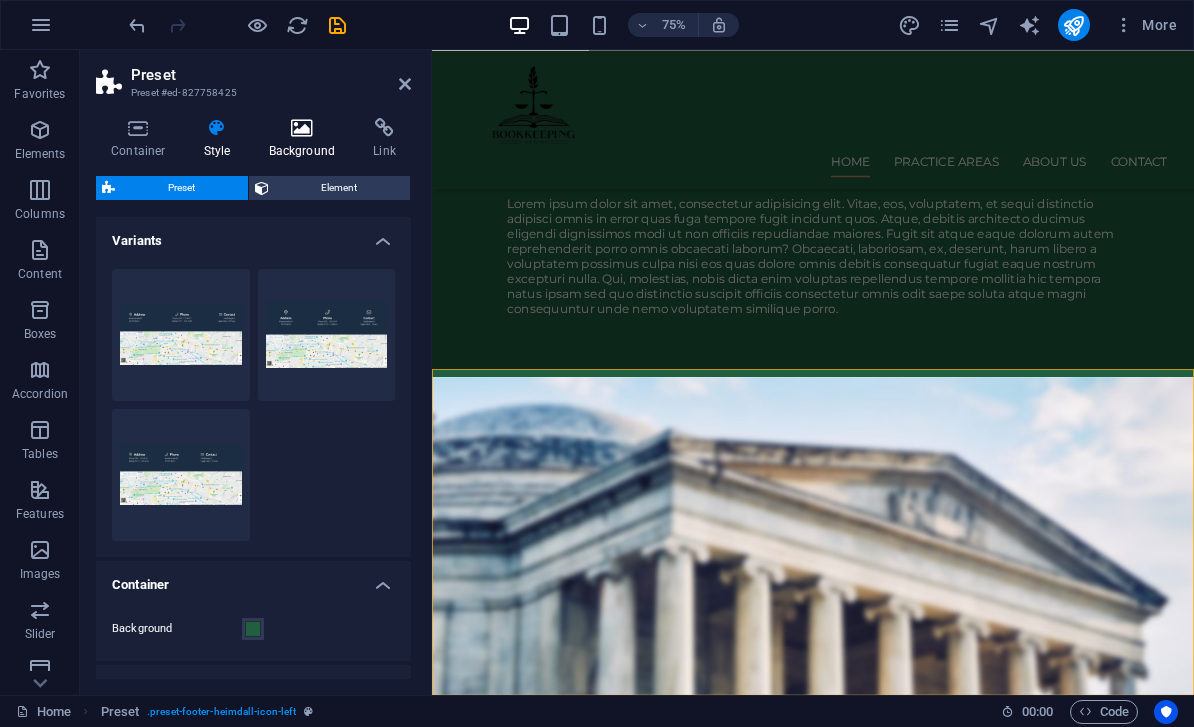 click on "Background" at bounding box center (306, 139) 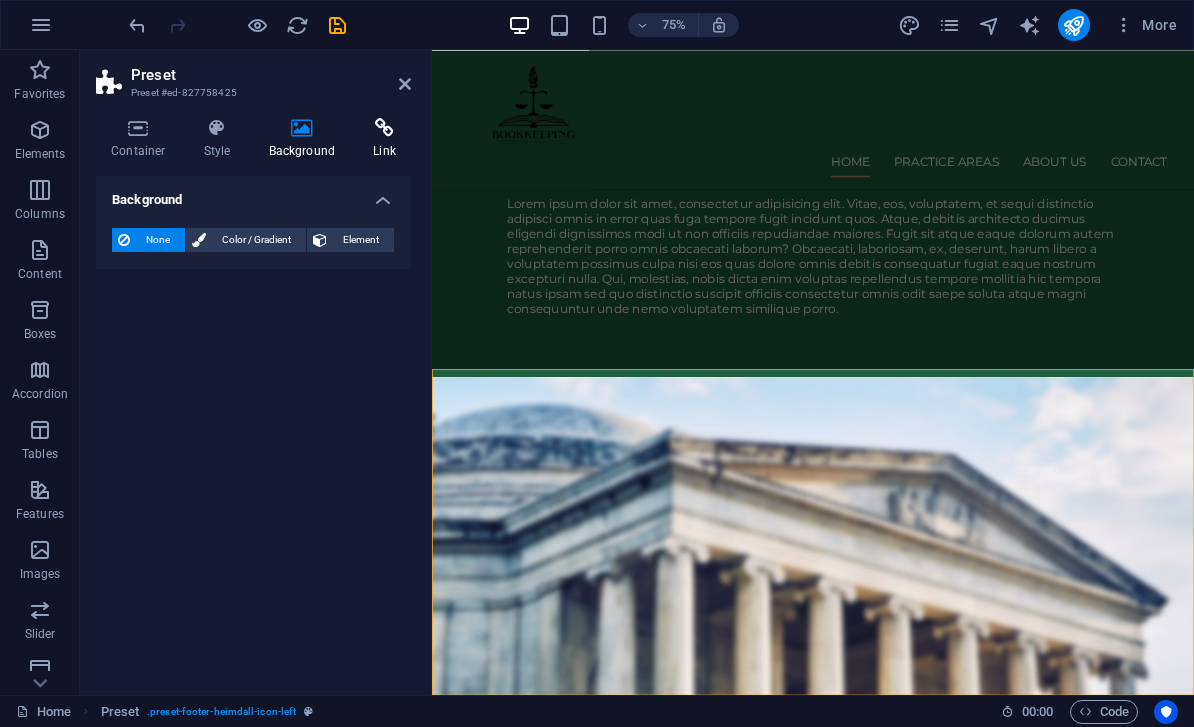 click at bounding box center [384, 128] 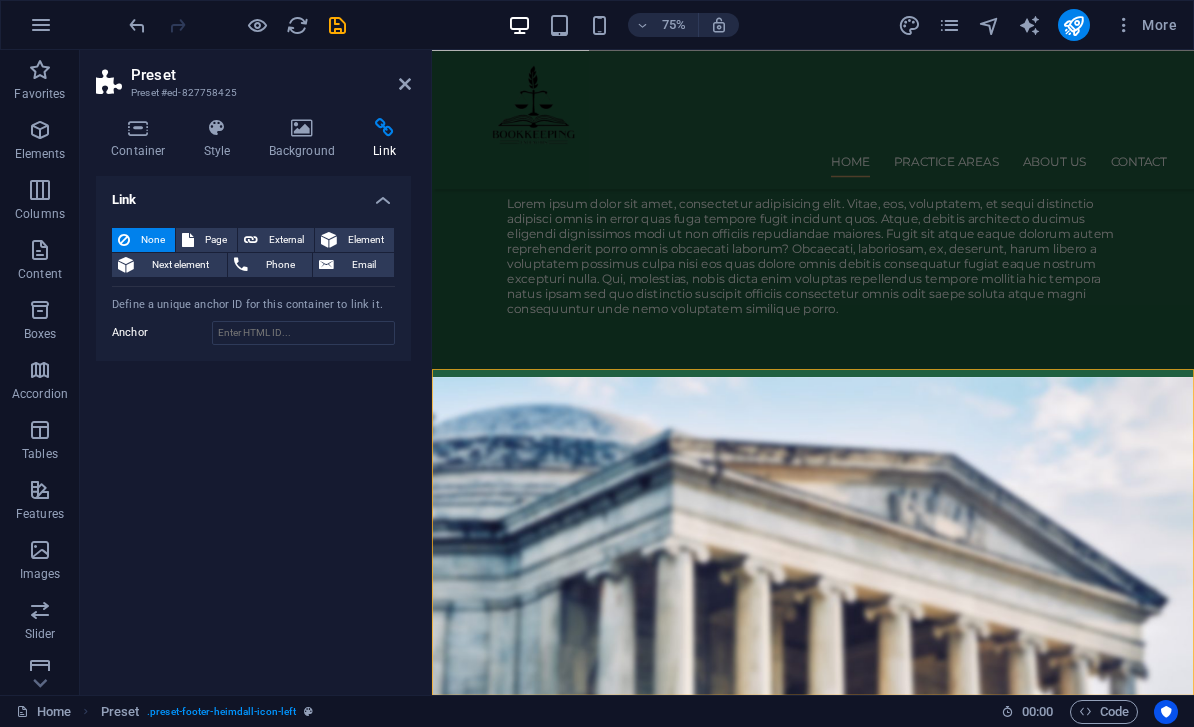 click on "Preset Preset #ed-827758425" at bounding box center (253, 76) 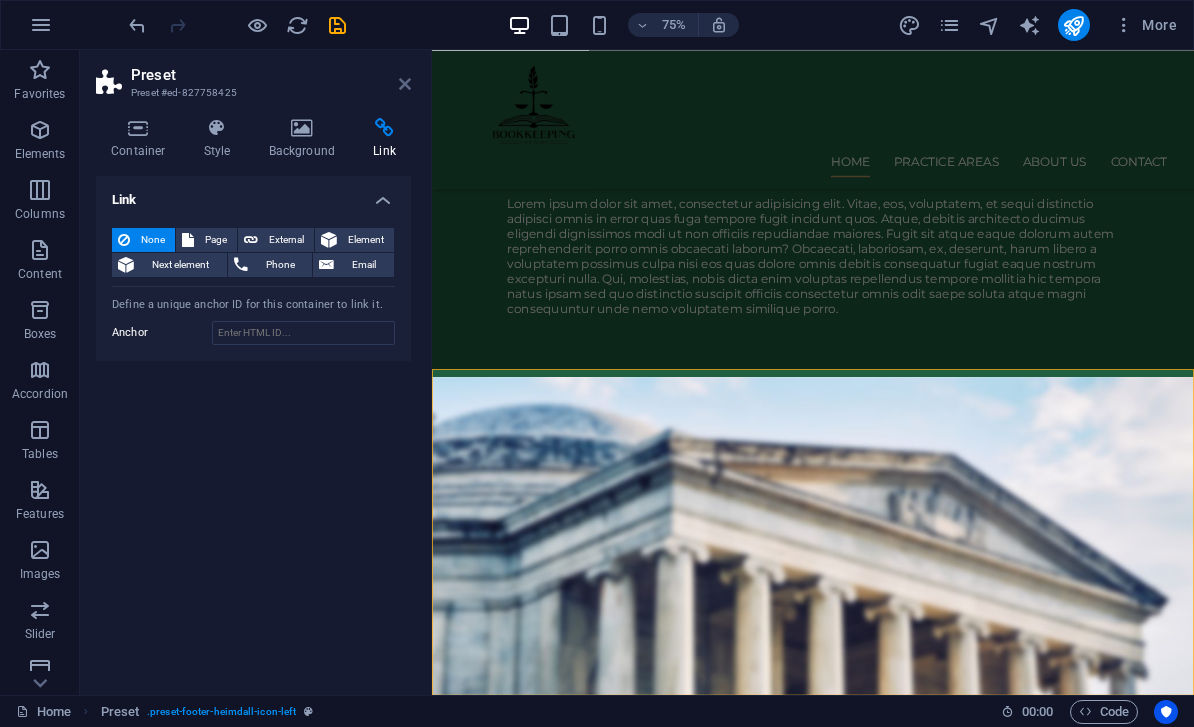 click at bounding box center [405, 84] 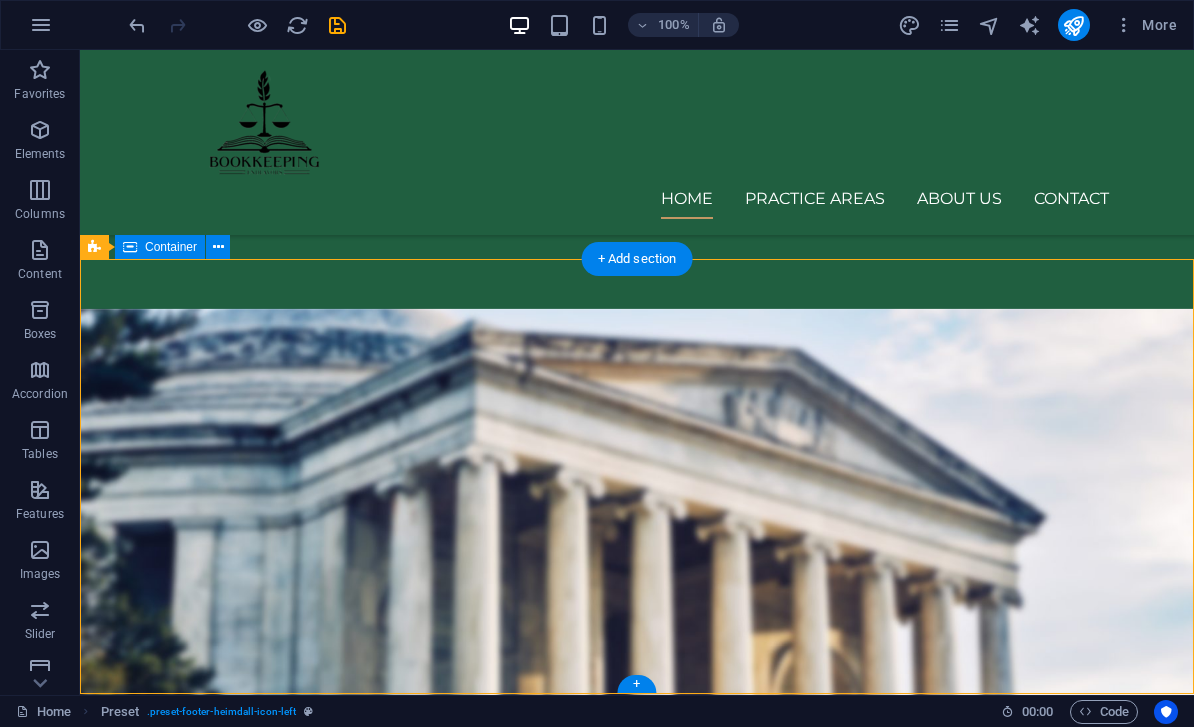 scroll, scrollTop: 1996, scrollLeft: 0, axis: vertical 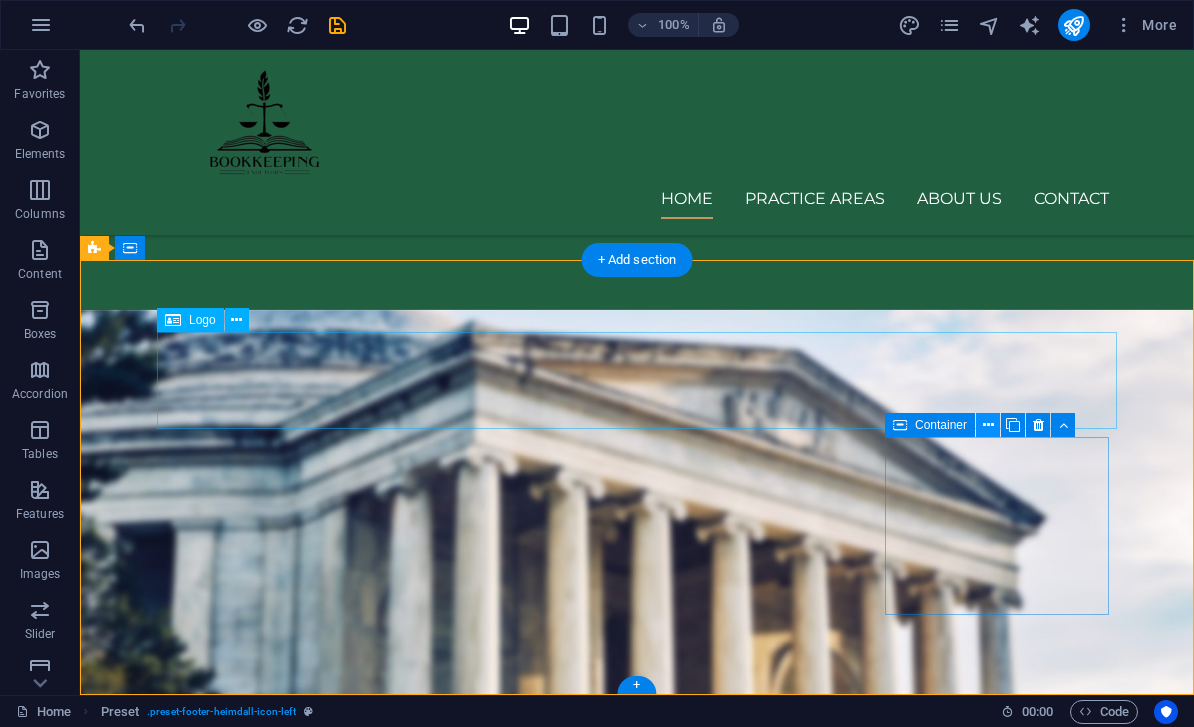 click at bounding box center [988, 425] 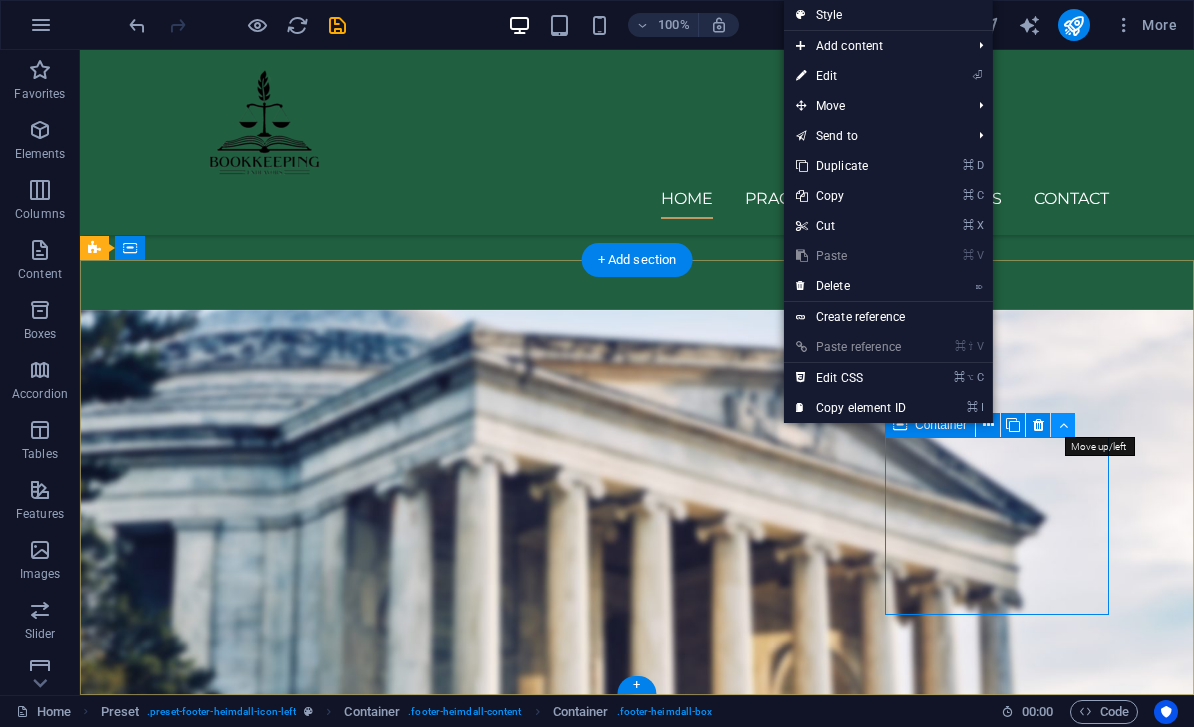 click at bounding box center [1063, 425] 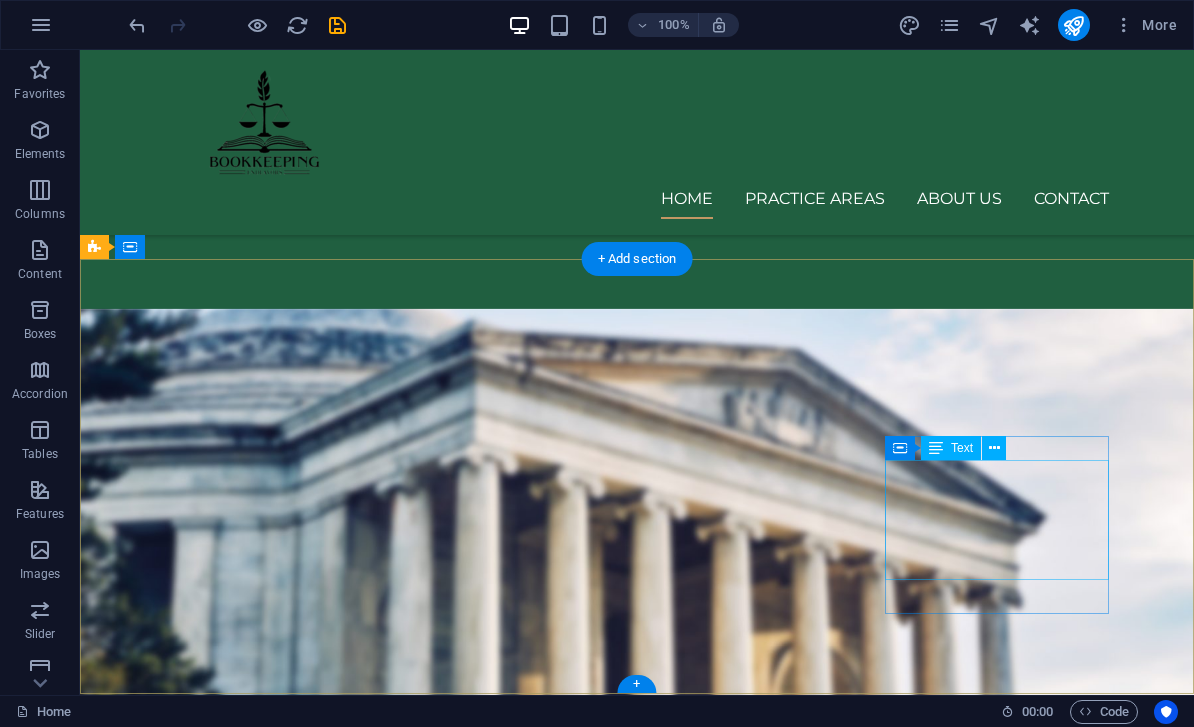 scroll, scrollTop: 1996, scrollLeft: 0, axis: vertical 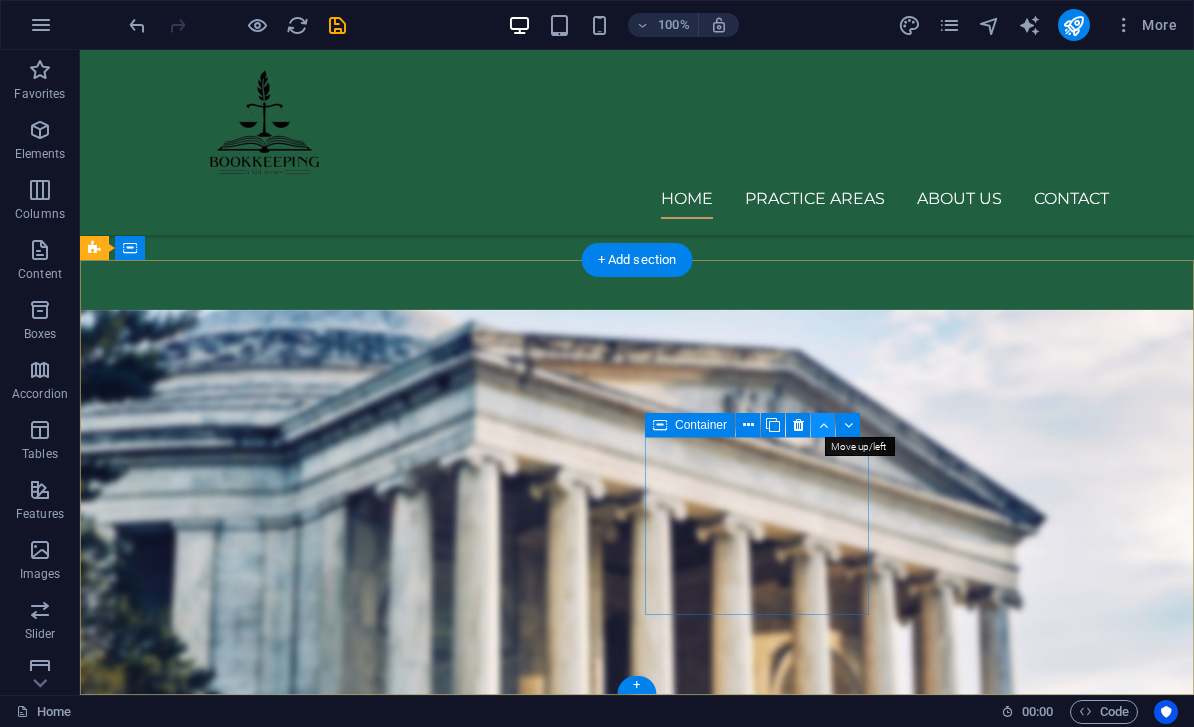 click at bounding box center (823, 425) 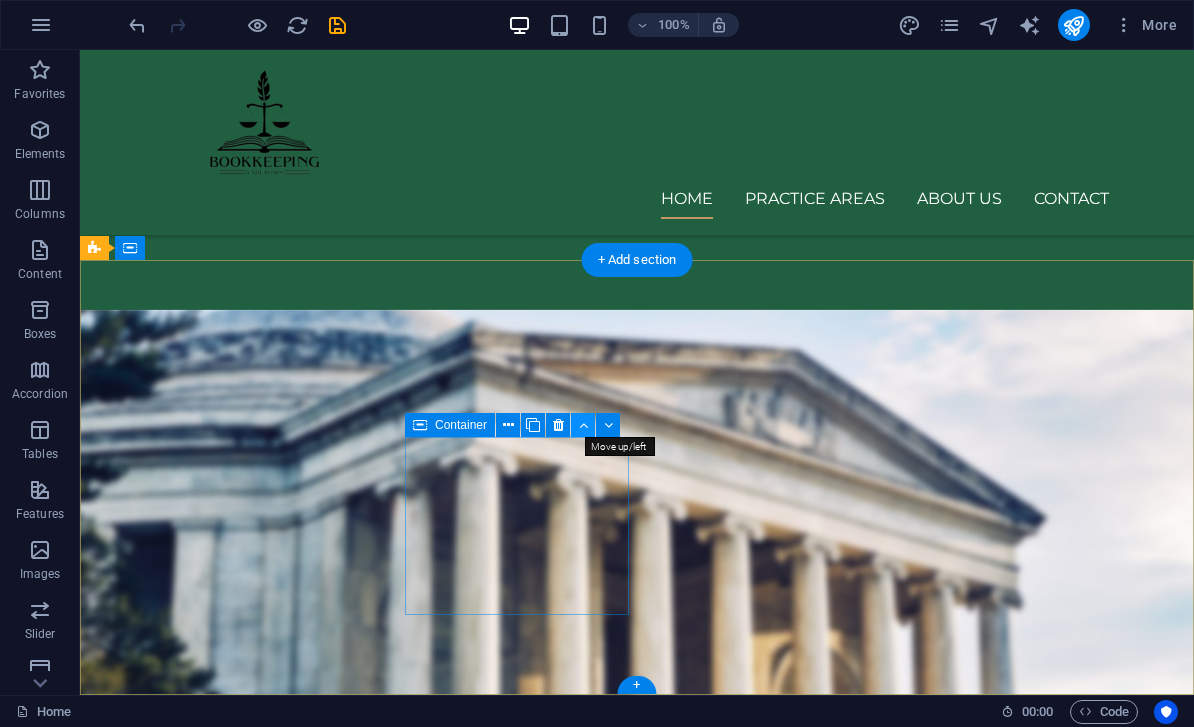 click at bounding box center (583, 425) 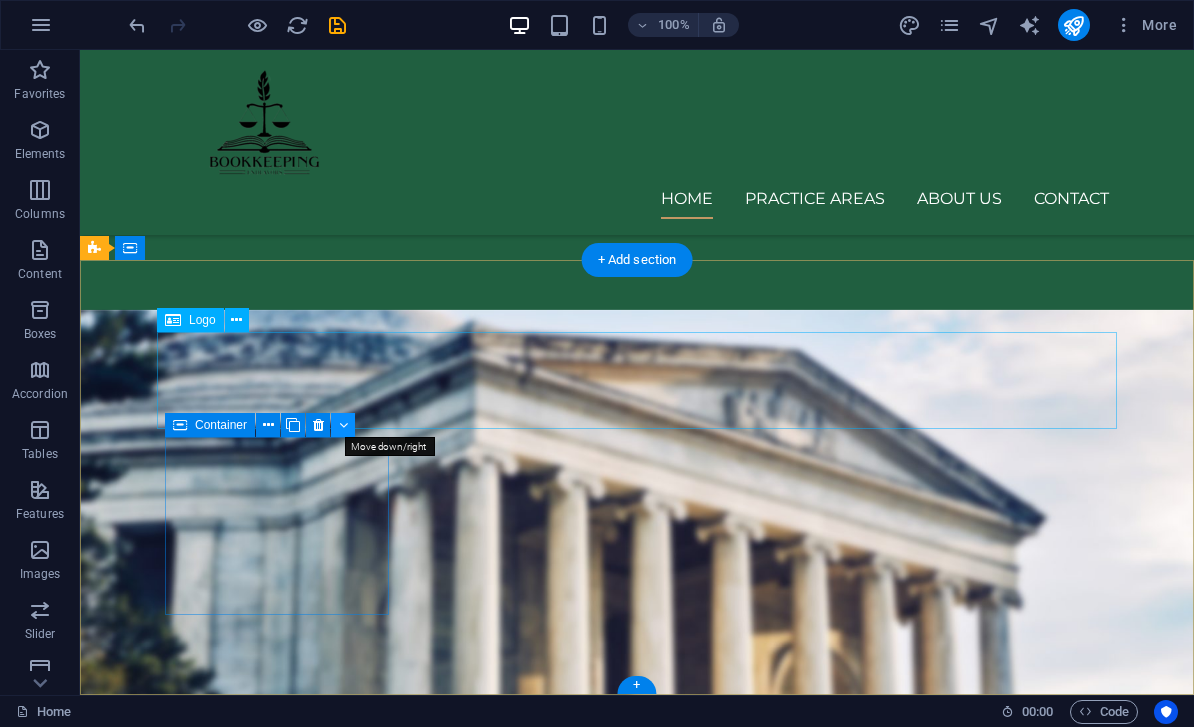 click at bounding box center (343, 425) 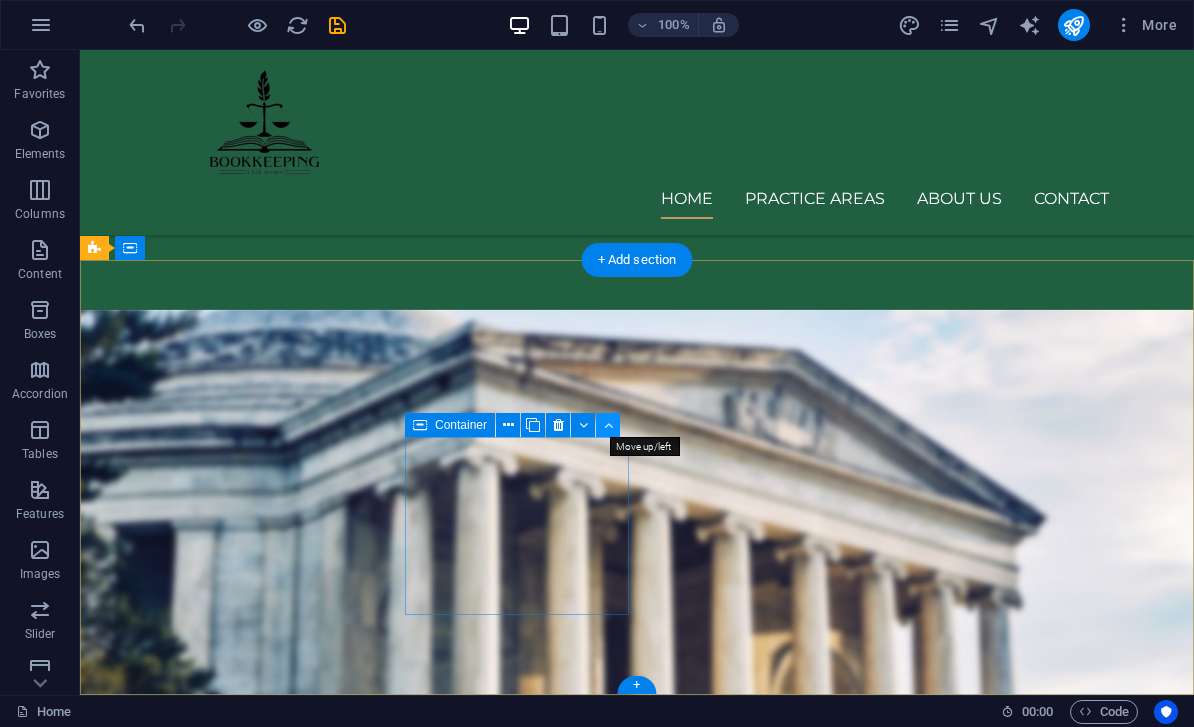 click at bounding box center [608, 425] 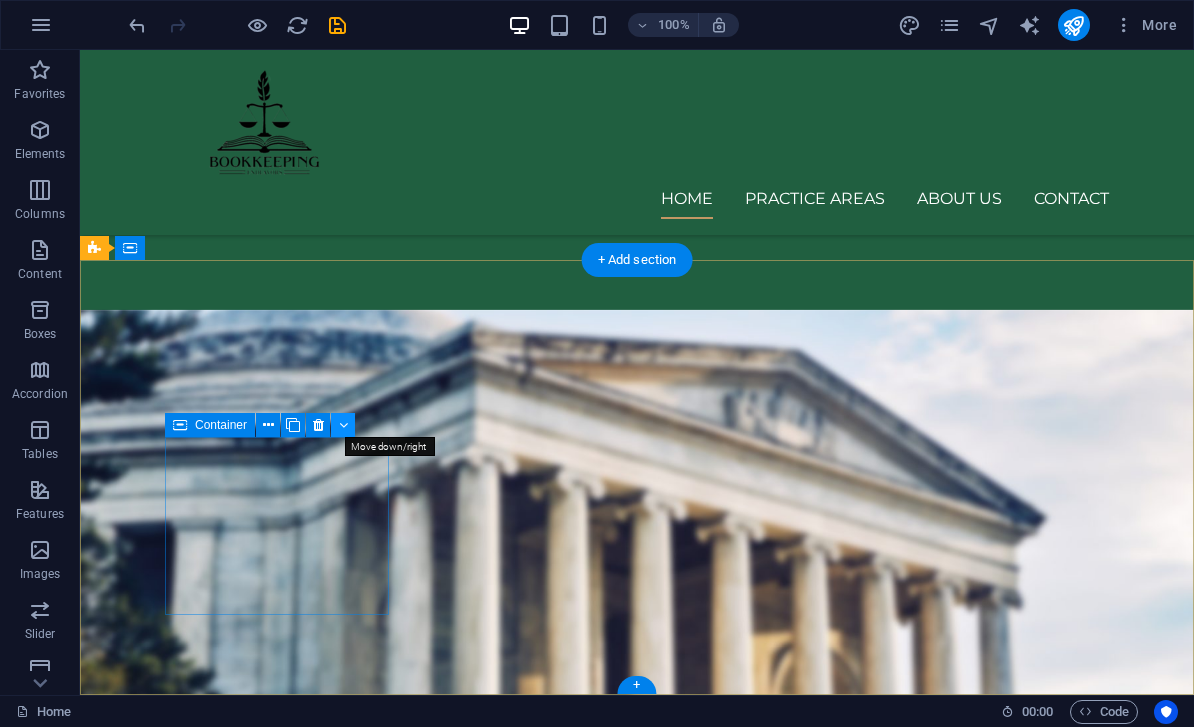 click at bounding box center [343, 425] 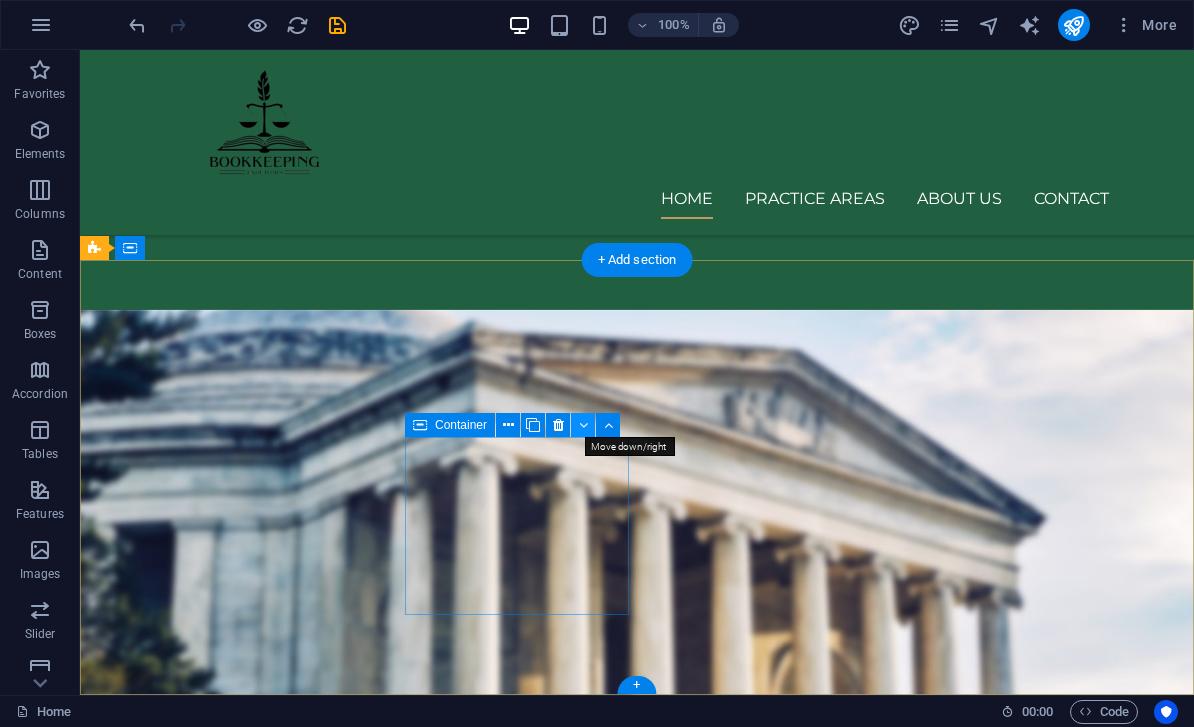 click at bounding box center (583, 425) 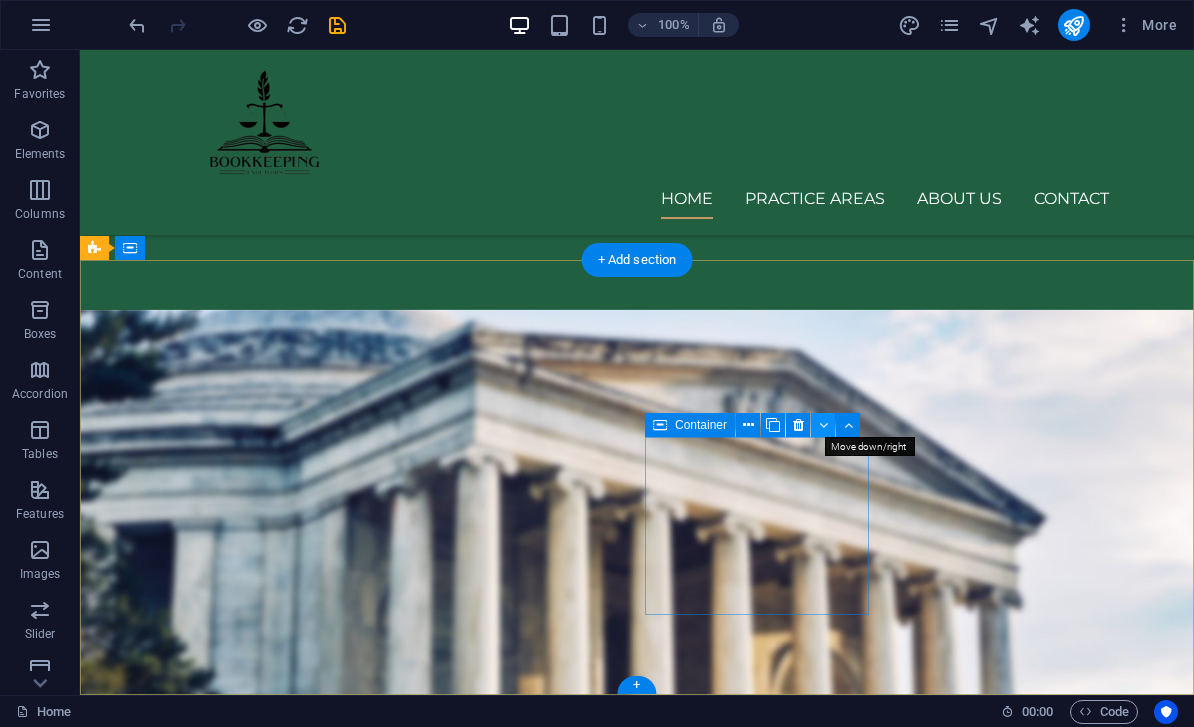 click at bounding box center (823, 425) 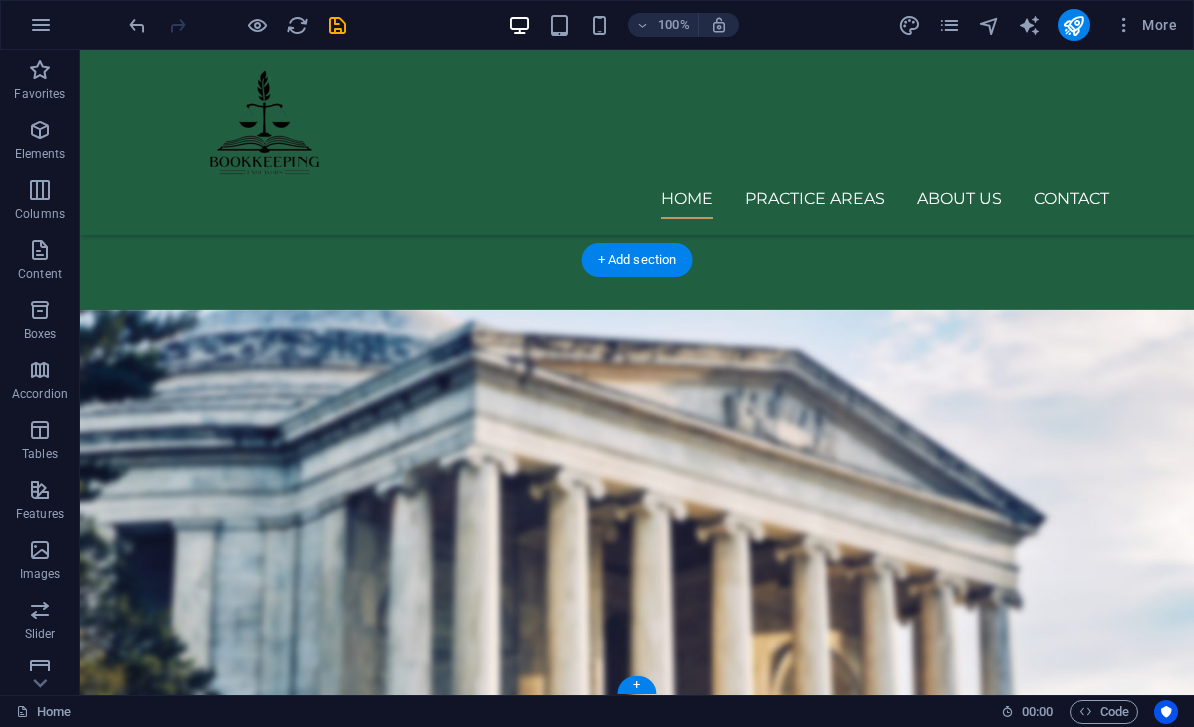 click on "Service Offerings" at bounding box center [568, 4599] 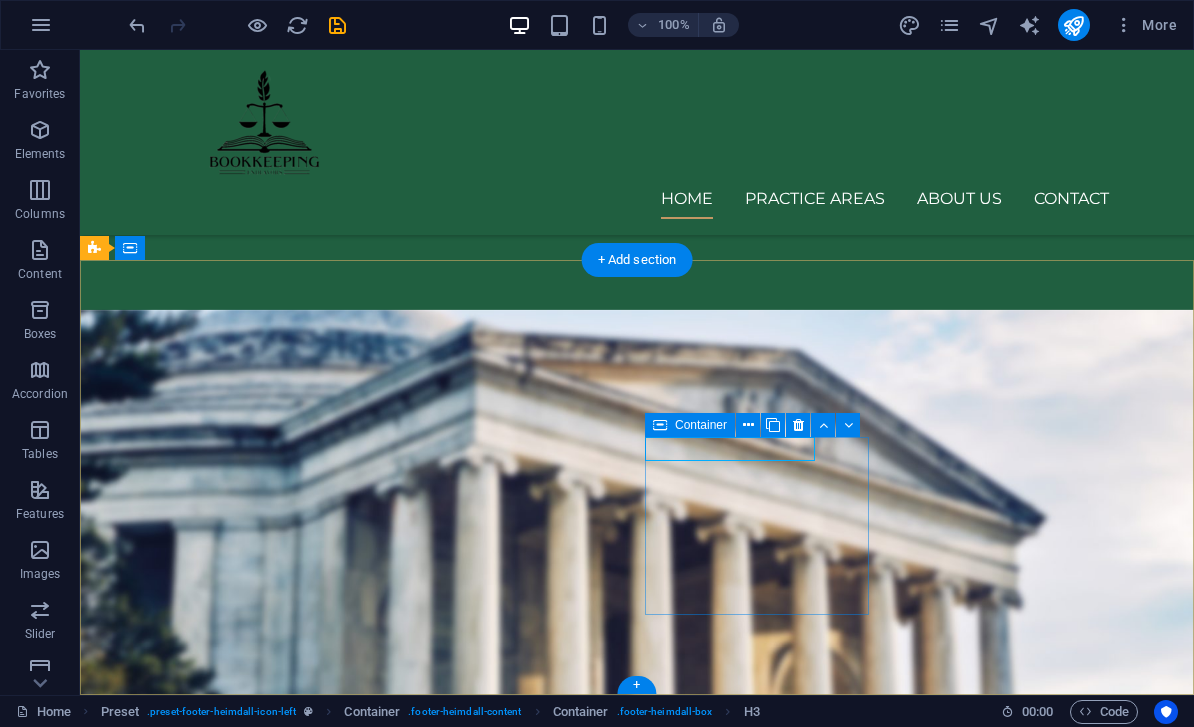 click at bounding box center (660, 425) 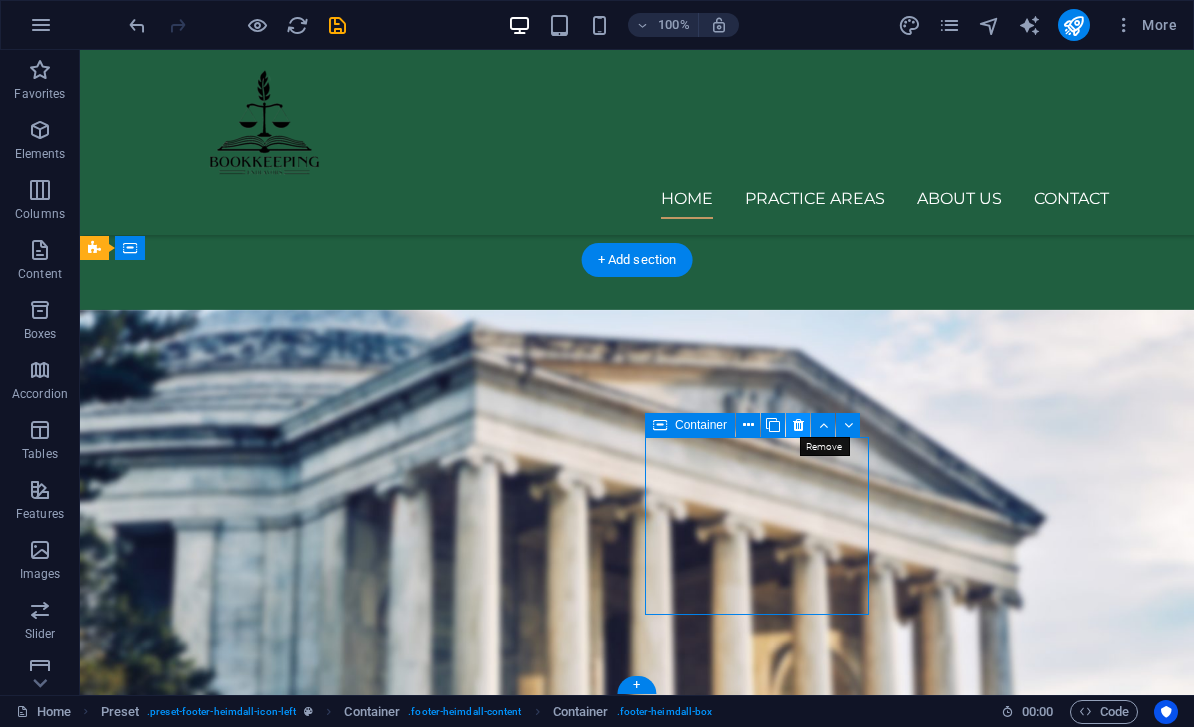 click at bounding box center (798, 425) 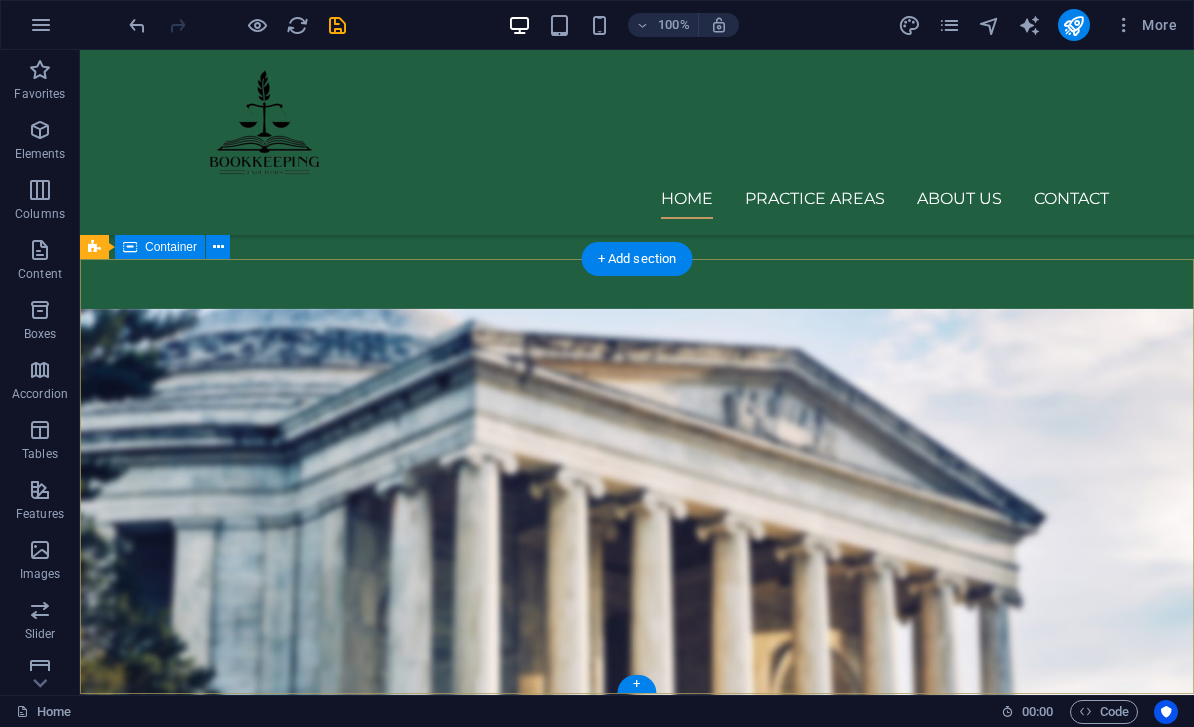 scroll, scrollTop: 1996, scrollLeft: 0, axis: vertical 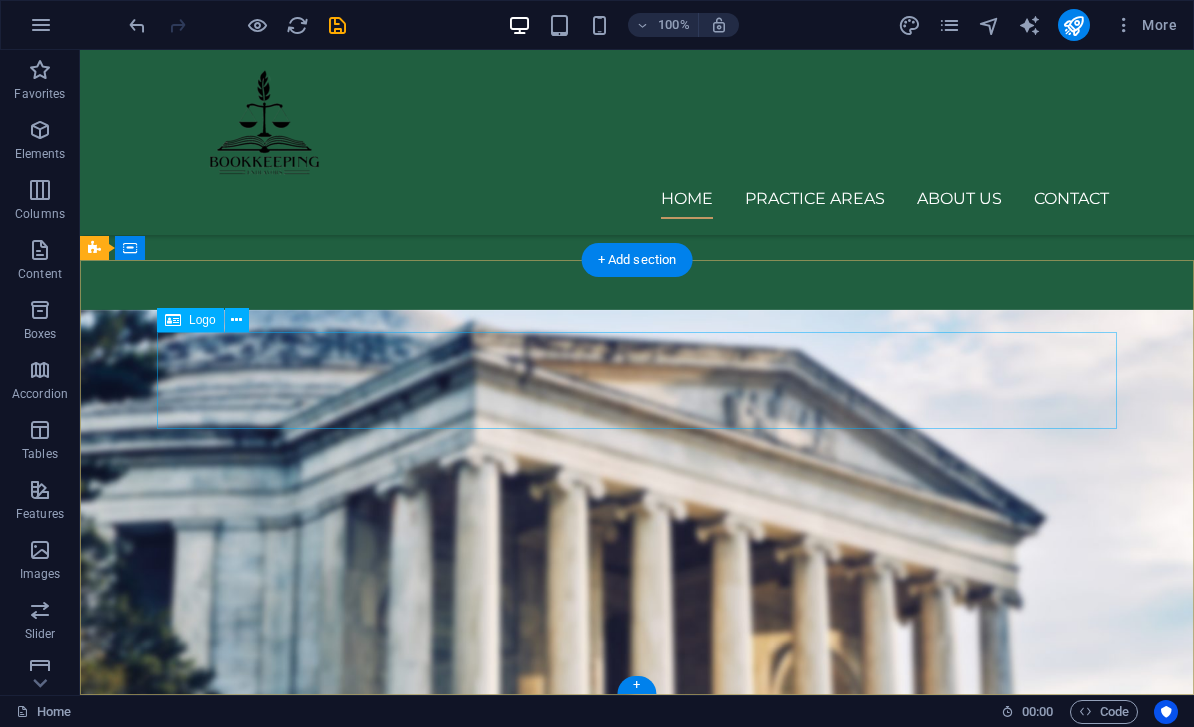 click at bounding box center [568, 4232] 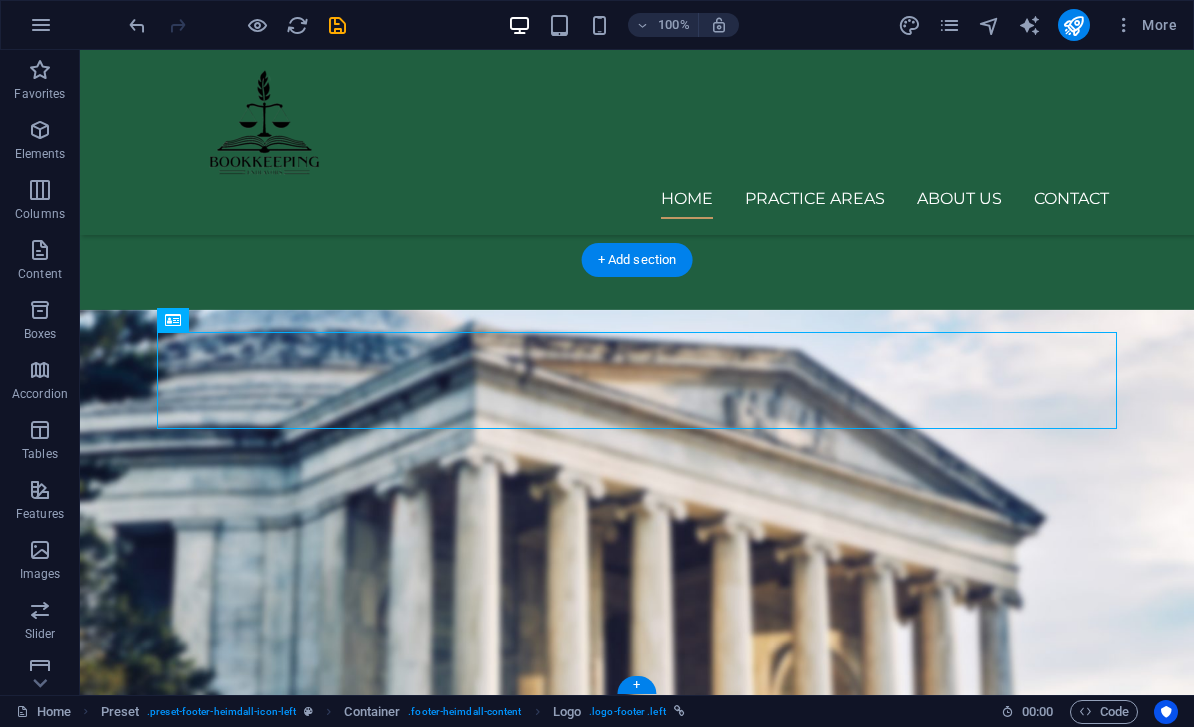 drag, startPoint x: 255, startPoint y: 380, endPoint x: 614, endPoint y: 512, distance: 382.49835 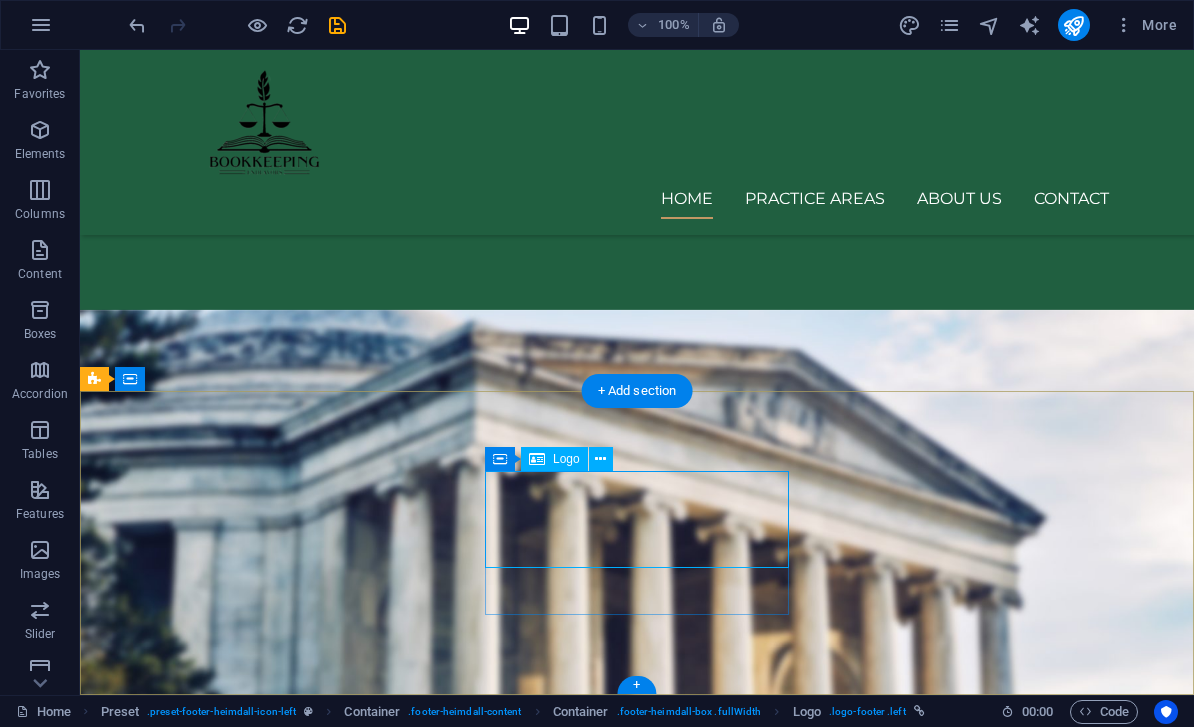 scroll, scrollTop: 1865, scrollLeft: 0, axis: vertical 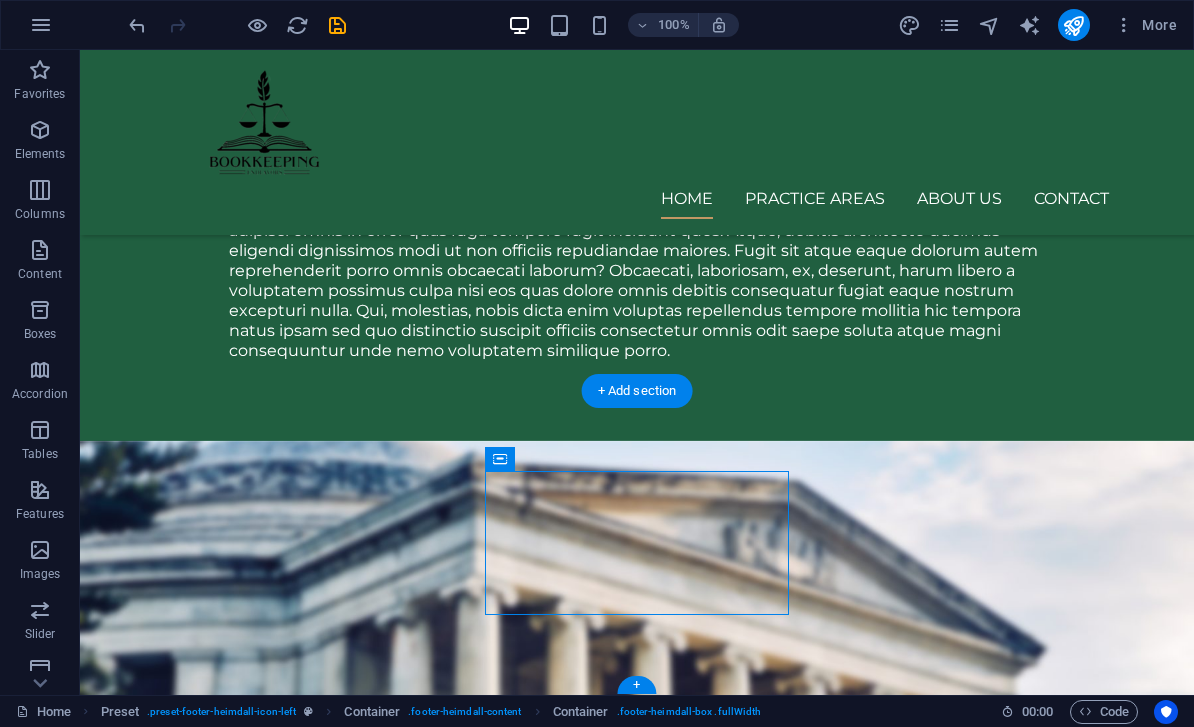 drag, startPoint x: 598, startPoint y: 572, endPoint x: 617, endPoint y: 676, distance: 105.72133 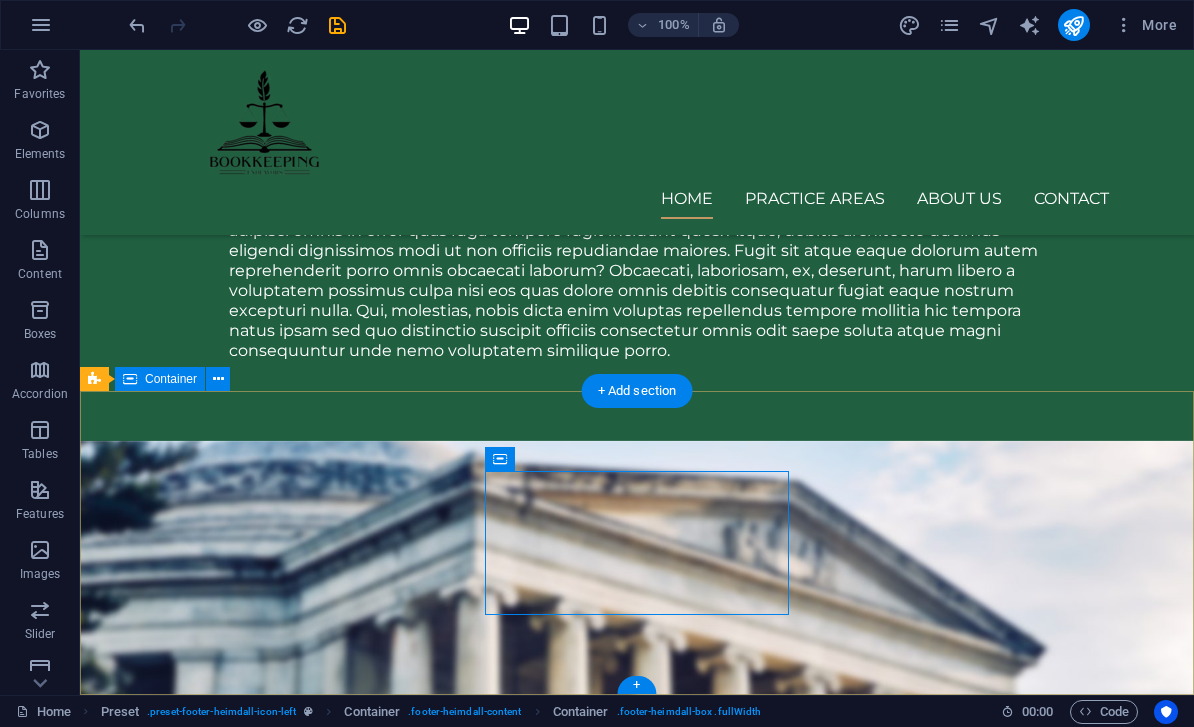 drag, startPoint x: 679, startPoint y: 566, endPoint x: 676, endPoint y: 676, distance: 110.0409 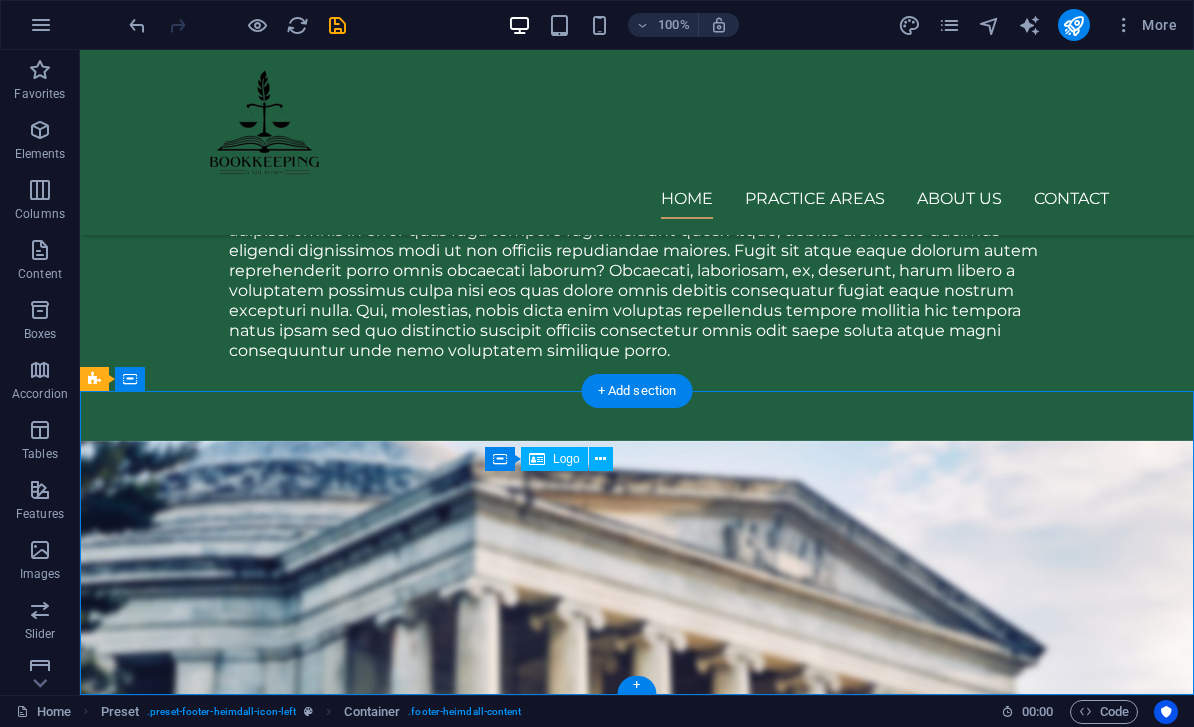 drag, startPoint x: 791, startPoint y: 518, endPoint x: 700, endPoint y: 545, distance: 94.92102 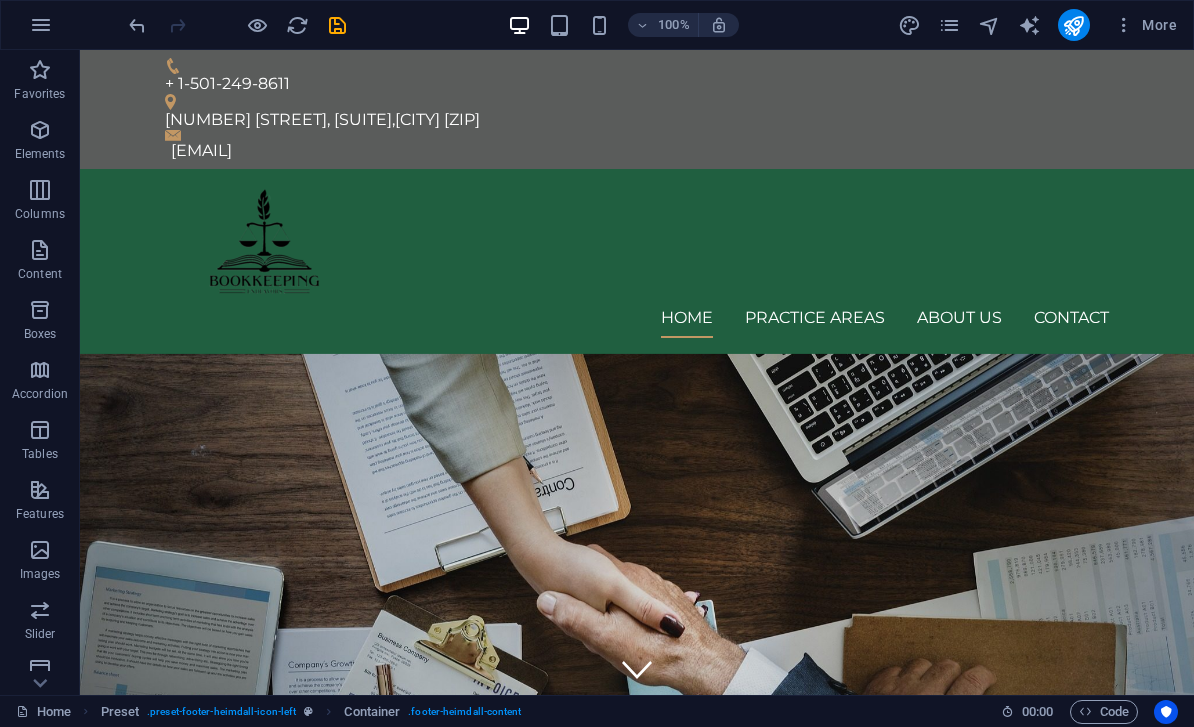 scroll, scrollTop: 0, scrollLeft: 0, axis: both 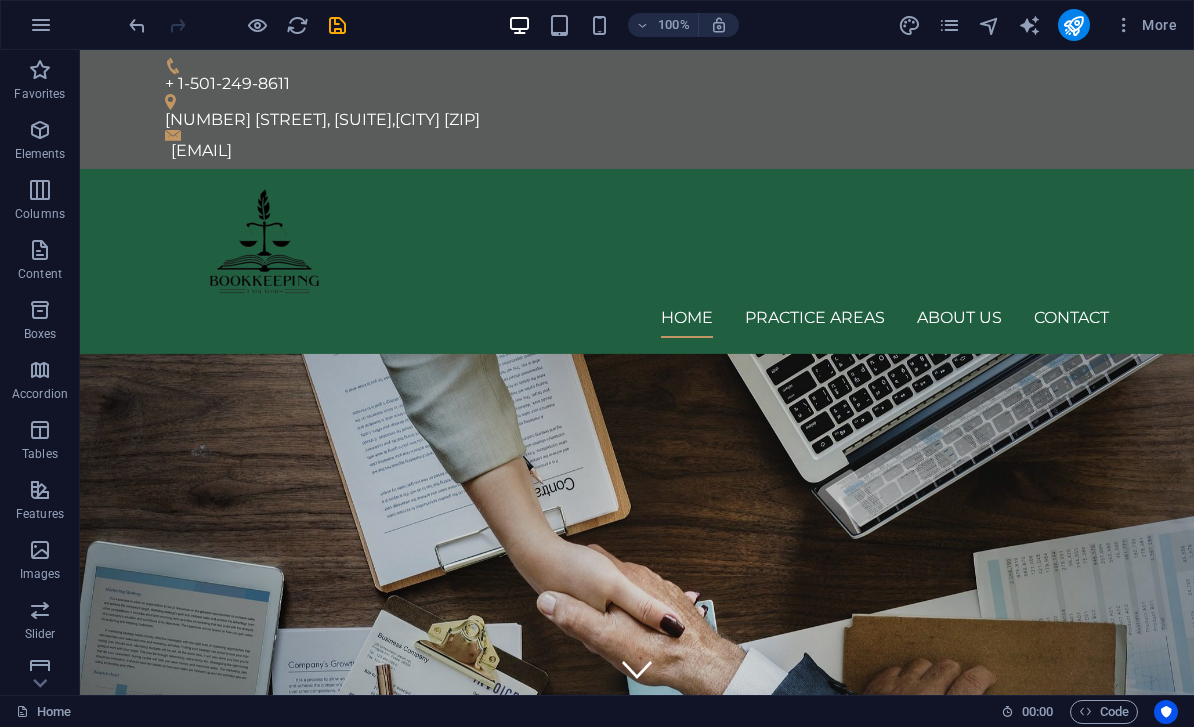 click on "100% More" at bounding box center (655, 25) 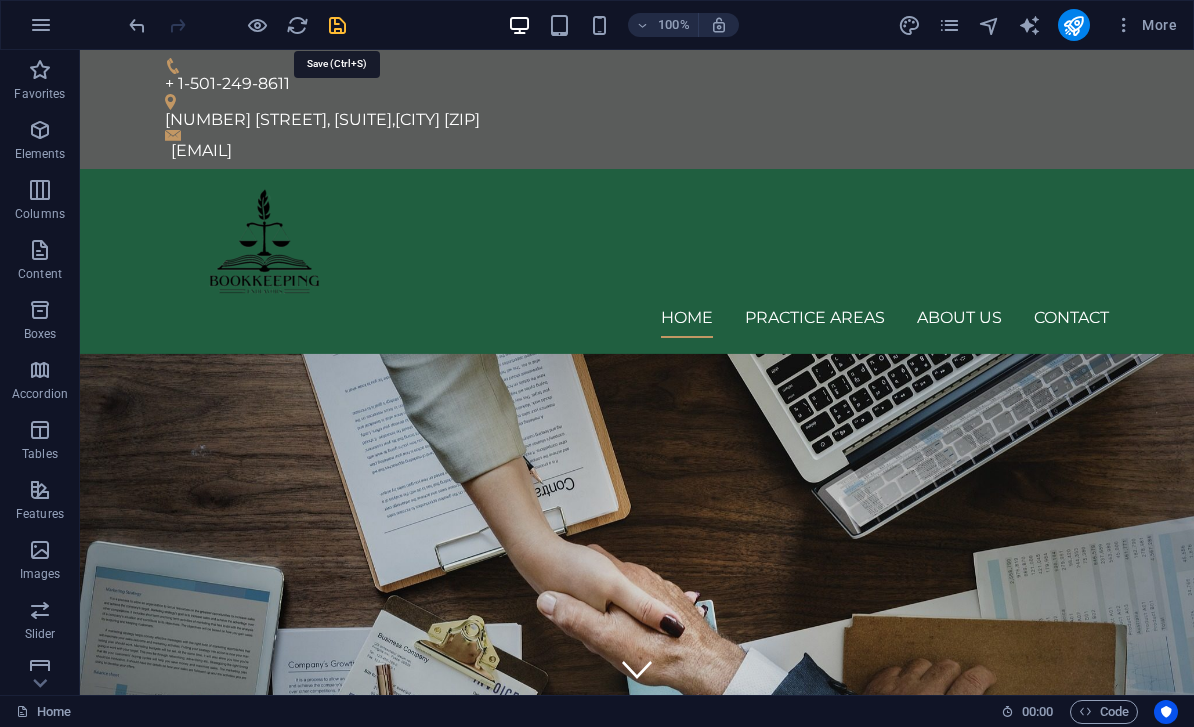 click at bounding box center (337, 25) 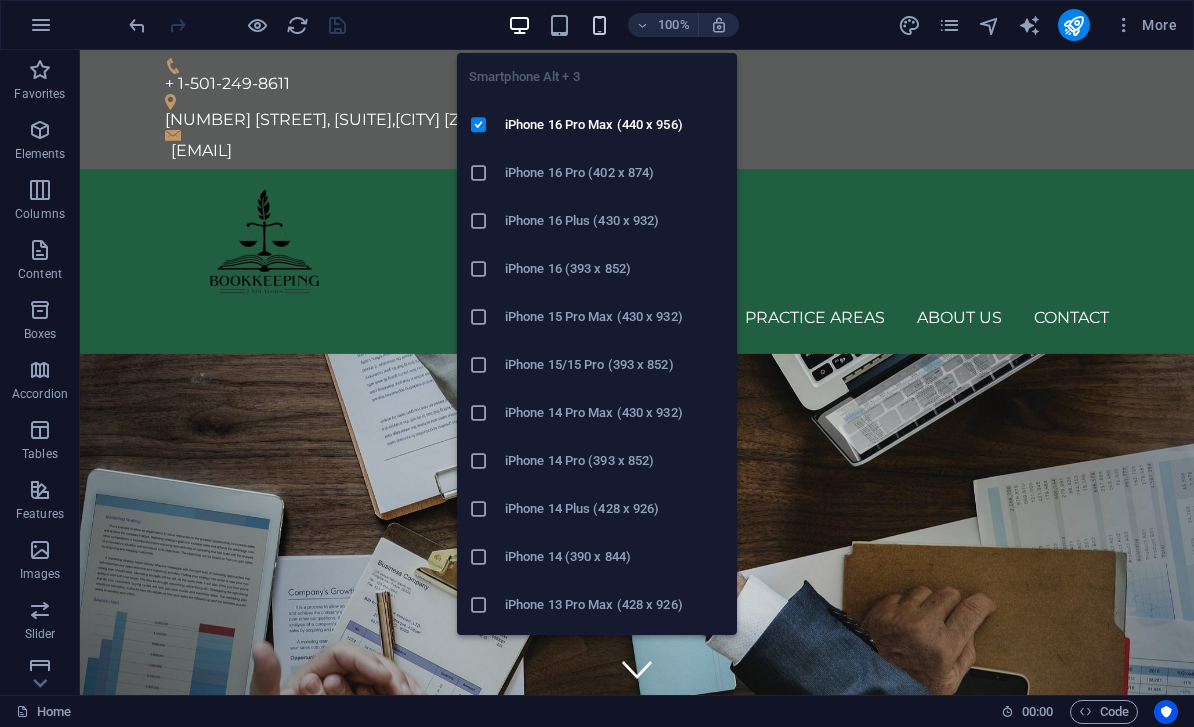 click at bounding box center (599, 25) 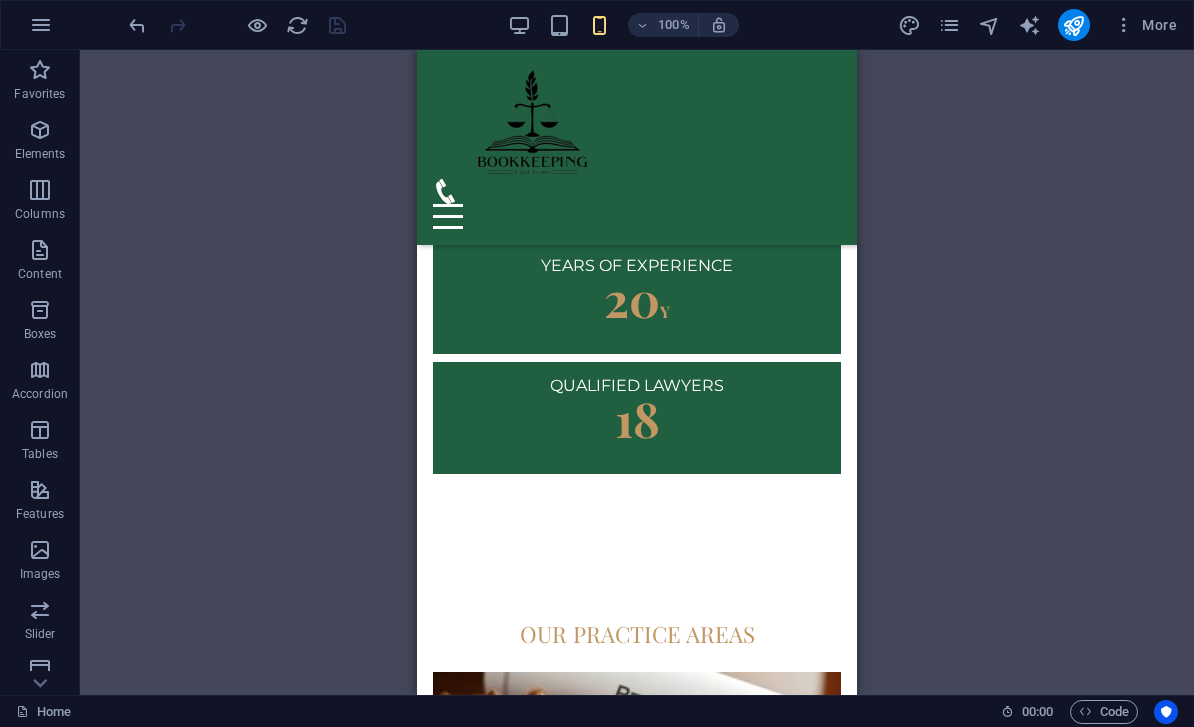scroll, scrollTop: 3137, scrollLeft: 0, axis: vertical 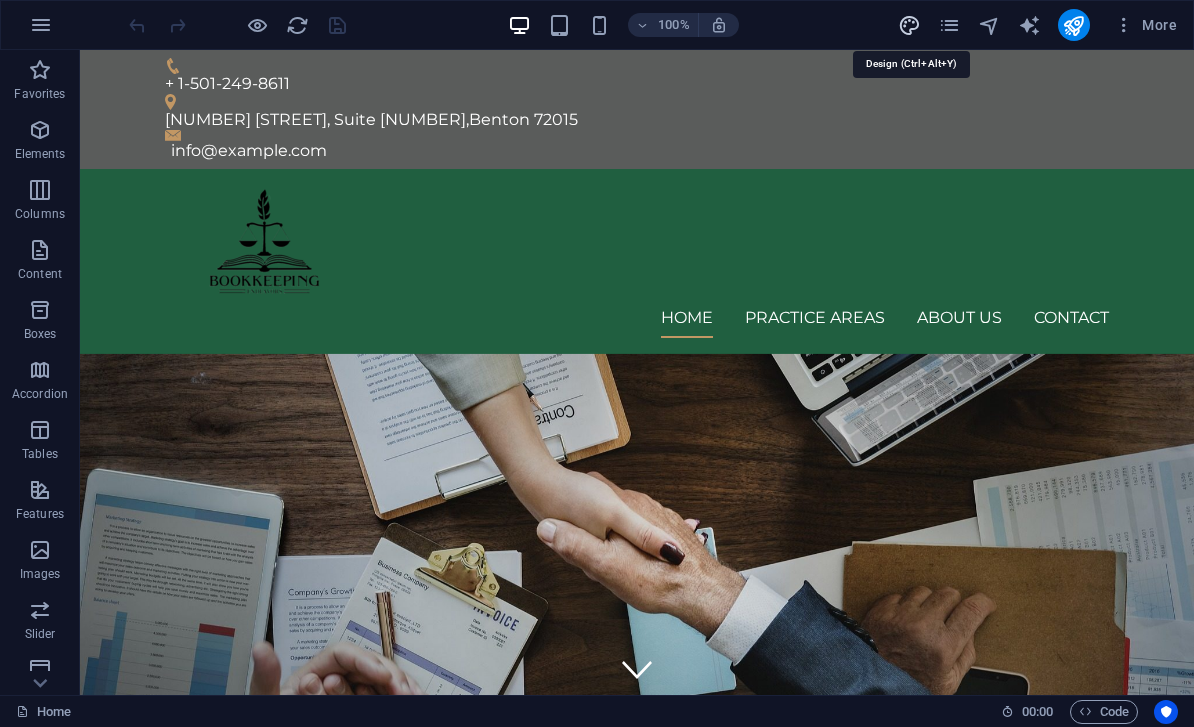 click at bounding box center (909, 25) 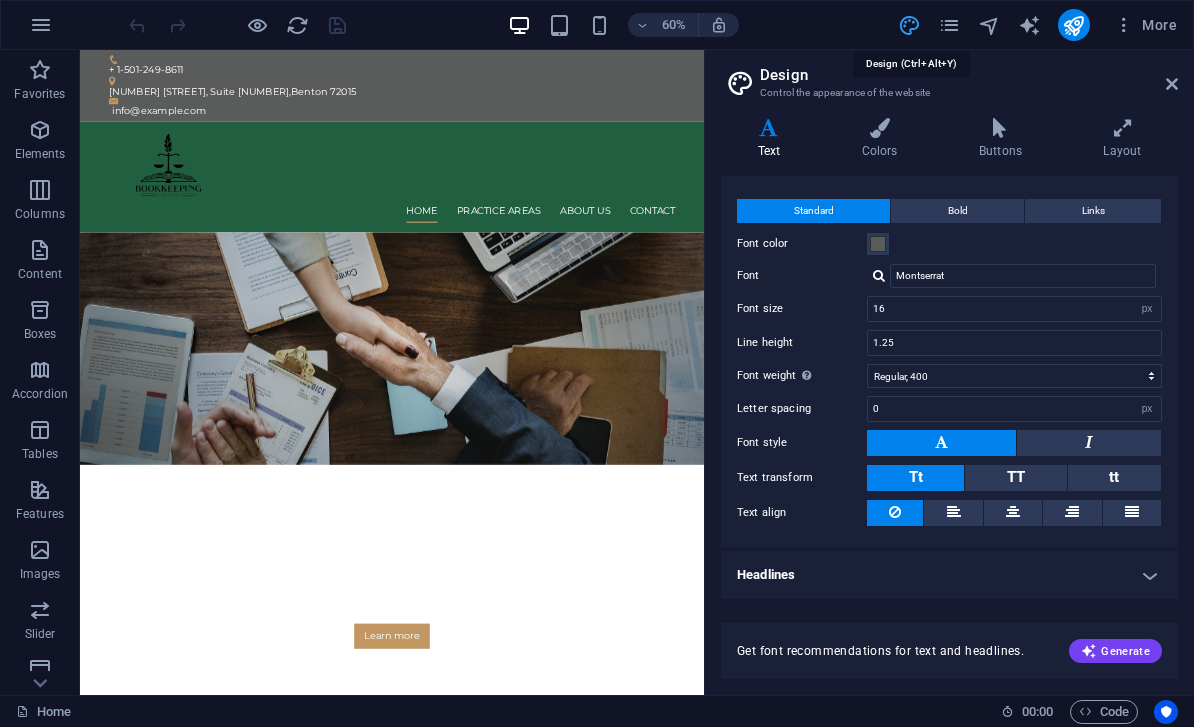 scroll, scrollTop: 32, scrollLeft: 0, axis: vertical 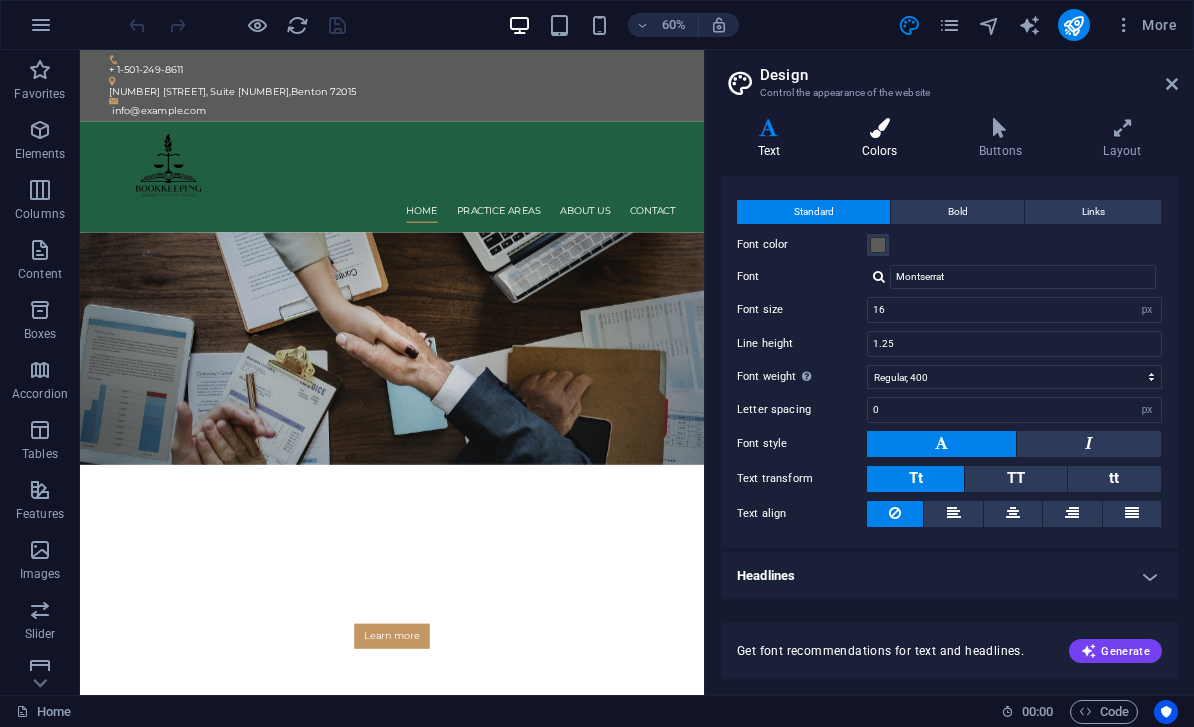 click at bounding box center (879, 128) 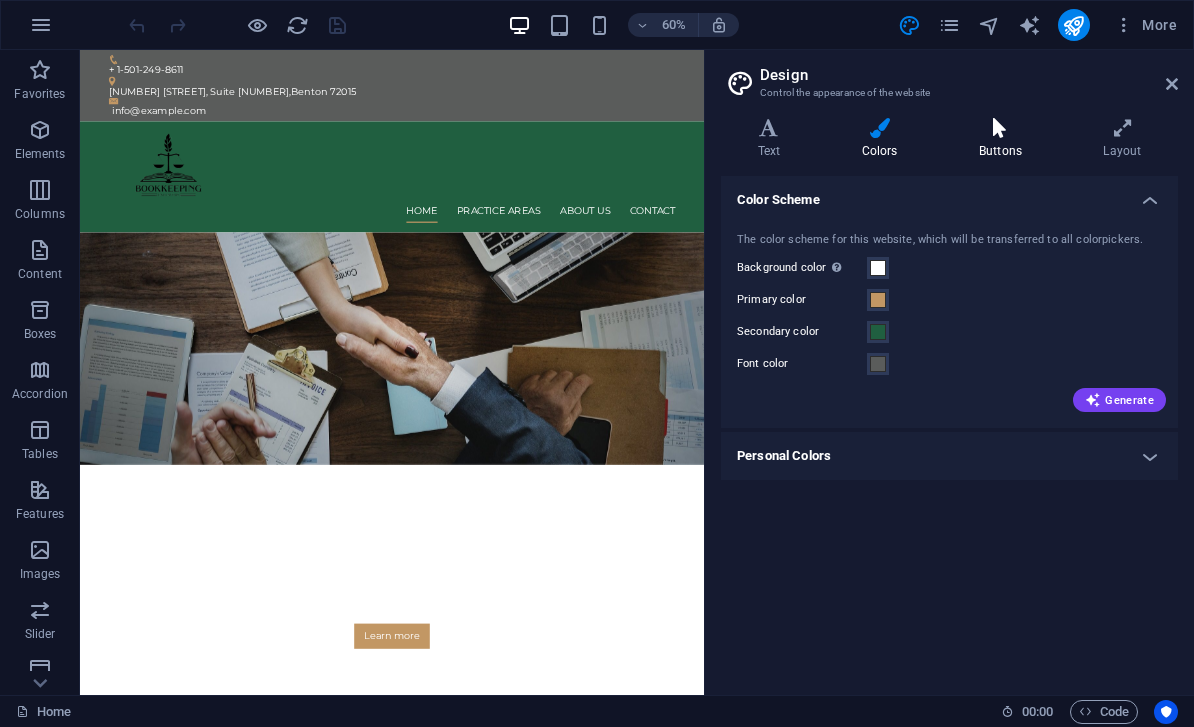 click at bounding box center (1000, 128) 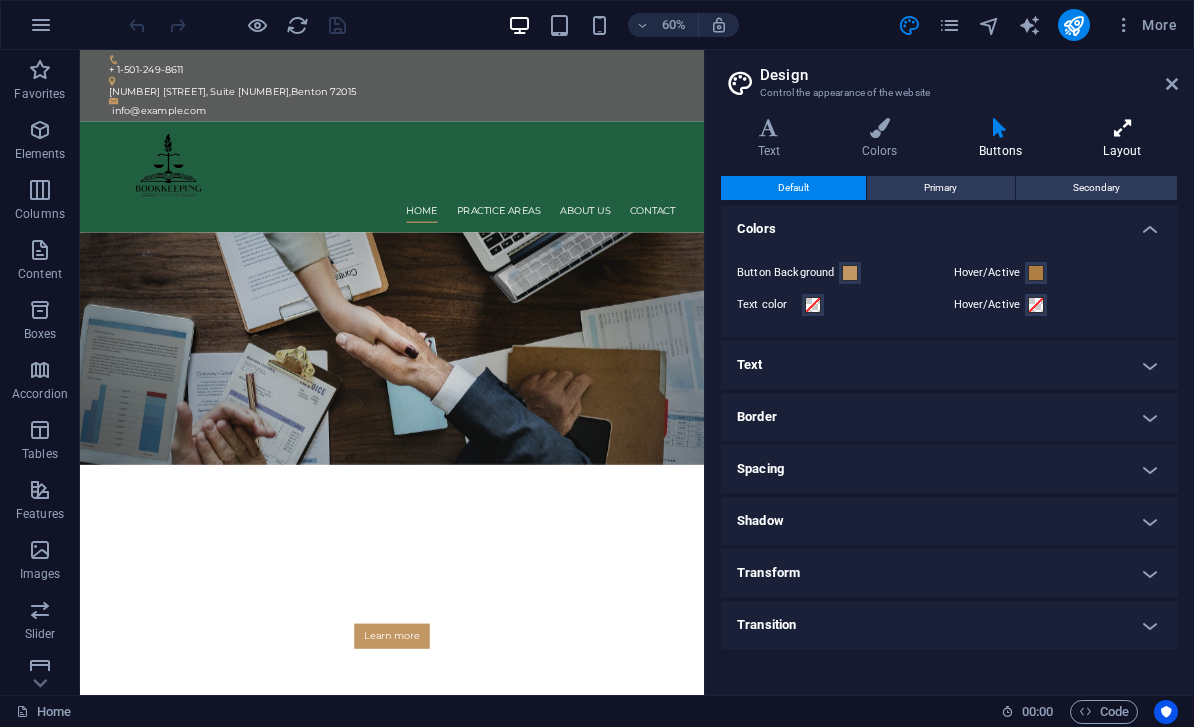 click at bounding box center [1122, 128] 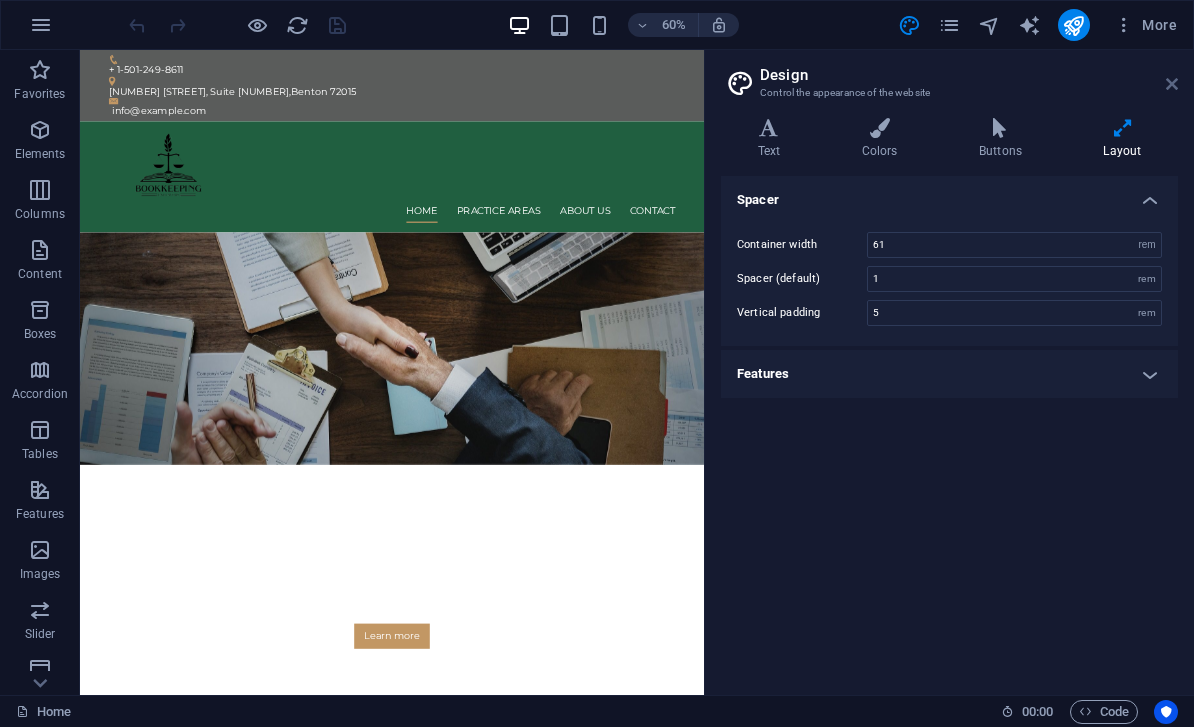 click at bounding box center [1172, 84] 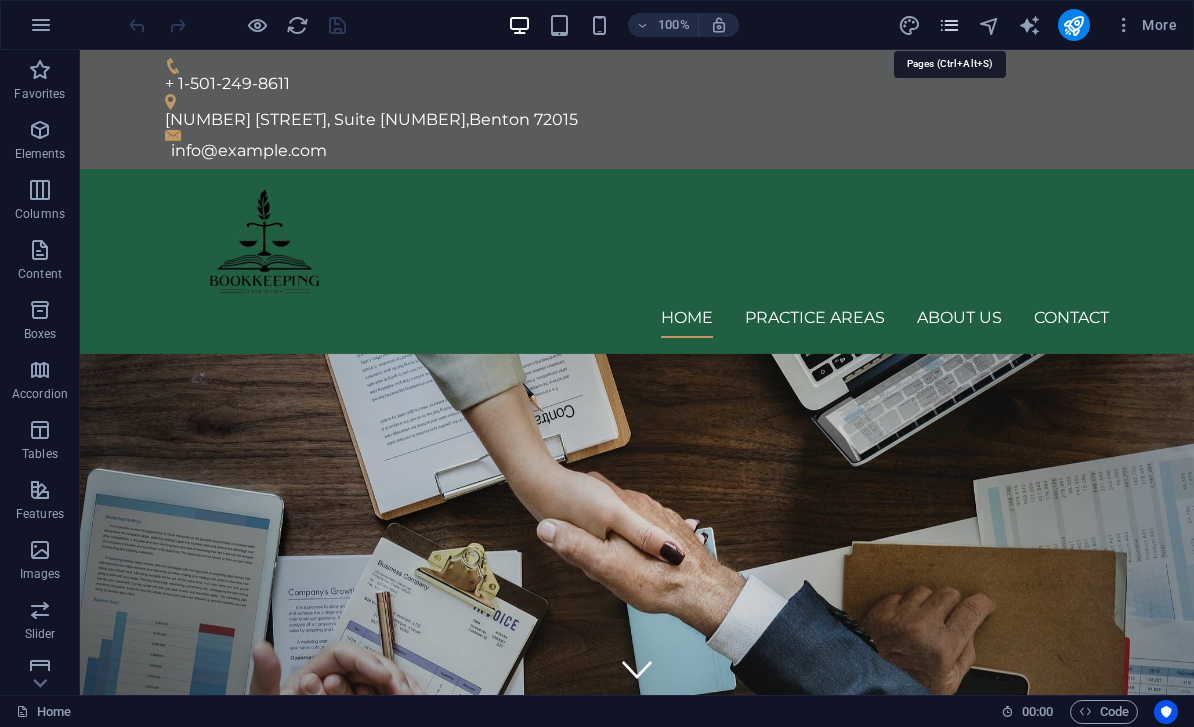 click at bounding box center [949, 25] 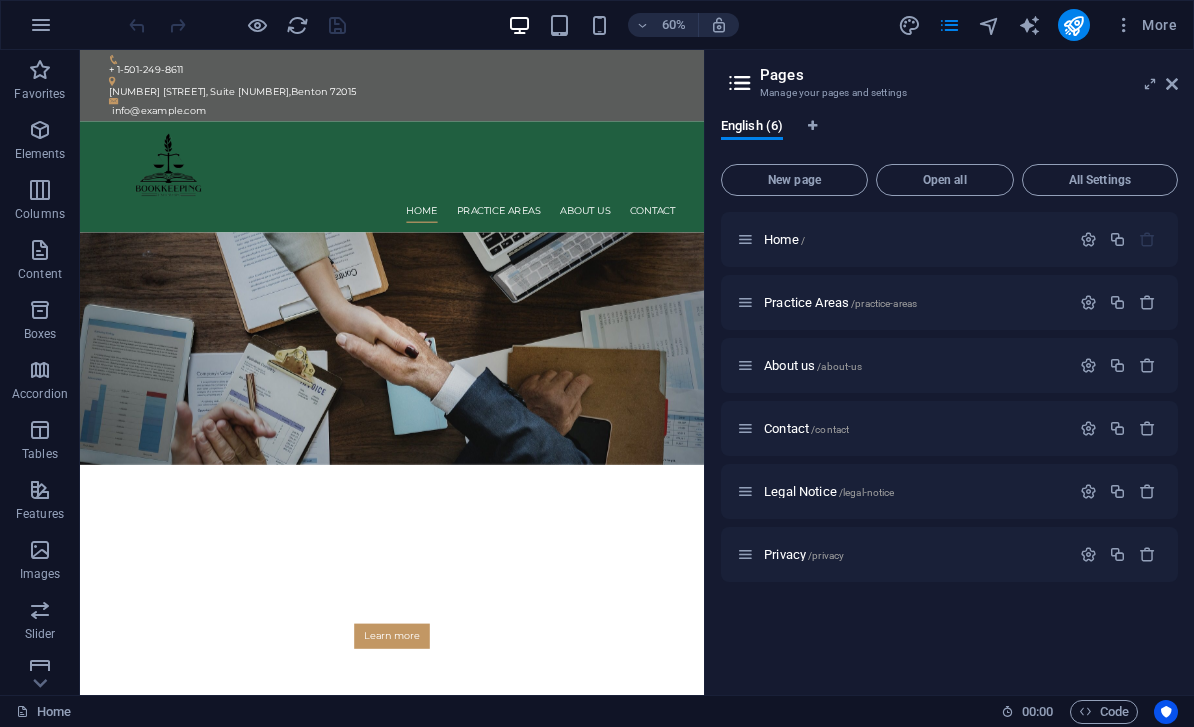 click at bounding box center [740, 83] 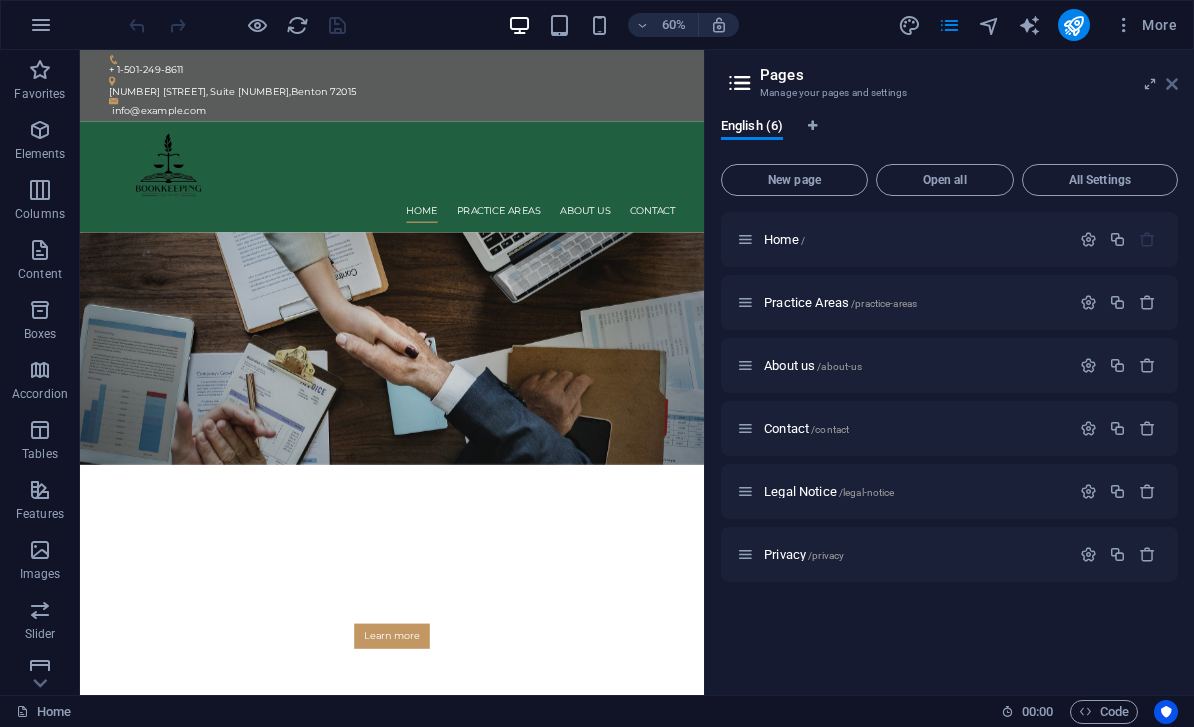 click at bounding box center (1172, 84) 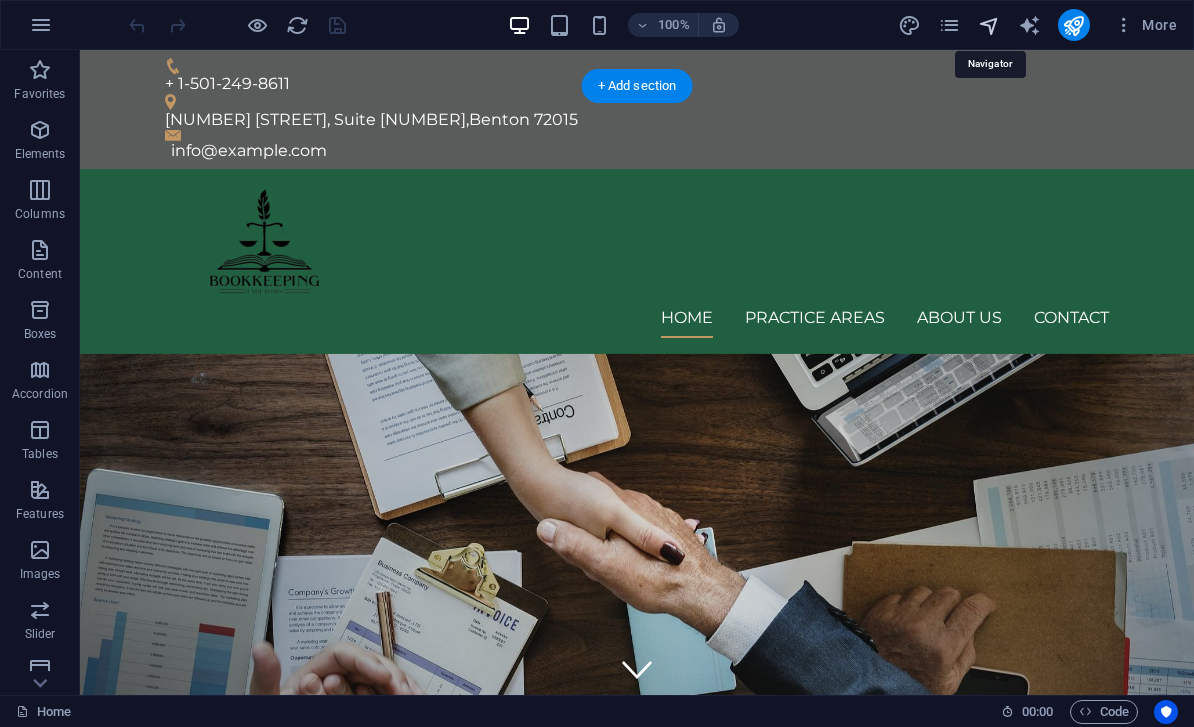 click at bounding box center [989, 25] 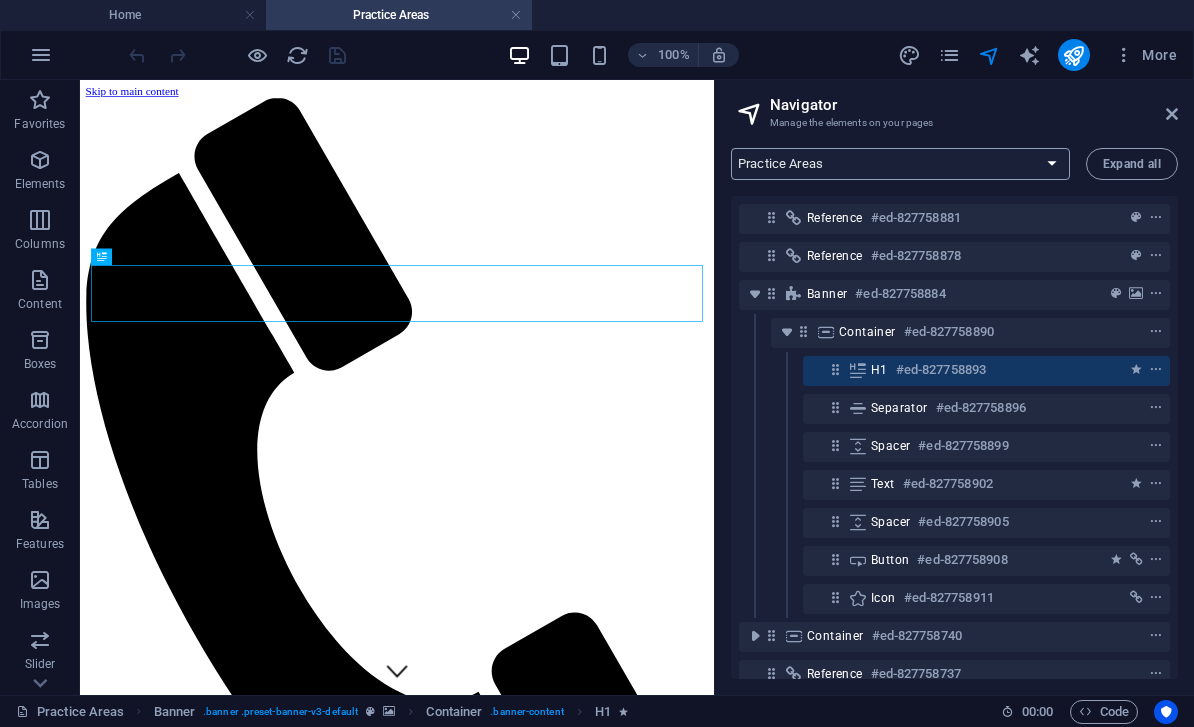 scroll, scrollTop: 0, scrollLeft: 0, axis: both 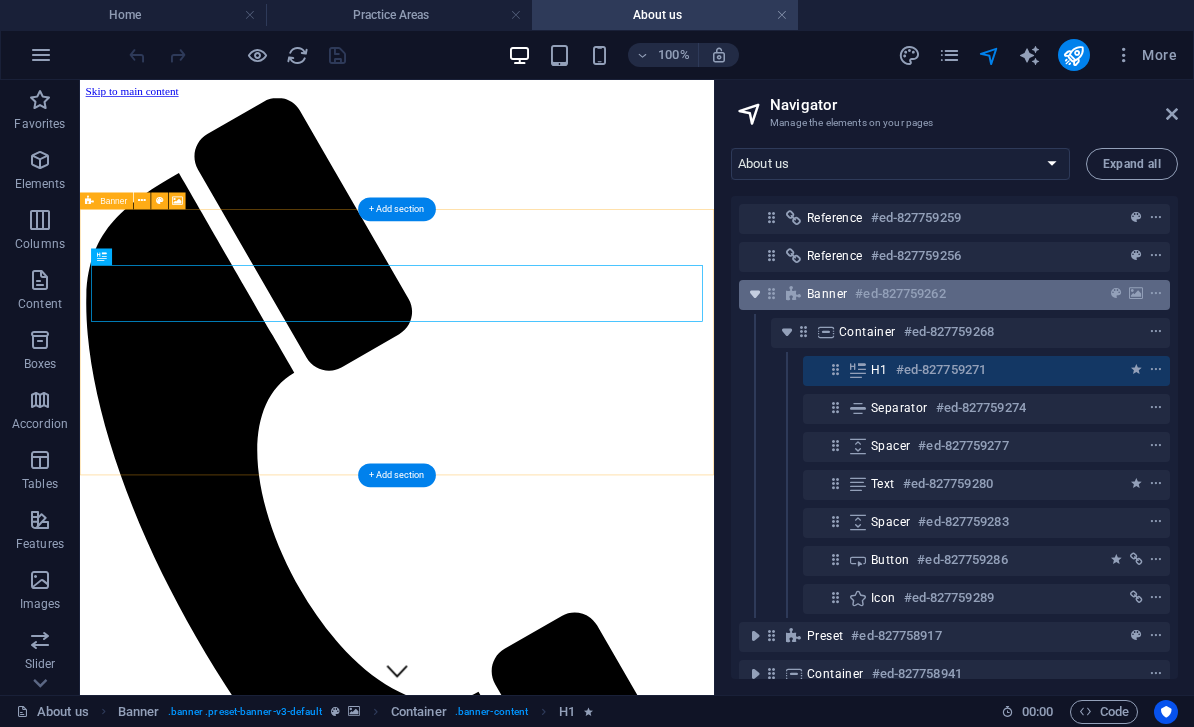 click at bounding box center [755, 294] 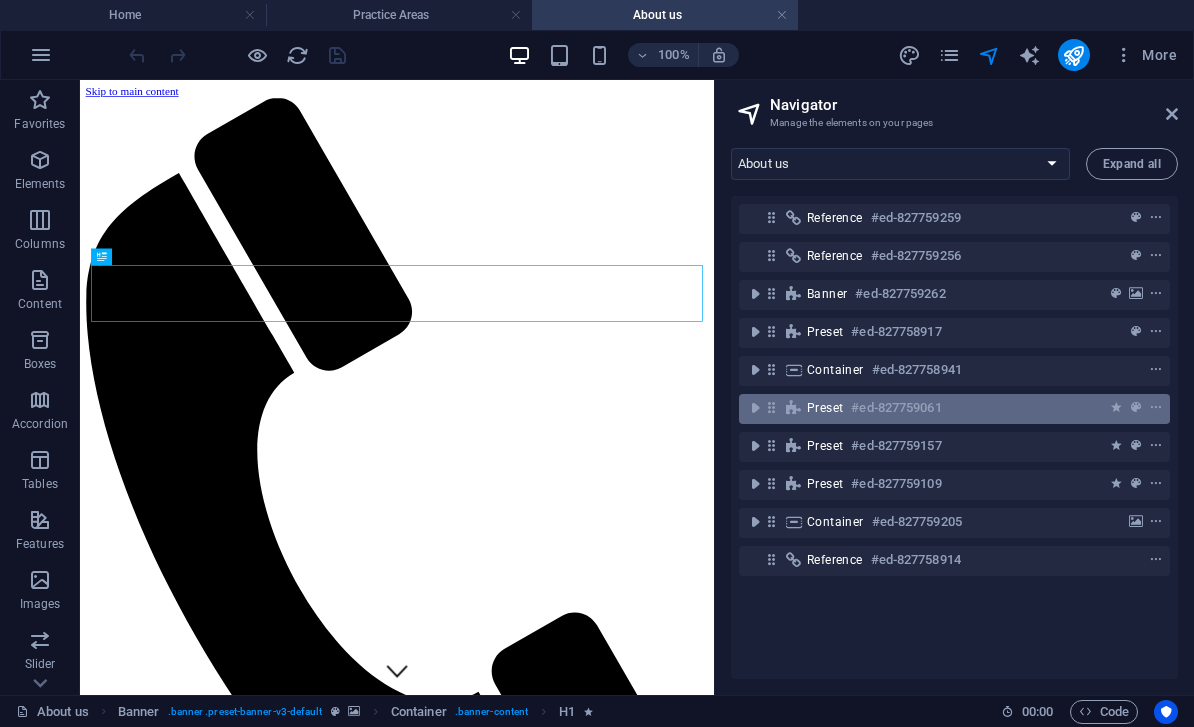 click at bounding box center [794, 408] 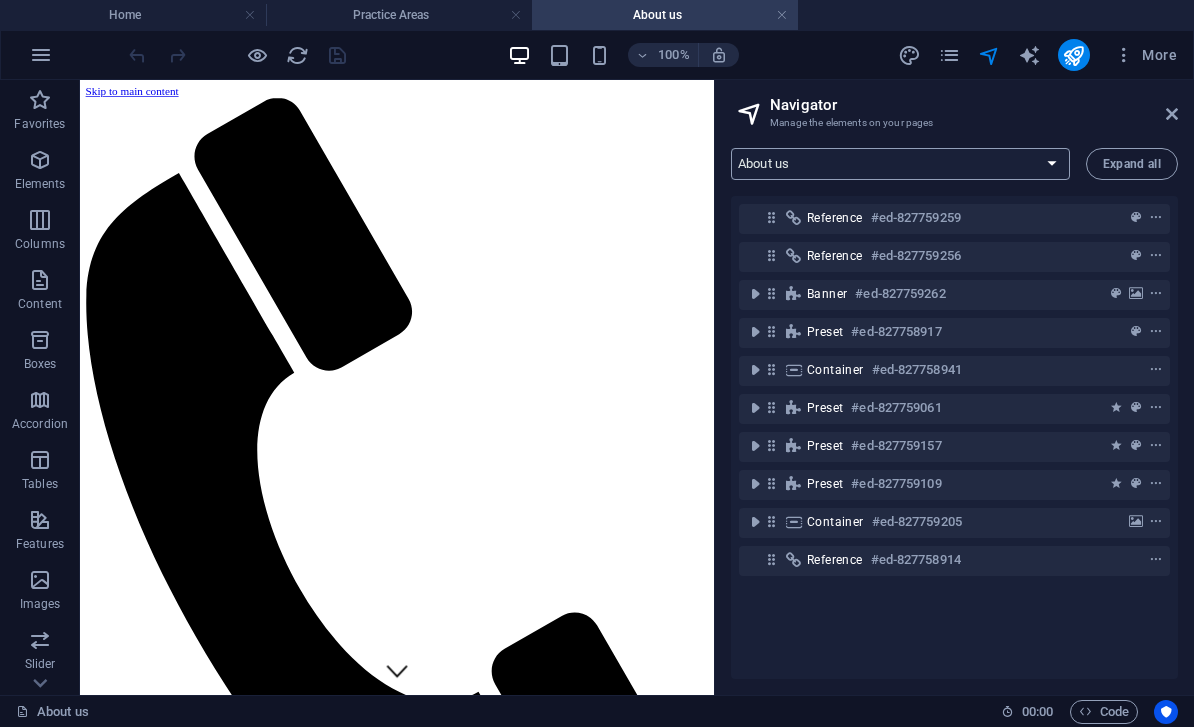 scroll, scrollTop: 0, scrollLeft: 0, axis: both 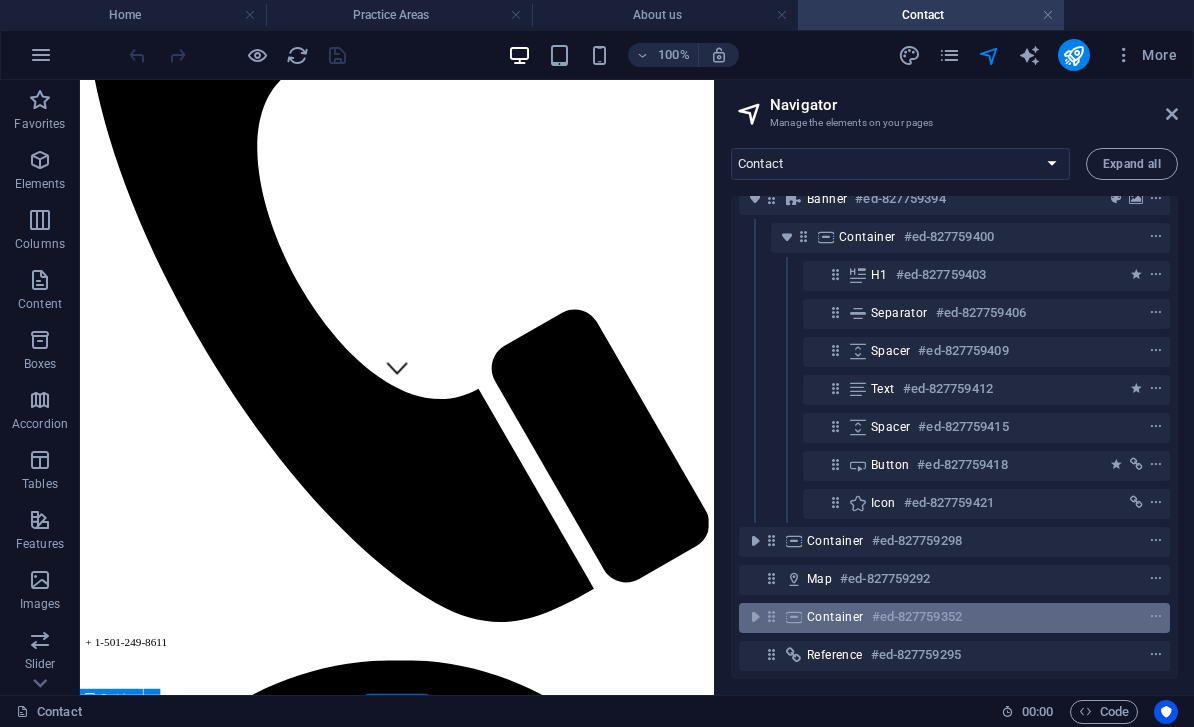 click at bounding box center [771, 616] 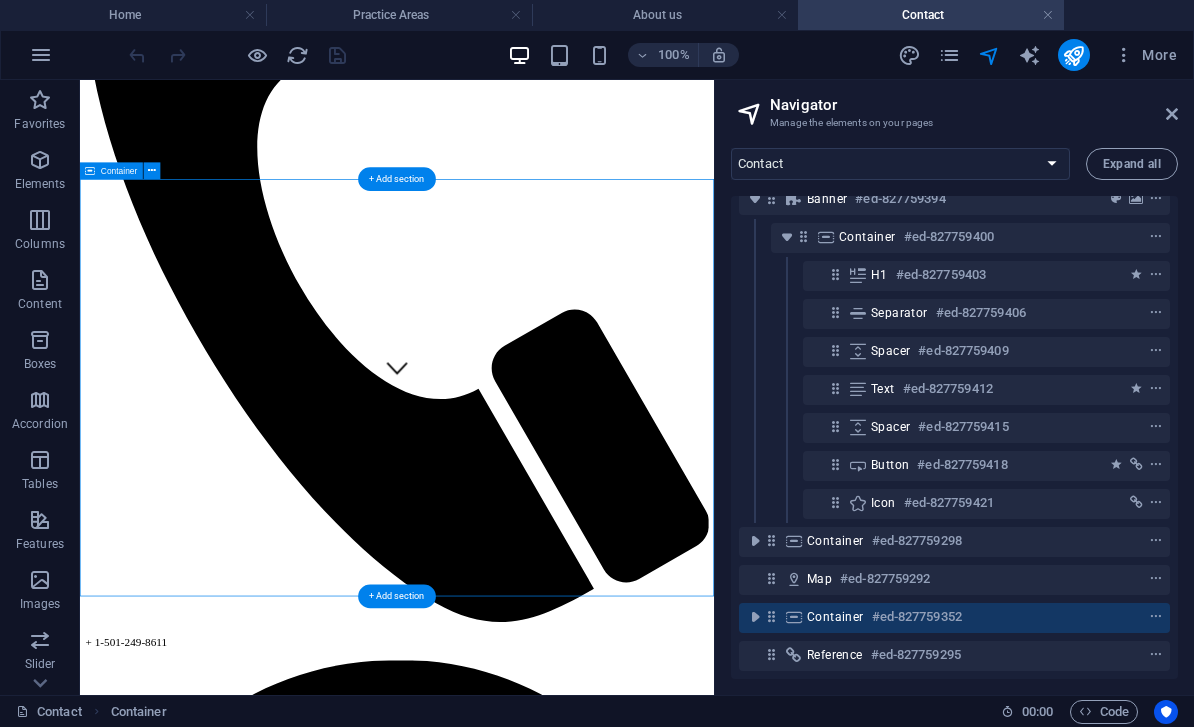 scroll, scrollTop: 1185, scrollLeft: 0, axis: vertical 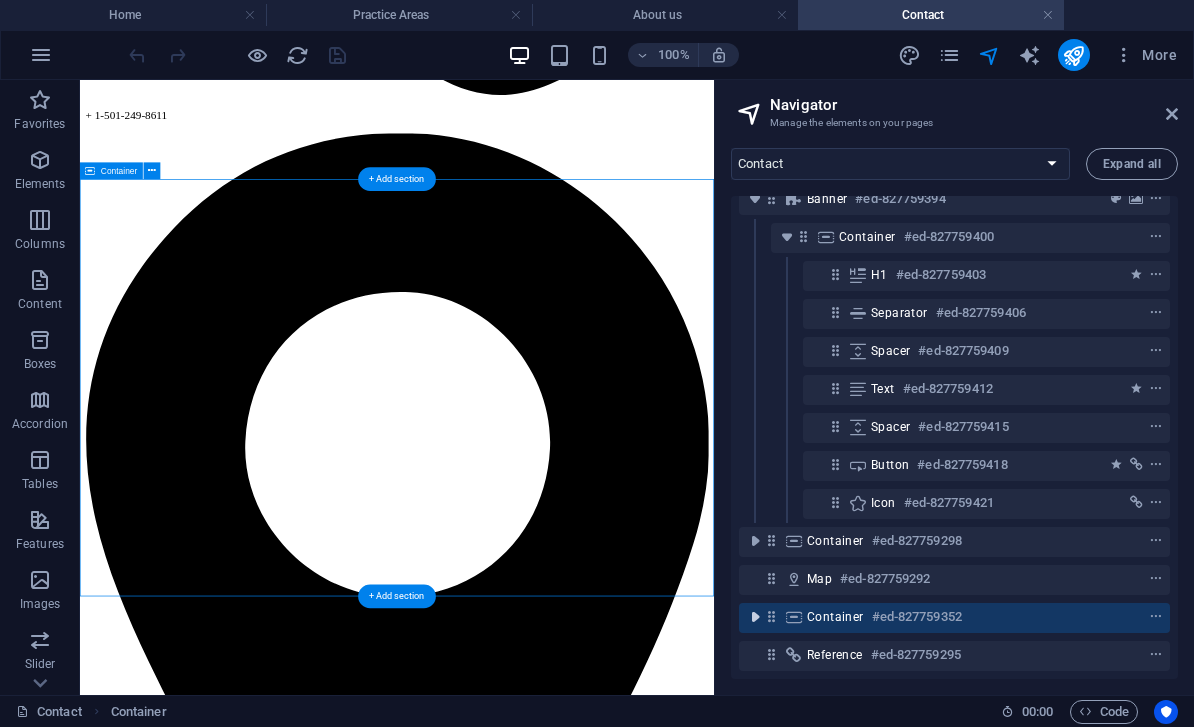 click at bounding box center (755, 617) 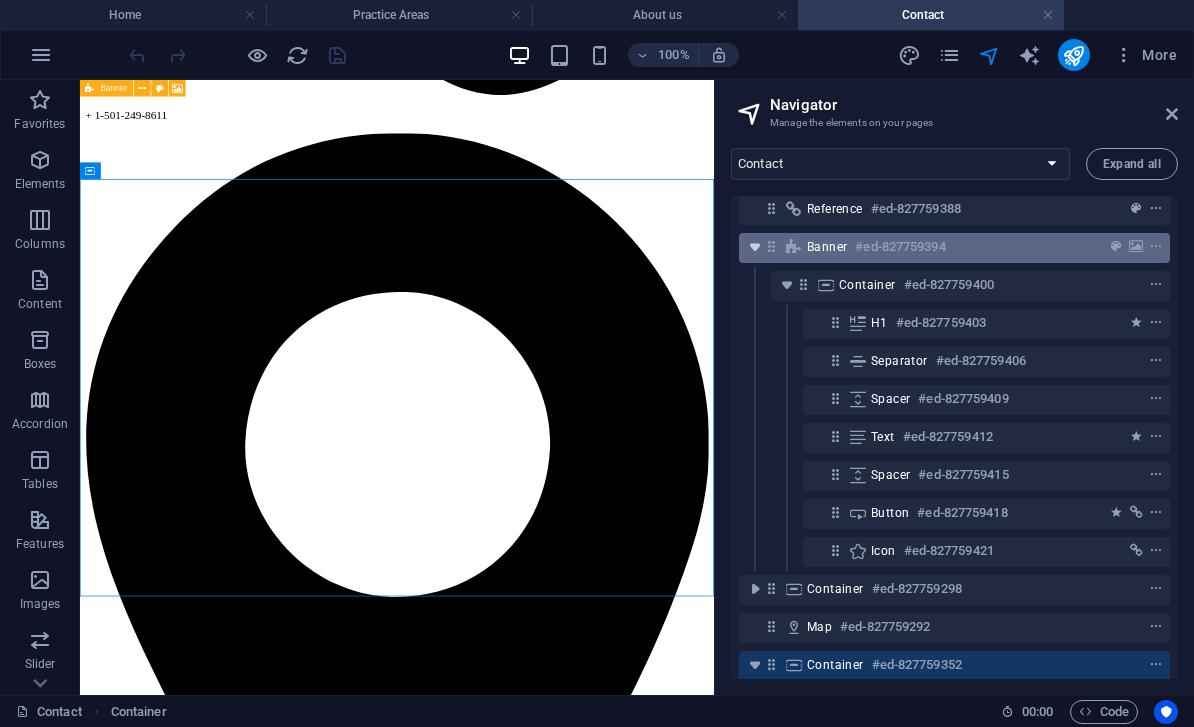 scroll, scrollTop: 50, scrollLeft: 0, axis: vertical 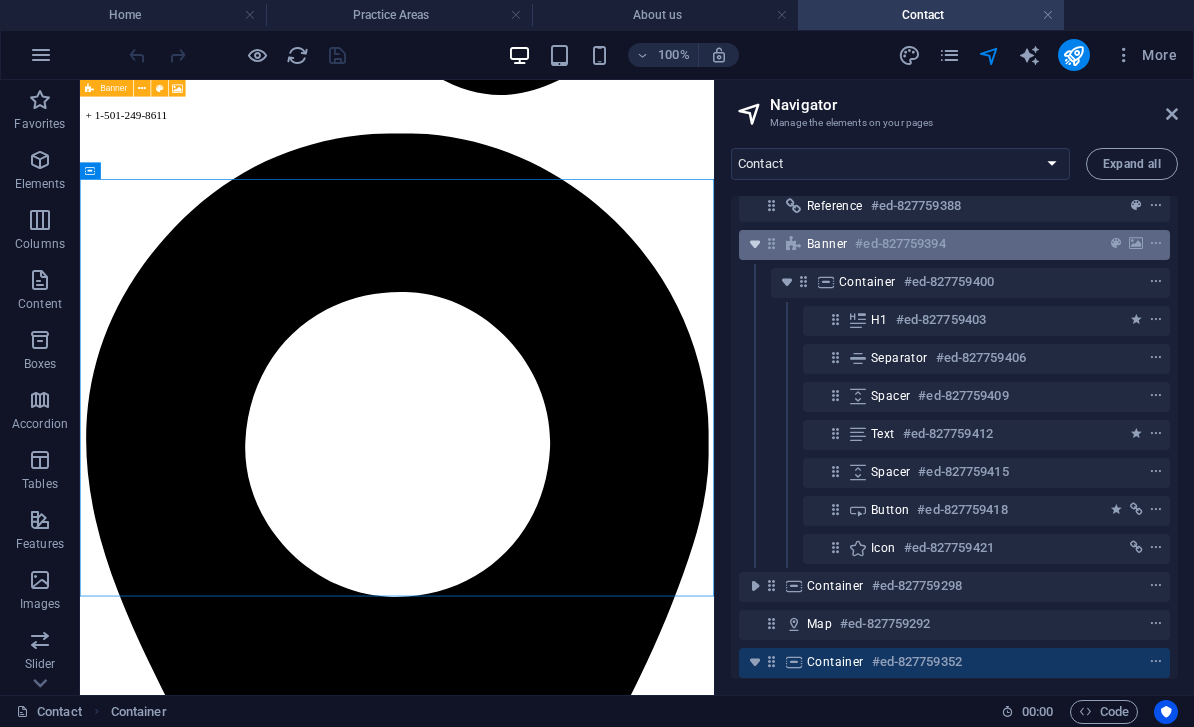 click at bounding box center [755, 244] 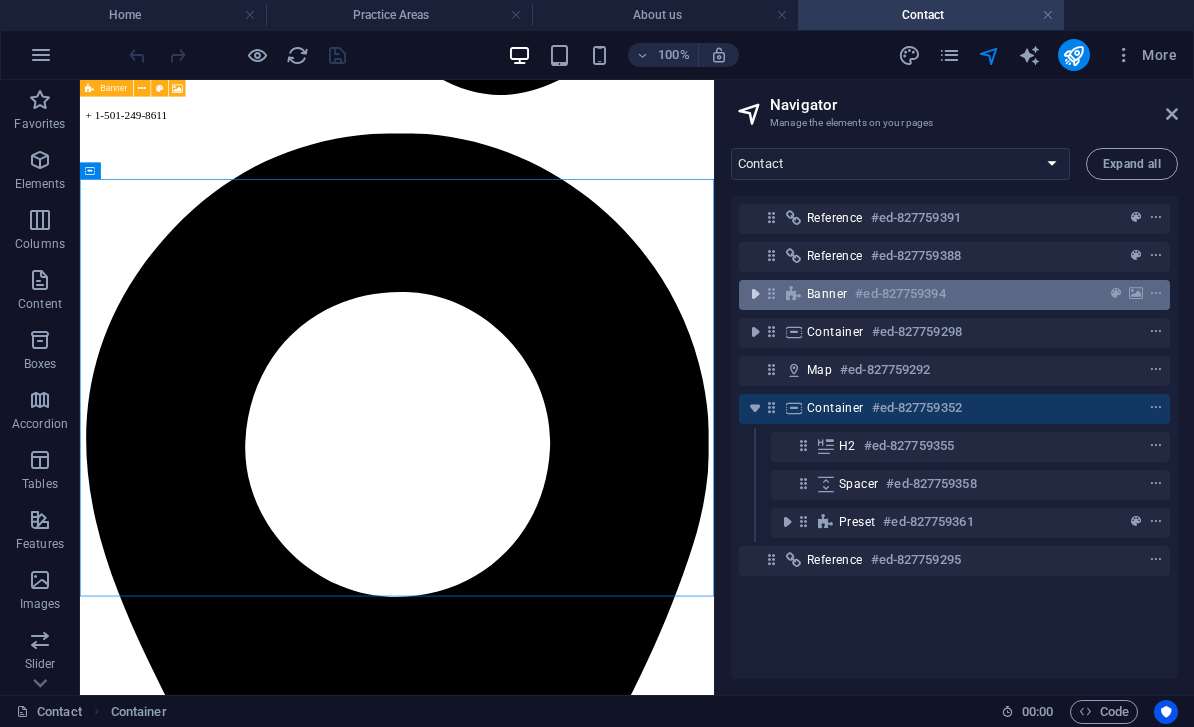 scroll, scrollTop: 0, scrollLeft: 0, axis: both 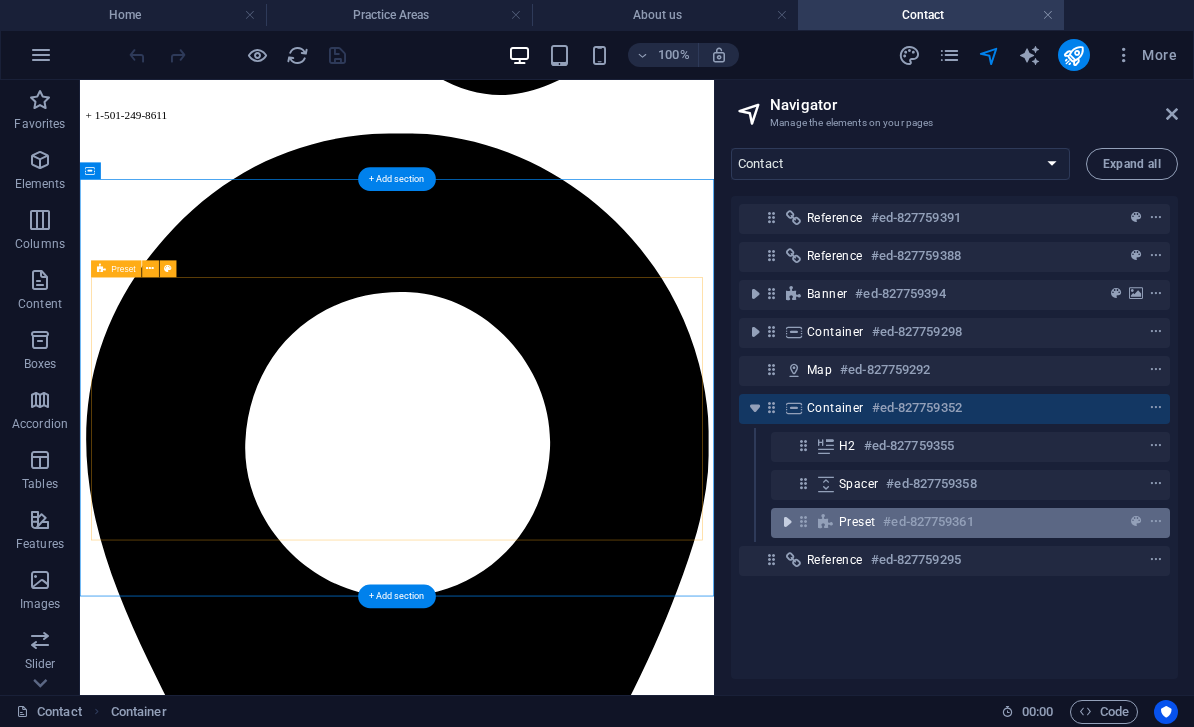 click at bounding box center (787, 522) 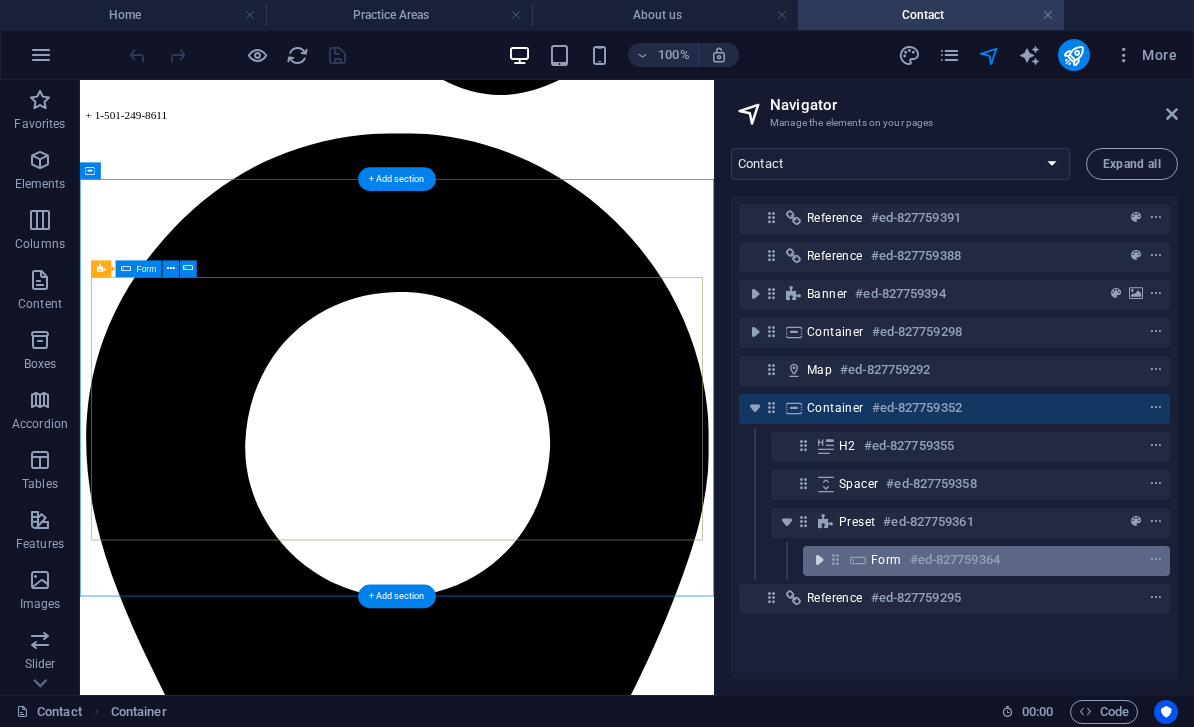 click at bounding box center (819, 560) 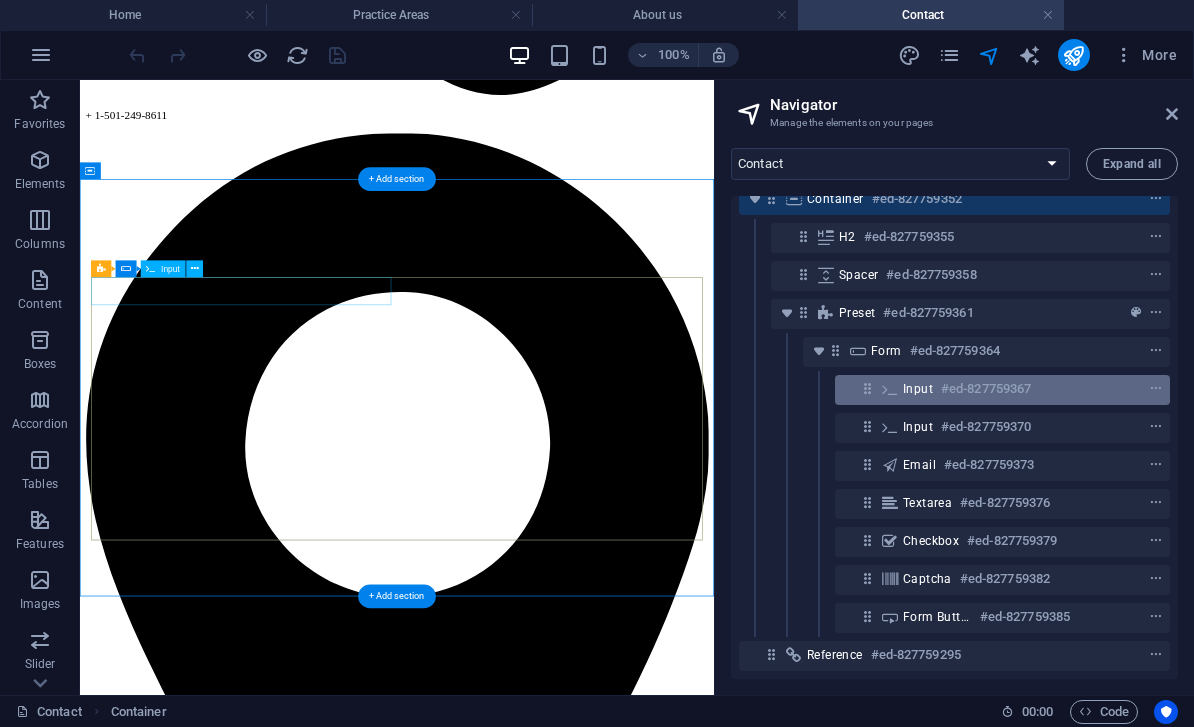 scroll, scrollTop: 209, scrollLeft: 0, axis: vertical 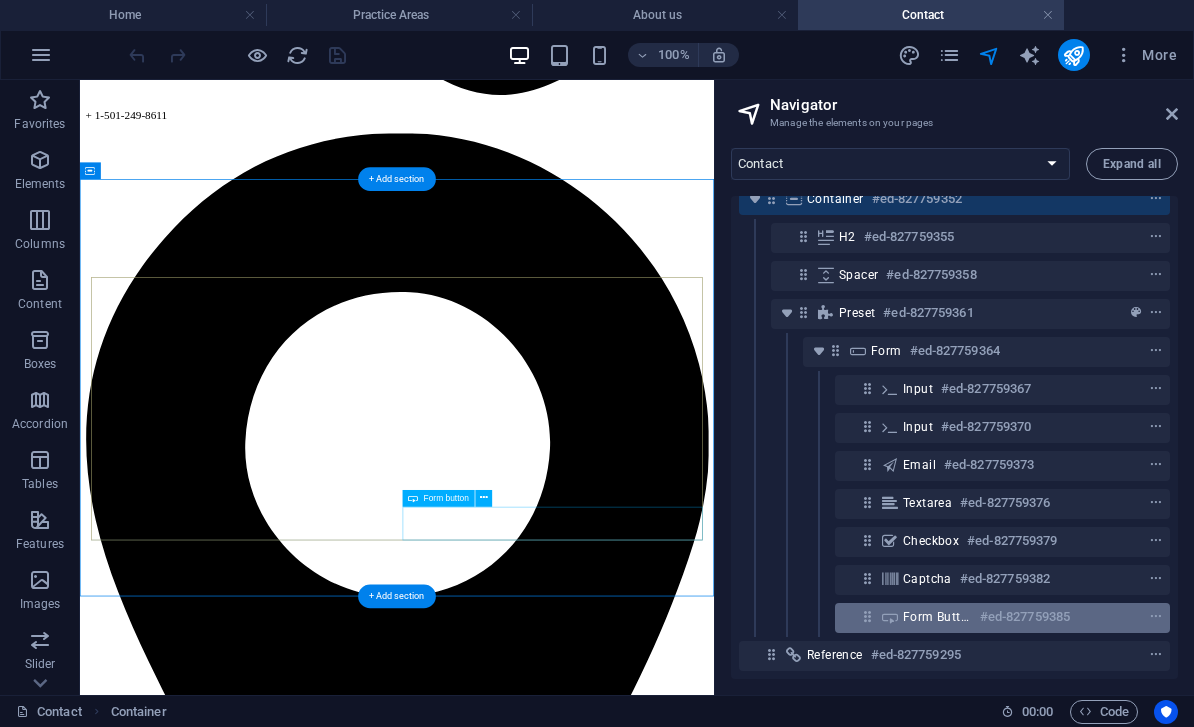 click on "#ed-827759385" at bounding box center [1025, 617] 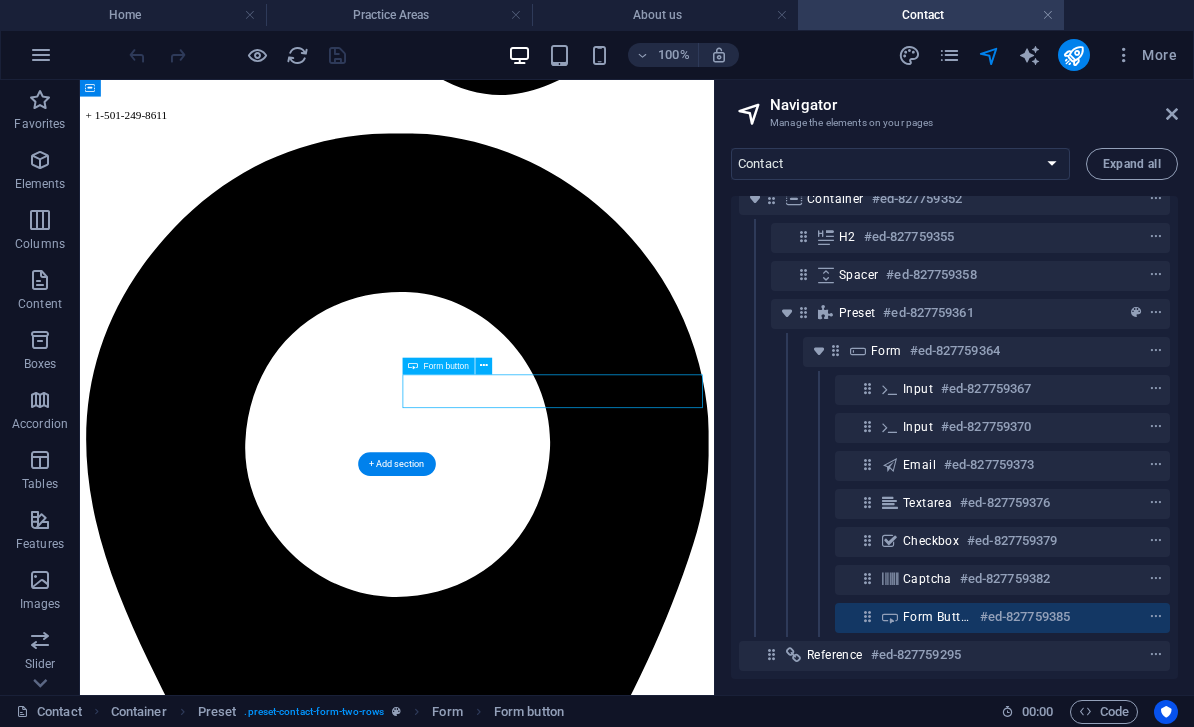 scroll, scrollTop: 1374, scrollLeft: 0, axis: vertical 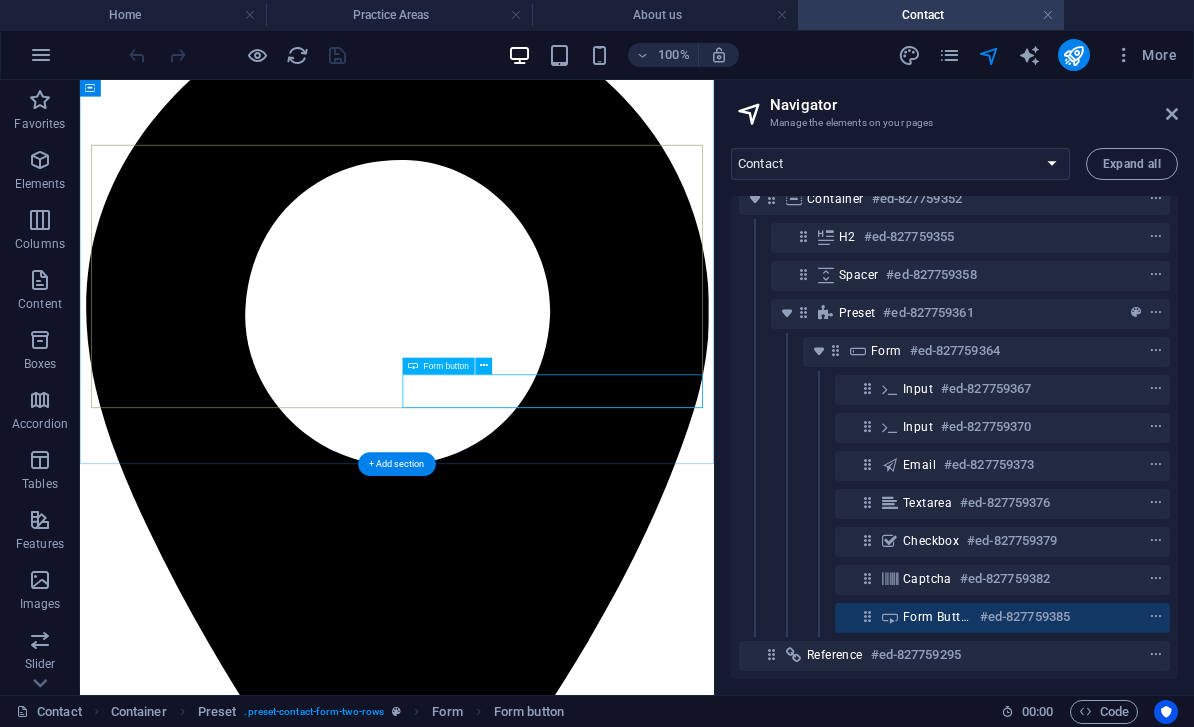 click at bounding box center (867, 616) 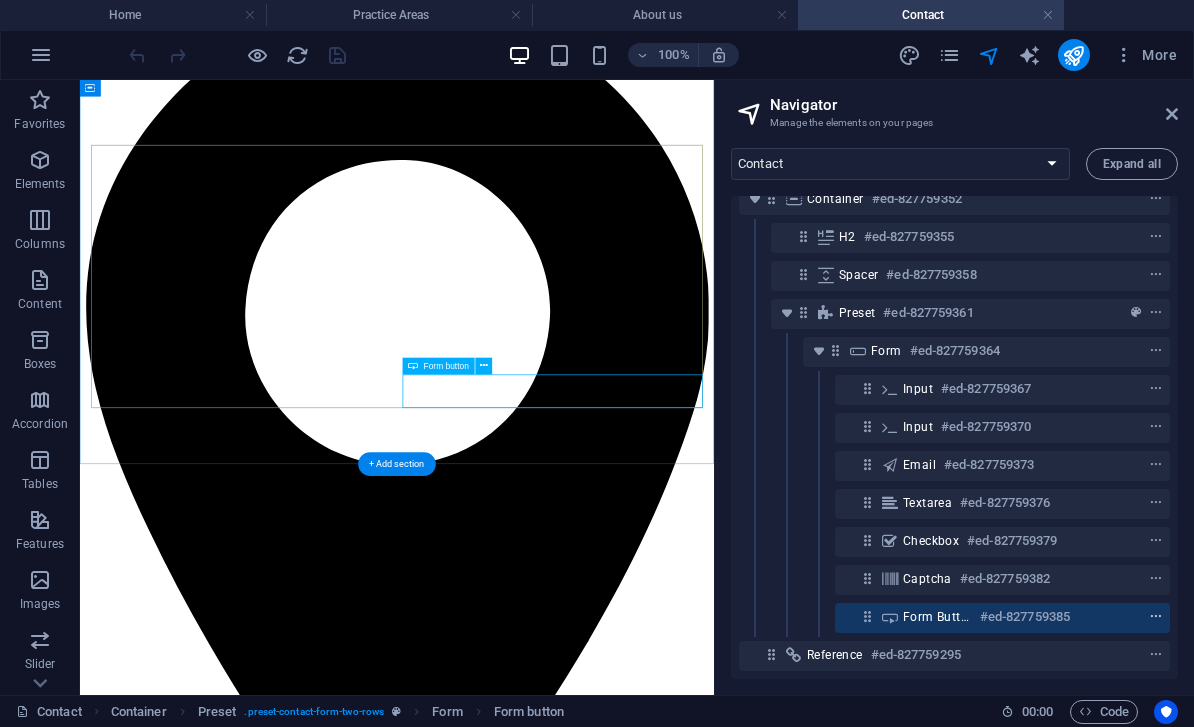 click at bounding box center [1156, 617] 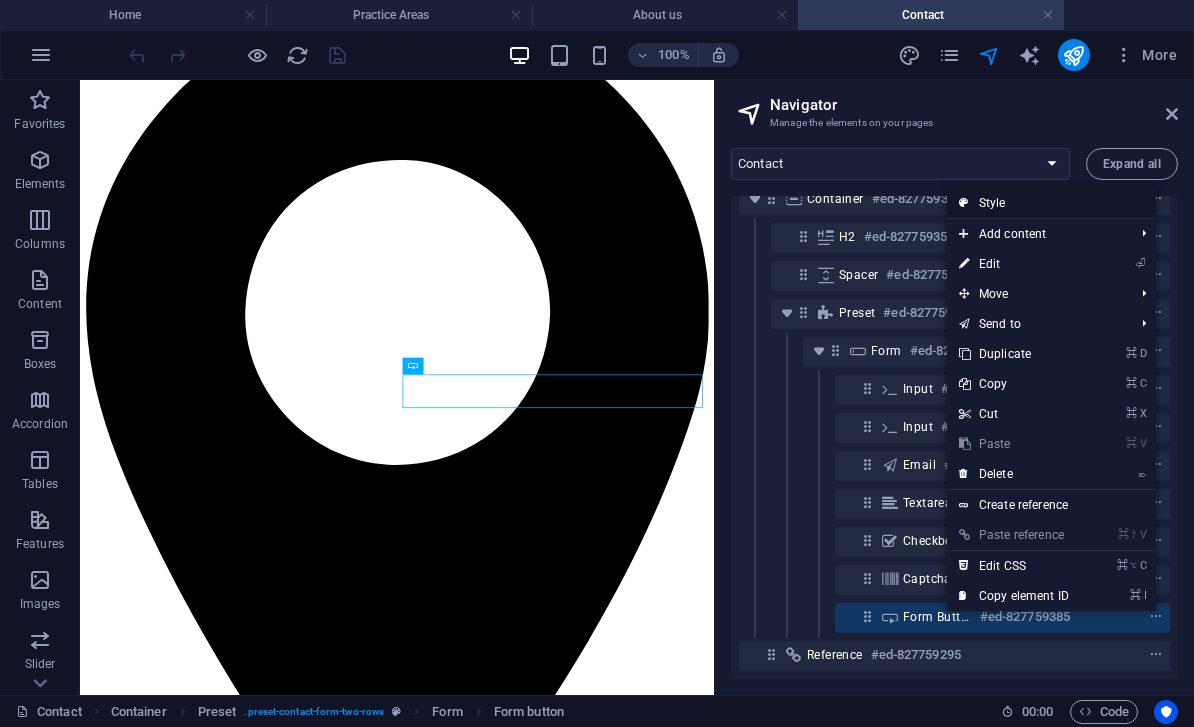 click on "Style" at bounding box center [1051, 203] 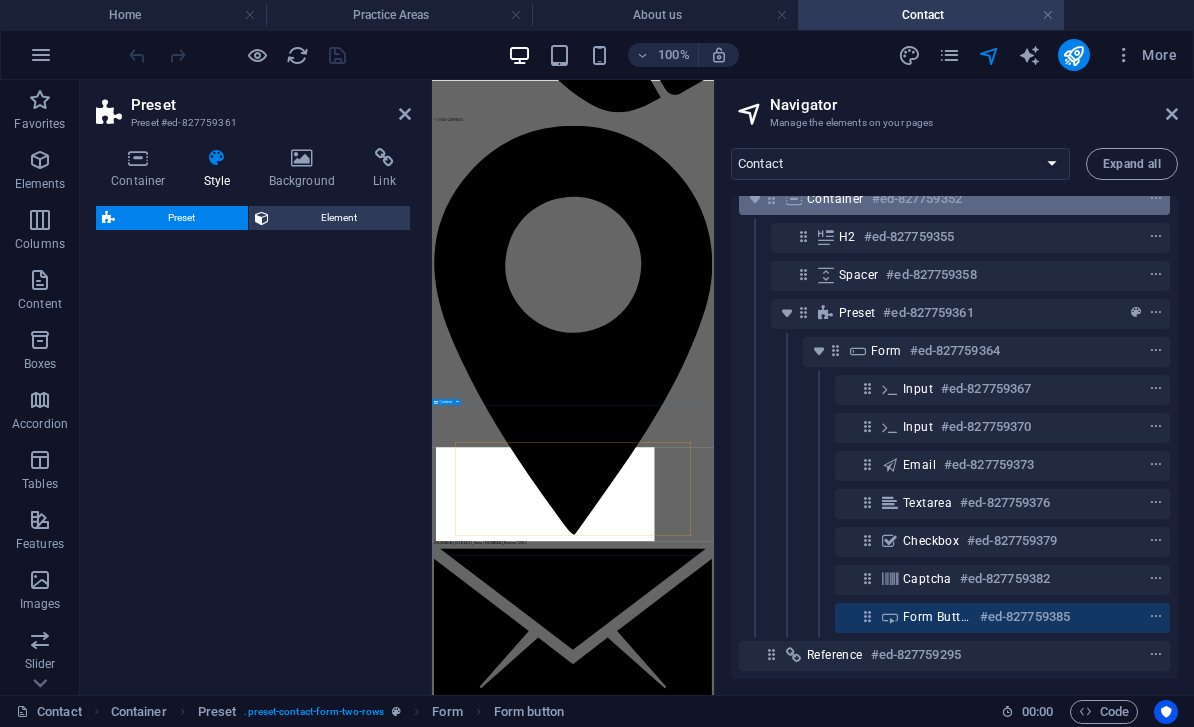 select on "px" 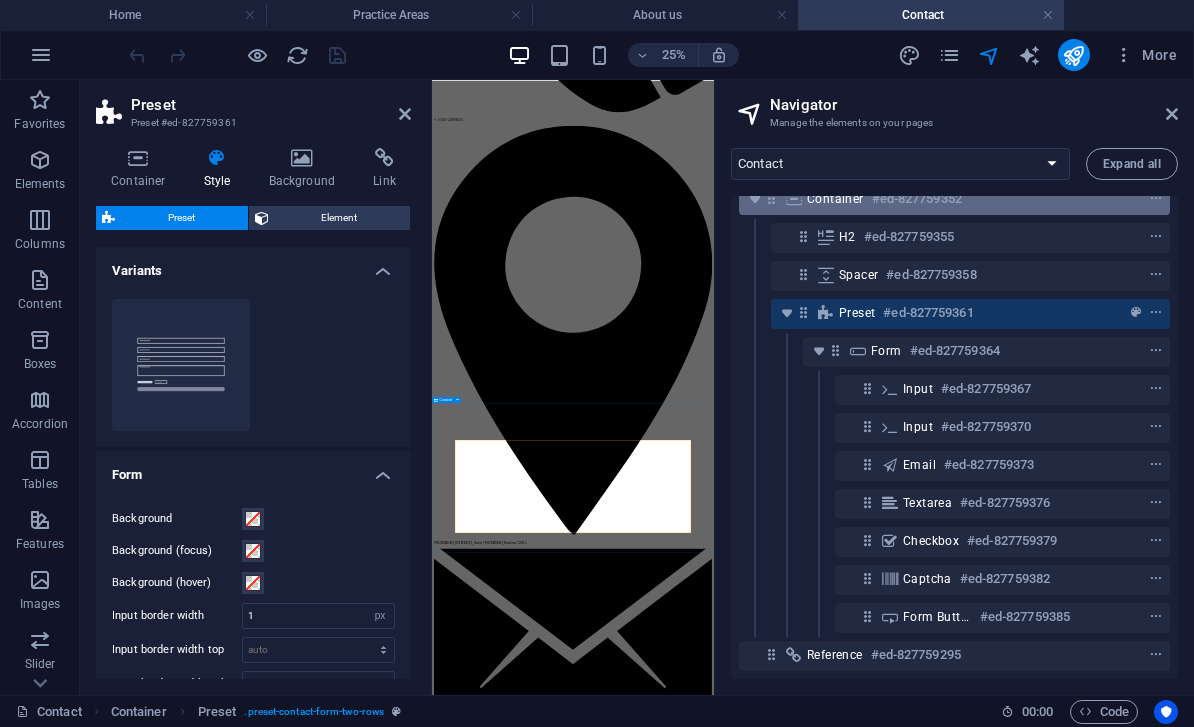 scroll, scrollTop: 0, scrollLeft: 0, axis: both 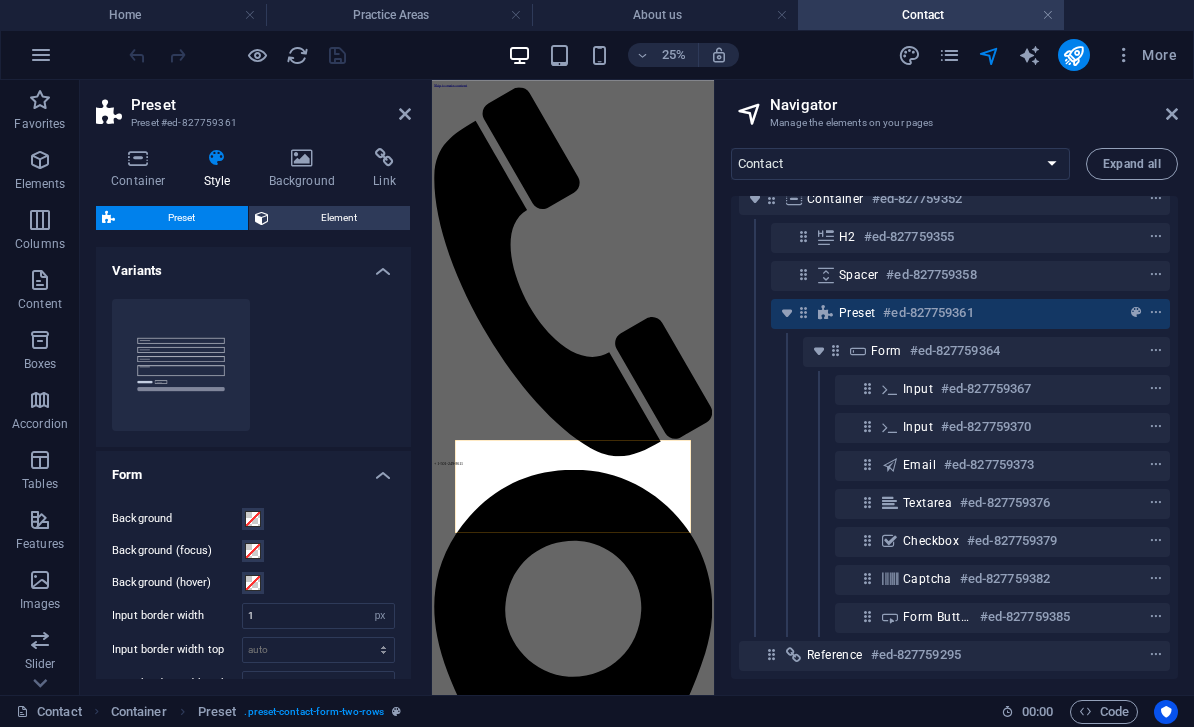 click on "Preset Element" at bounding box center (253, 218) 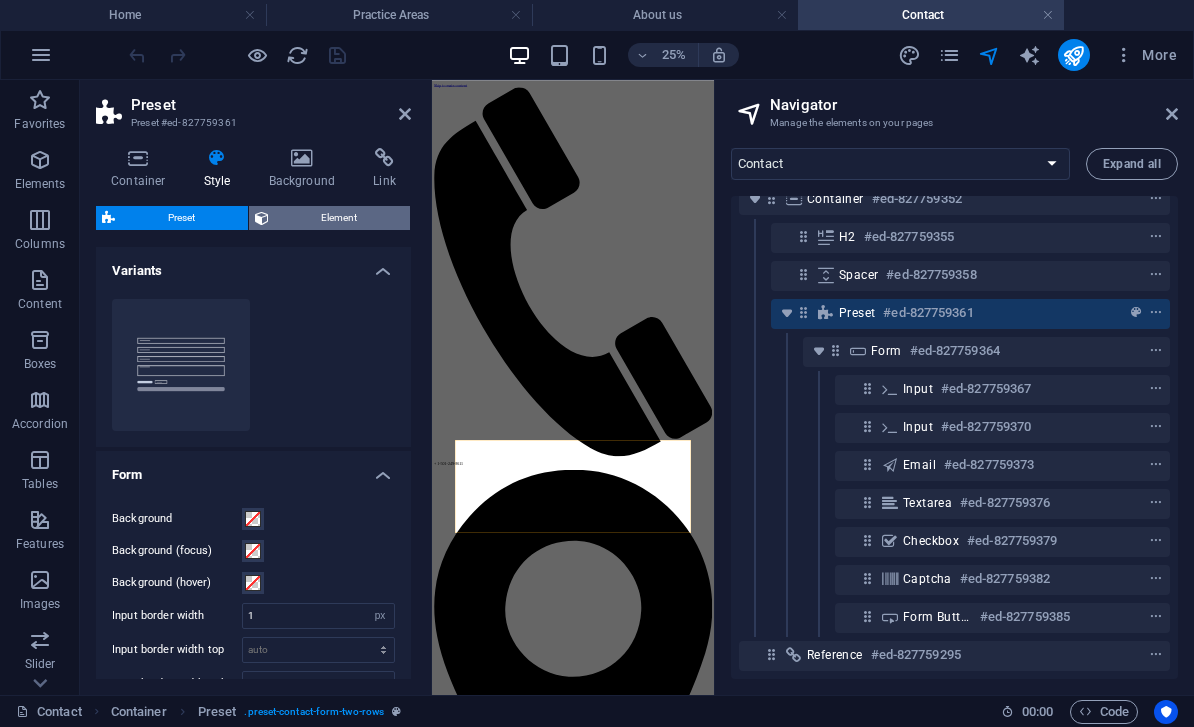click on "Element" at bounding box center (340, 218) 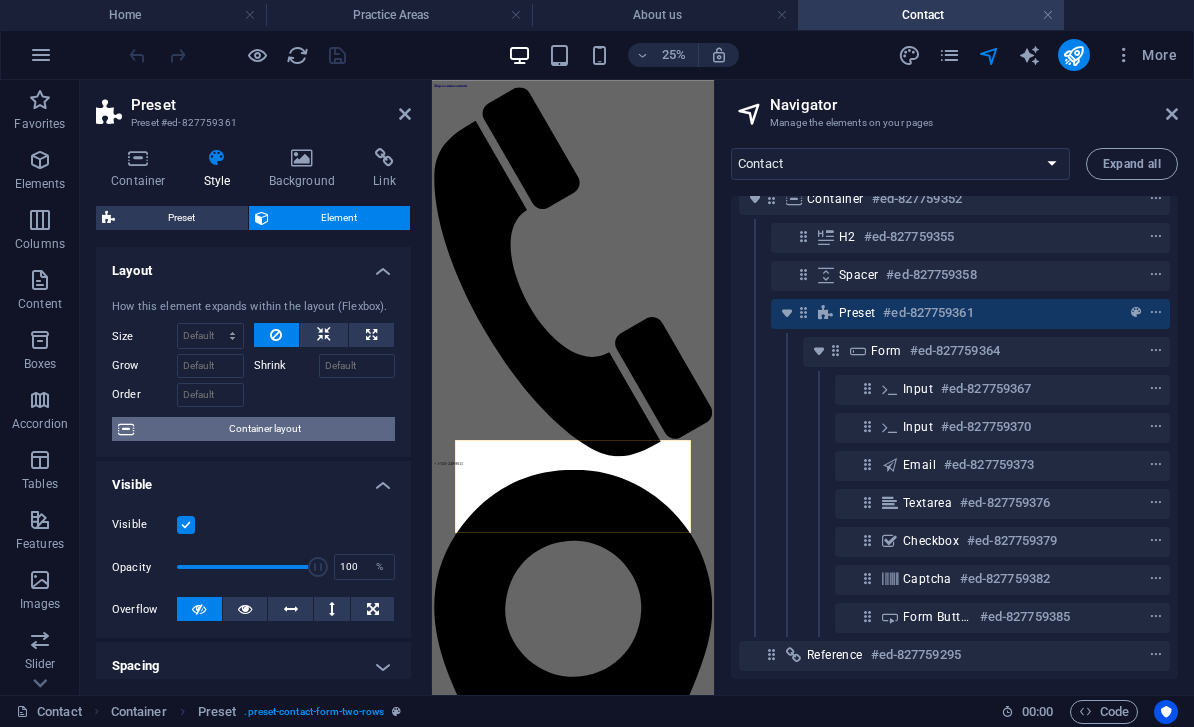 scroll, scrollTop: 0, scrollLeft: 0, axis: both 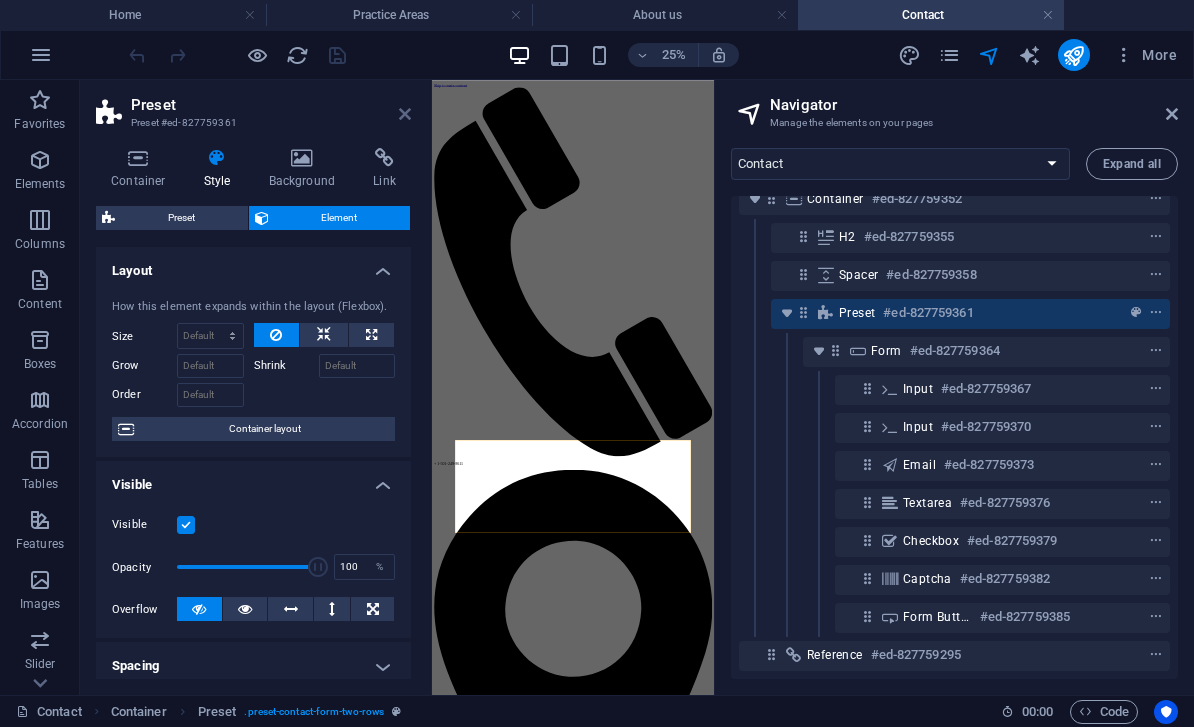 click at bounding box center [405, 114] 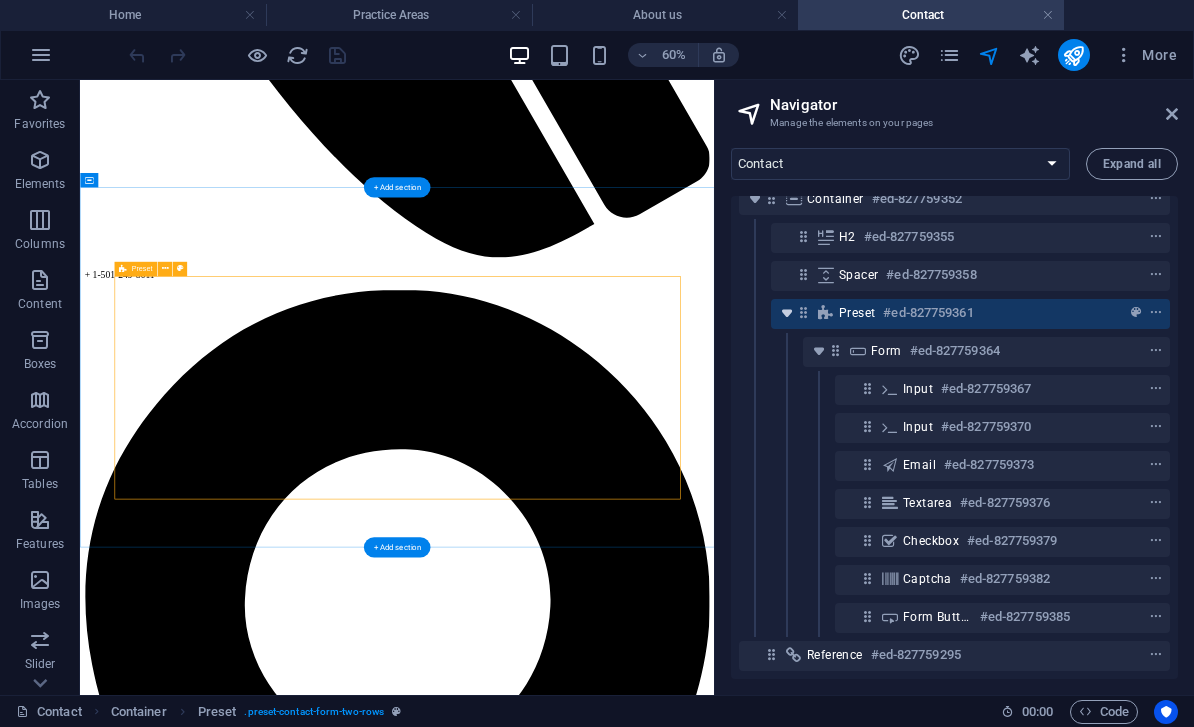 scroll, scrollTop: 209, scrollLeft: 0, axis: vertical 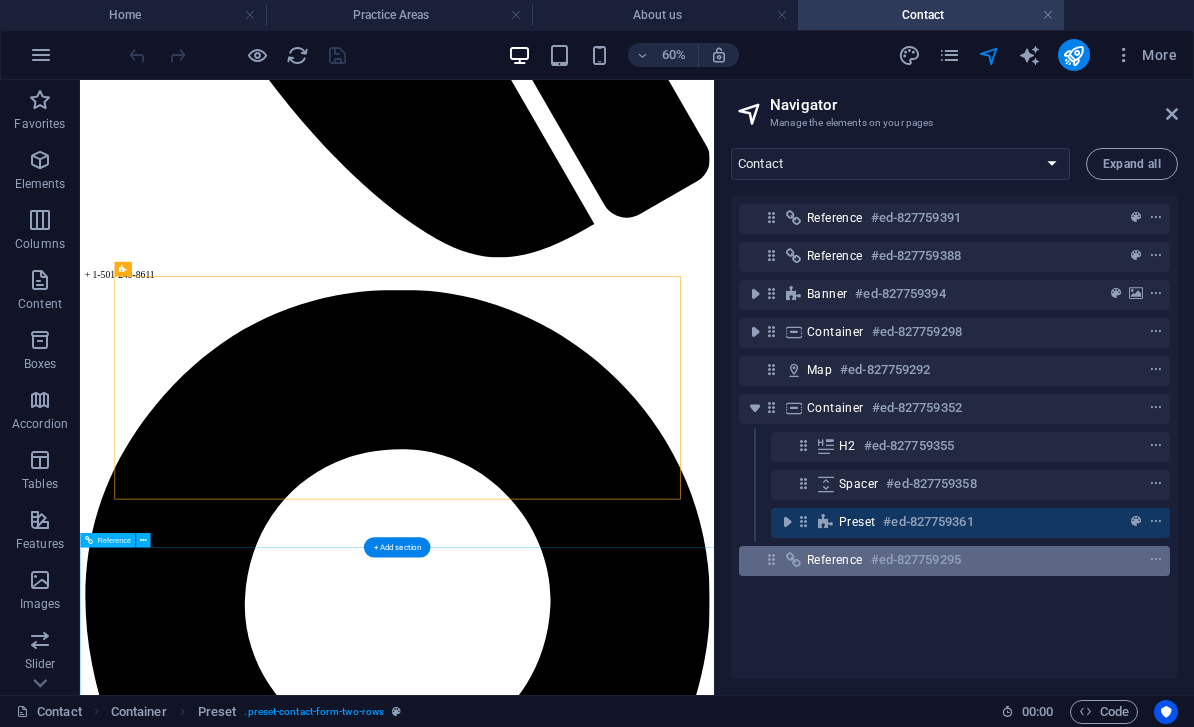 click at bounding box center [794, 560] 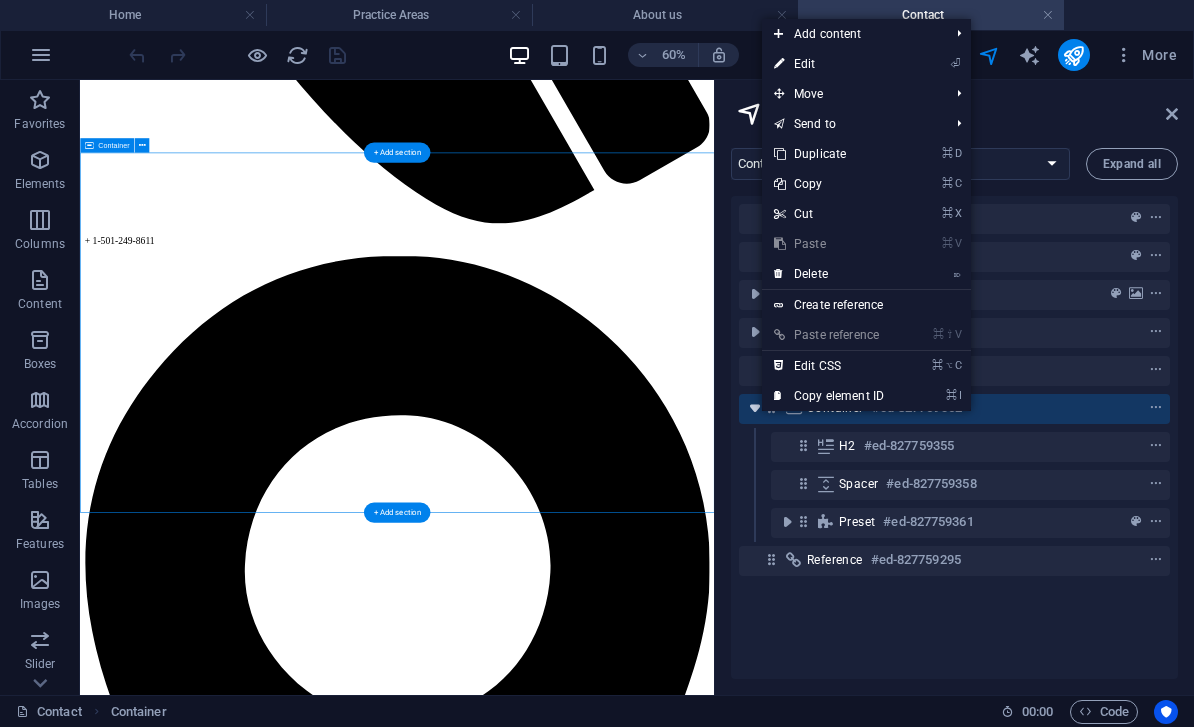 click at bounding box center (755, 408) 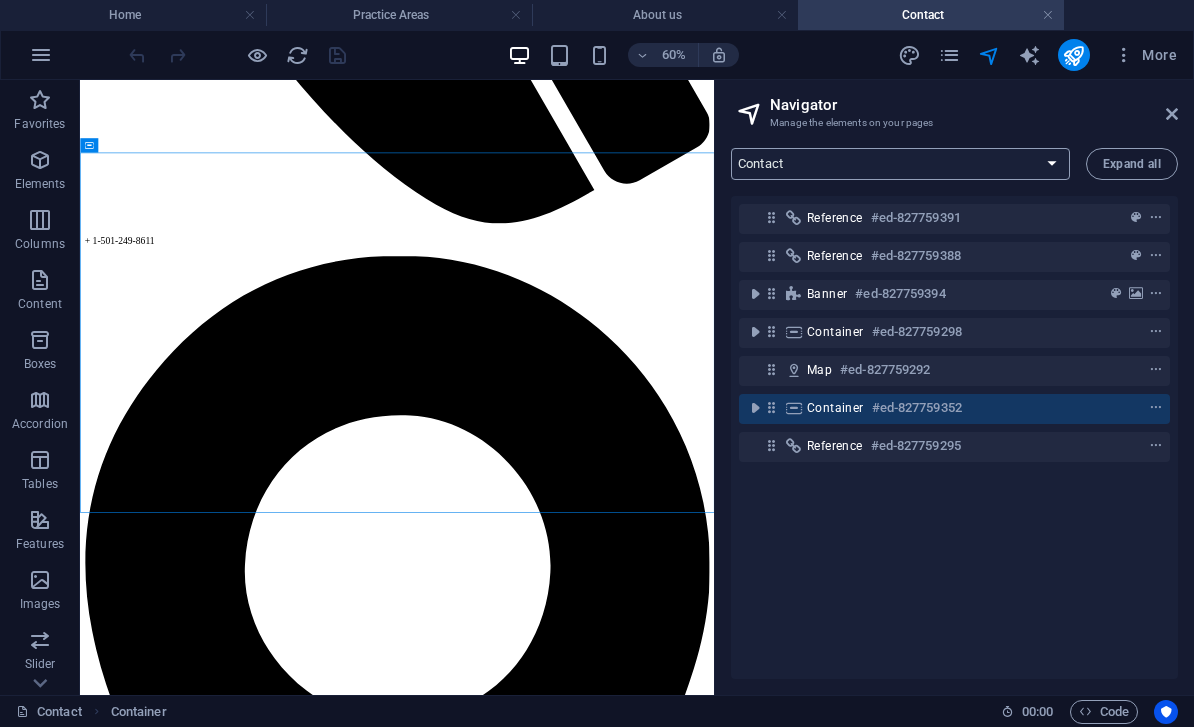 select on "15927816-en" 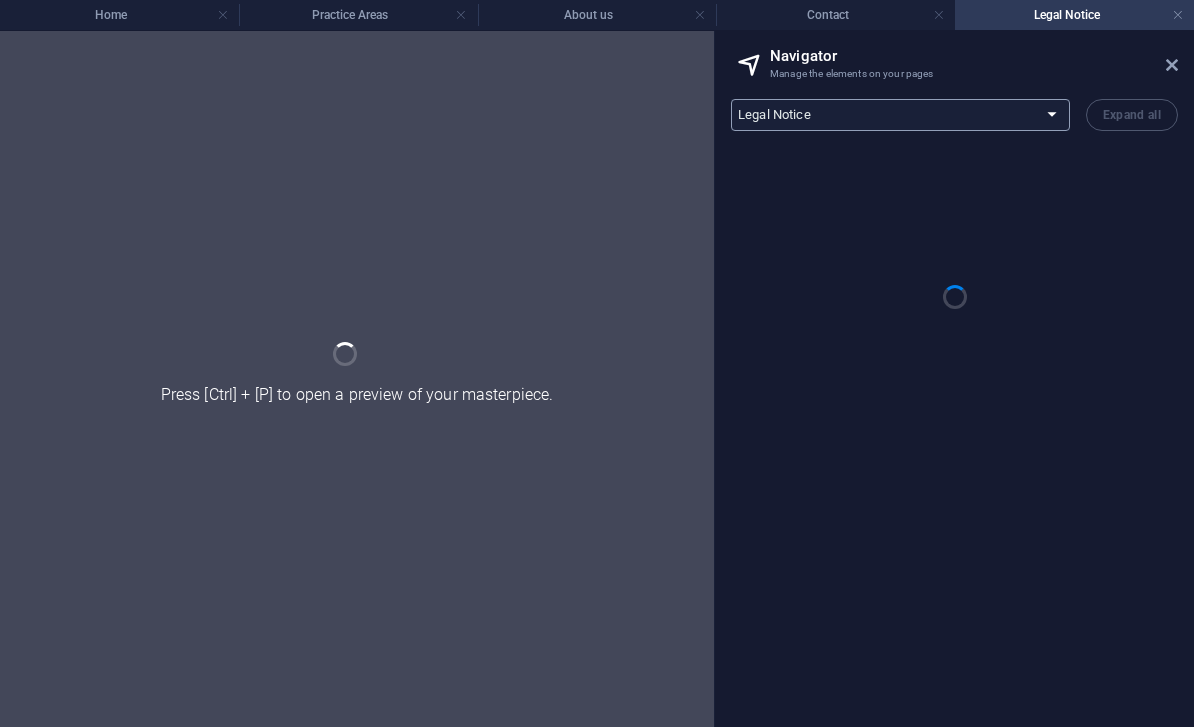 scroll, scrollTop: 1034, scrollLeft: 0, axis: vertical 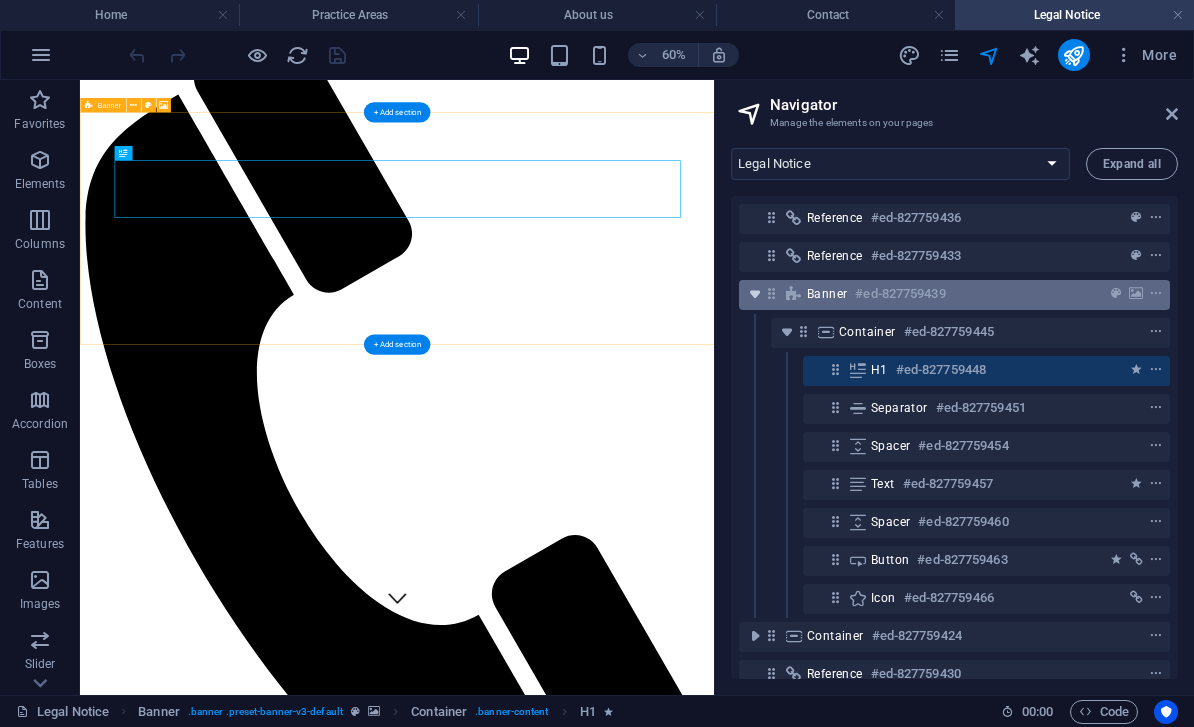 click at bounding box center [755, 294] 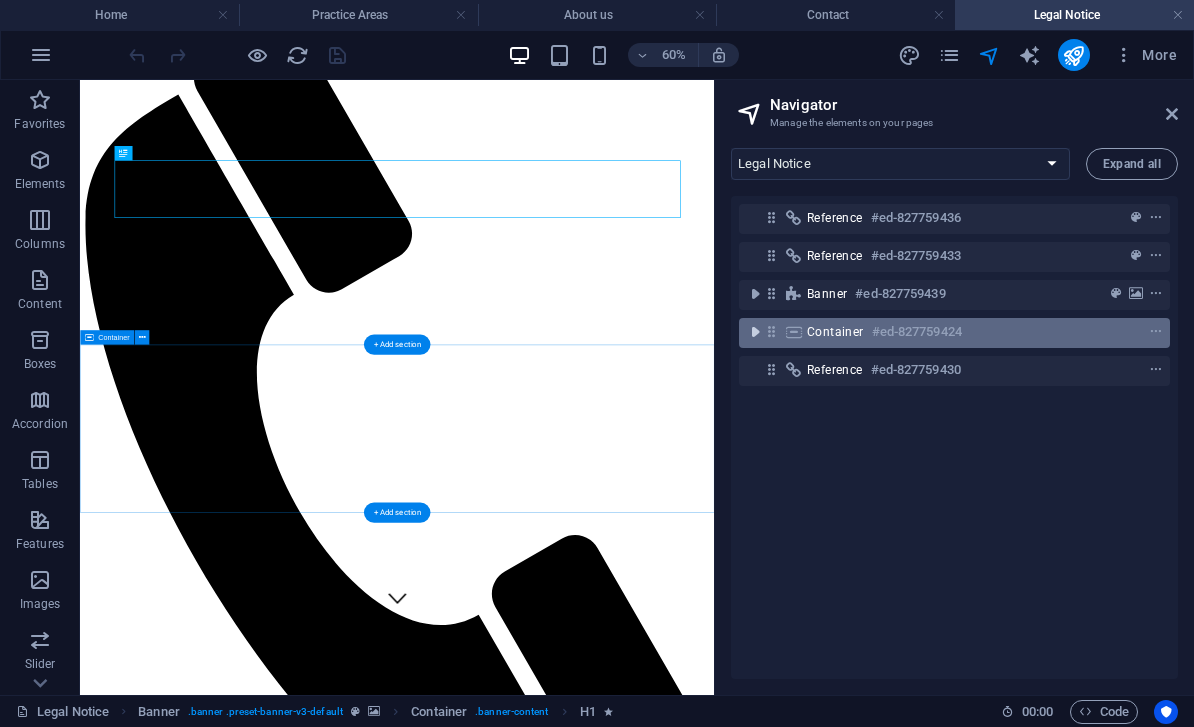 click at bounding box center (755, 332) 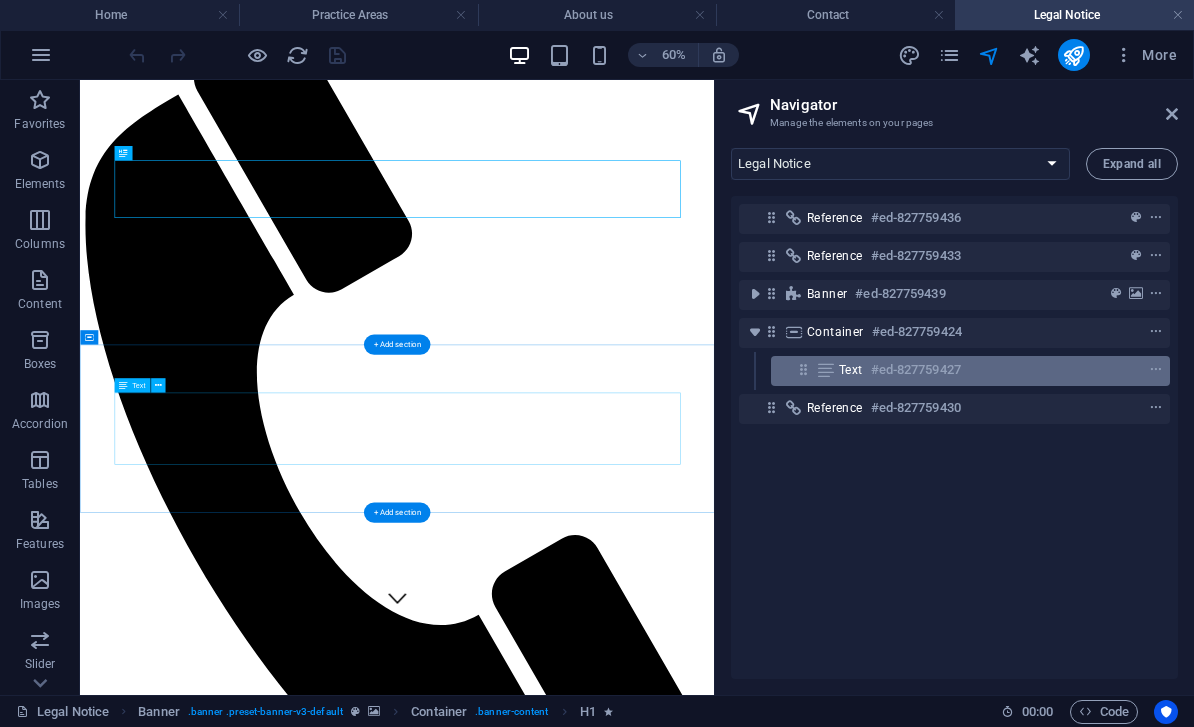 click at bounding box center [803, 369] 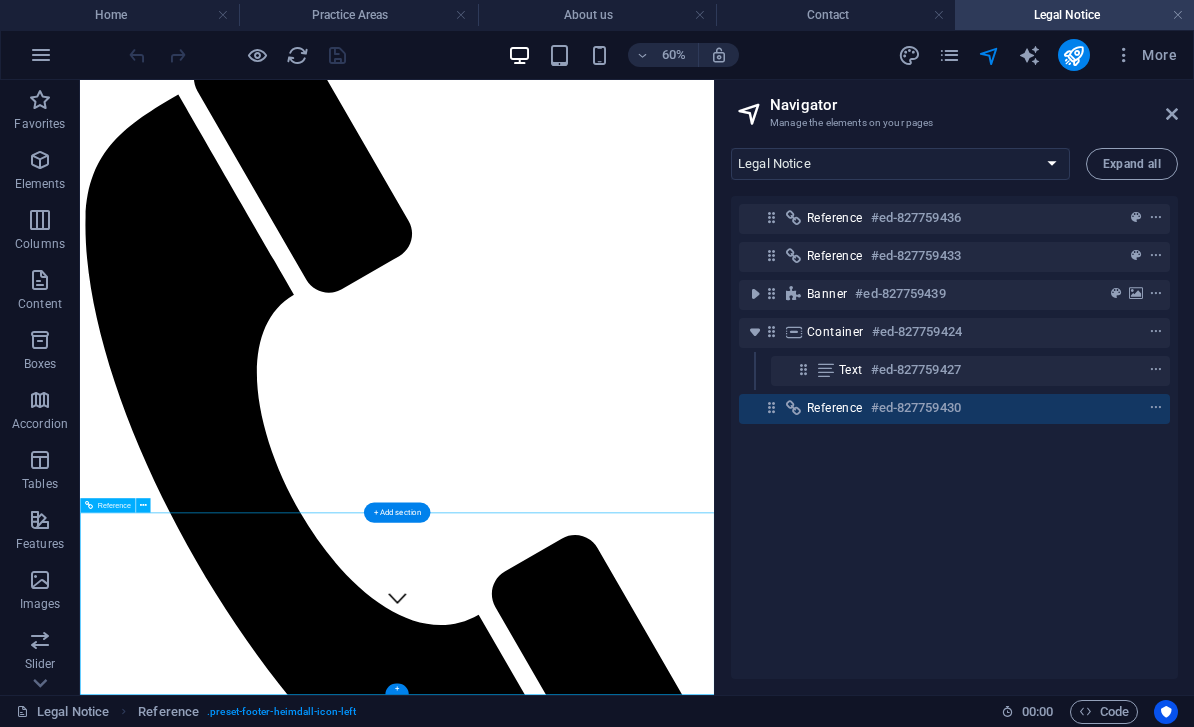 click at bounding box center [771, 407] 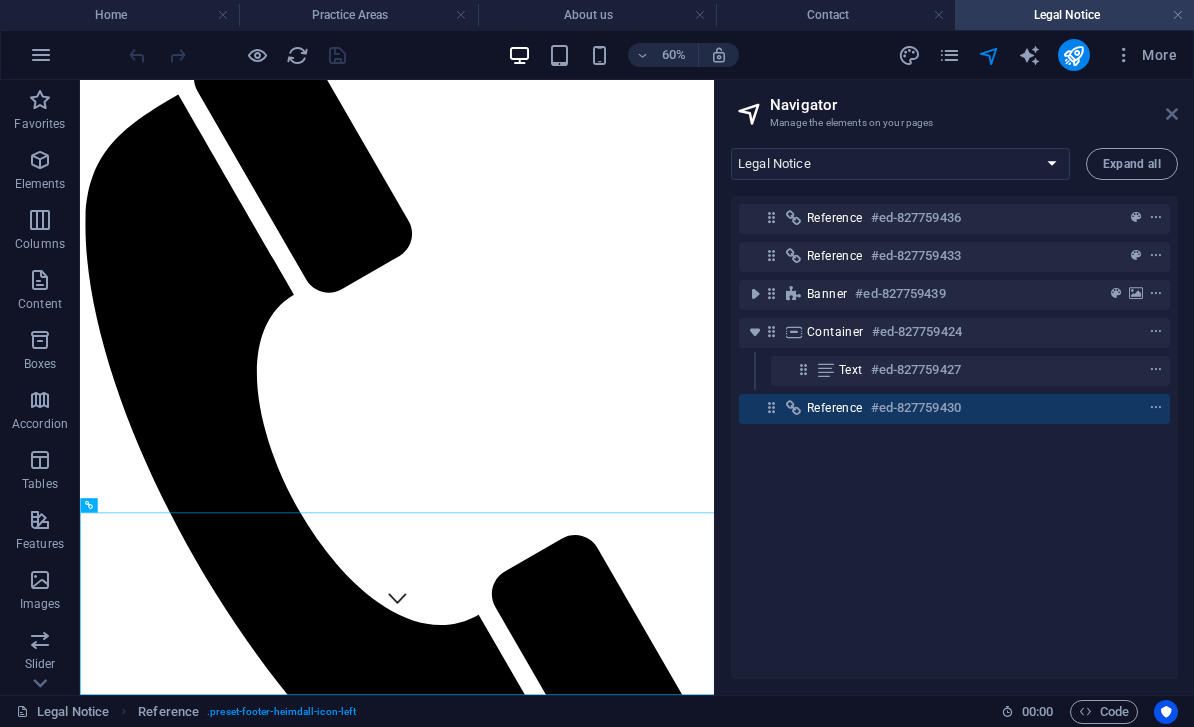 click at bounding box center (1172, 114) 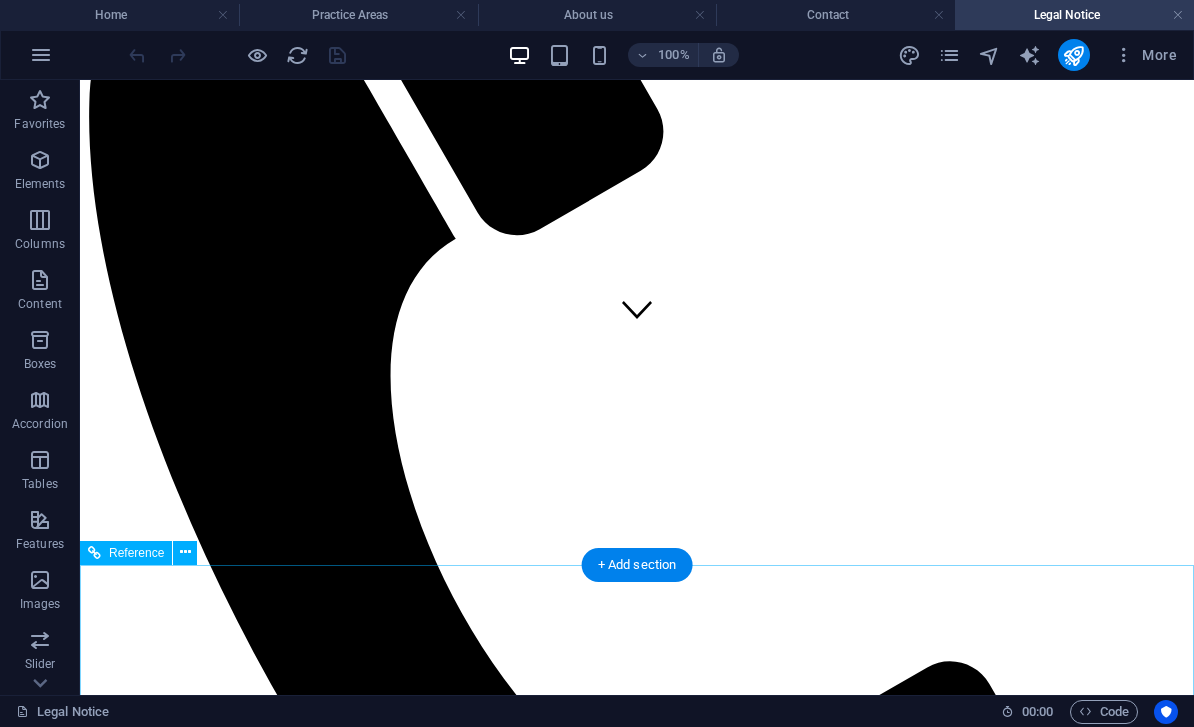 scroll, scrollTop: 383, scrollLeft: 0, axis: vertical 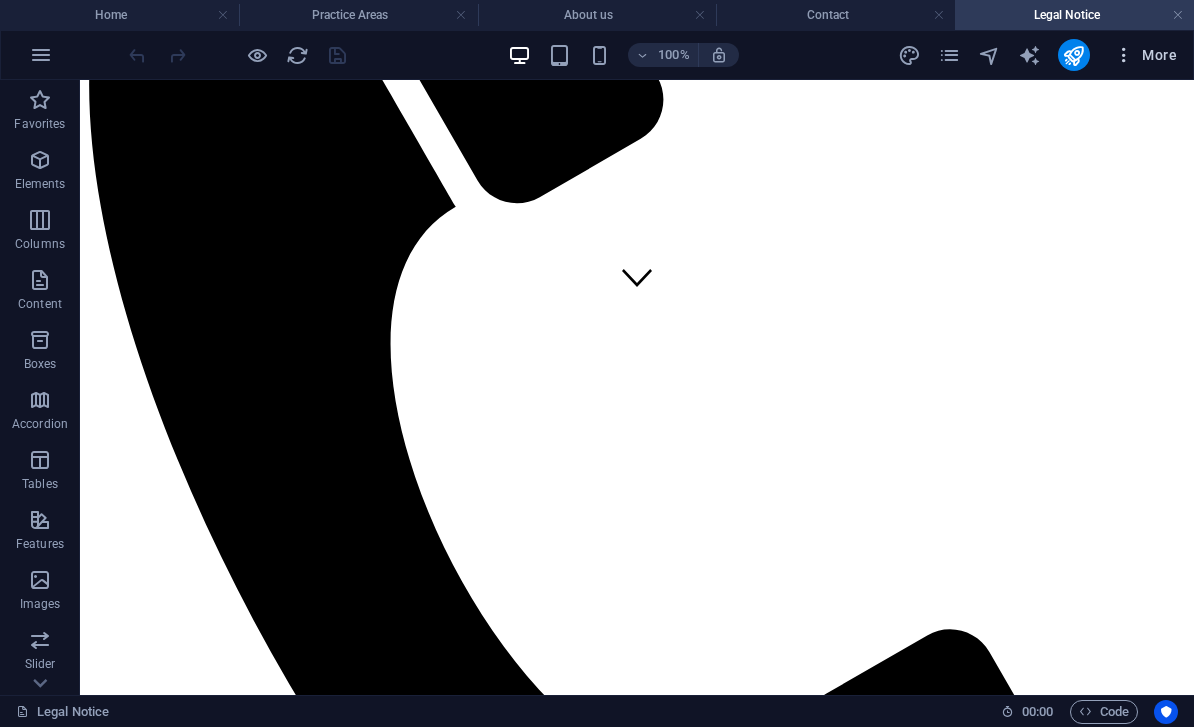 click at bounding box center [1124, 55] 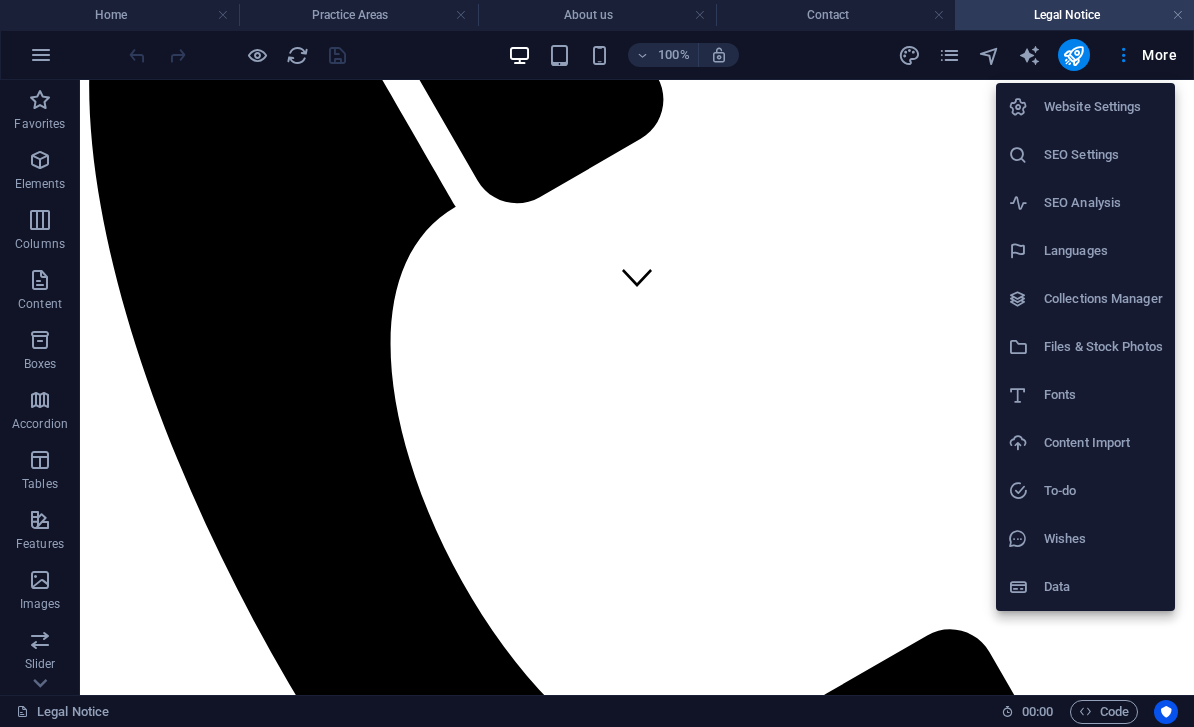 click at bounding box center (597, 363) 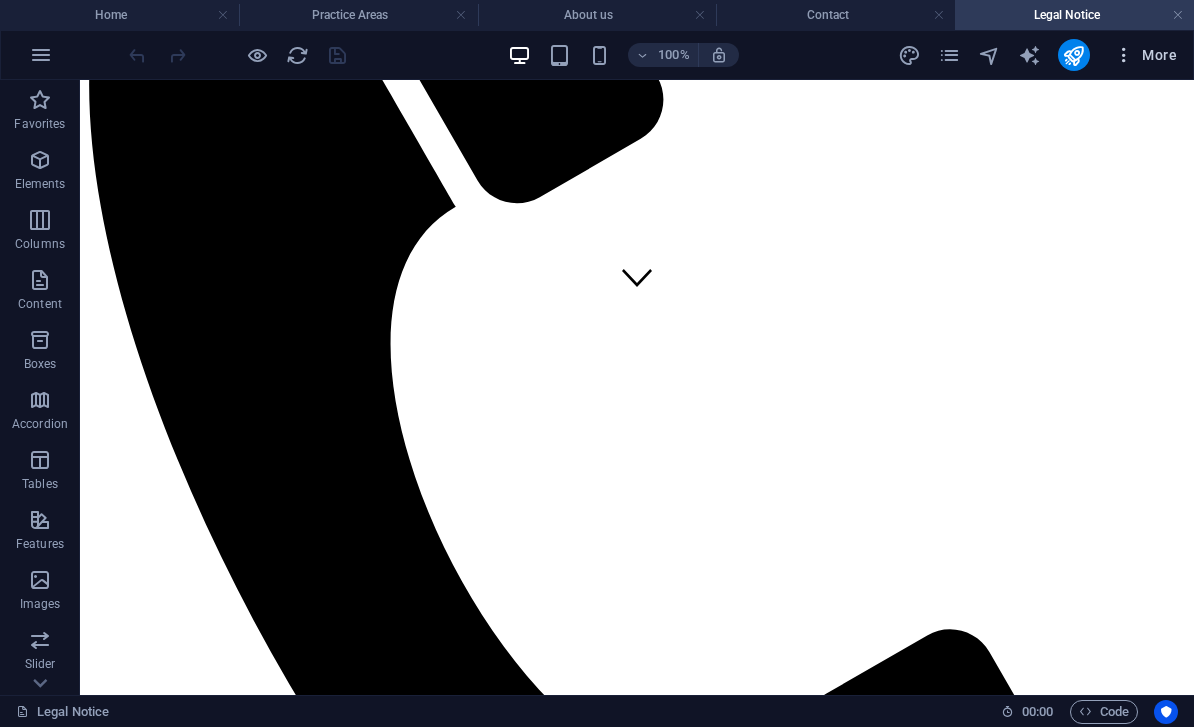 click on "More" at bounding box center (1145, 55) 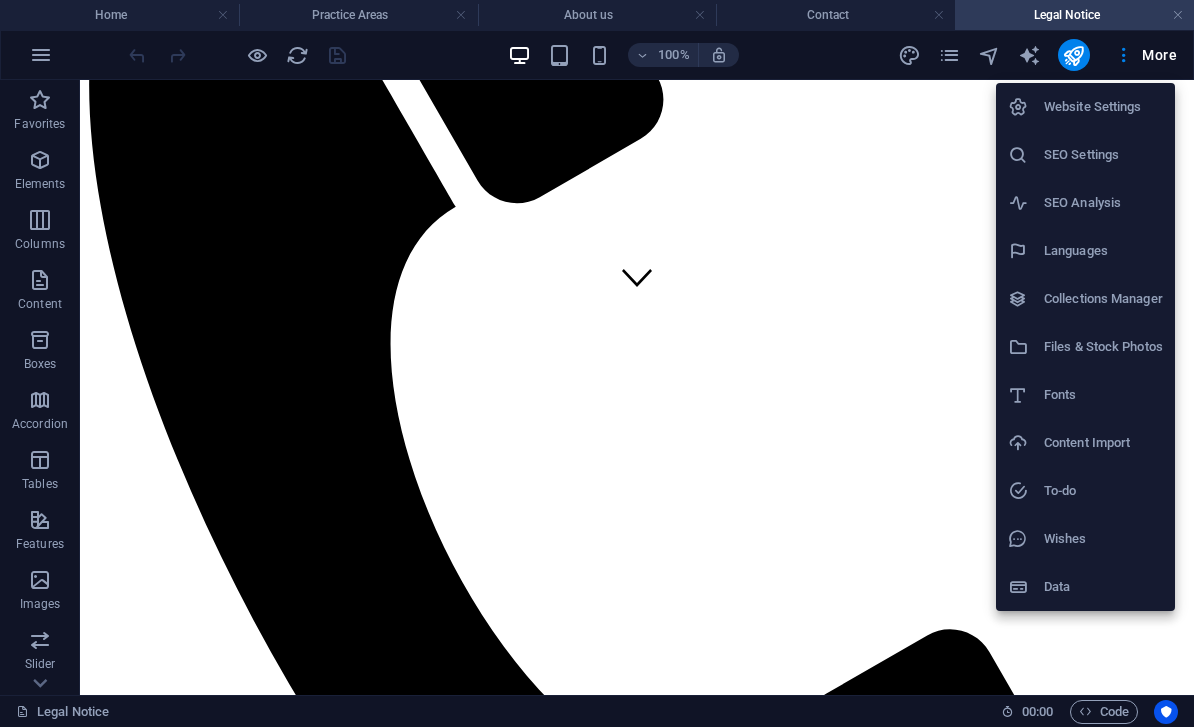 click at bounding box center [597, 363] 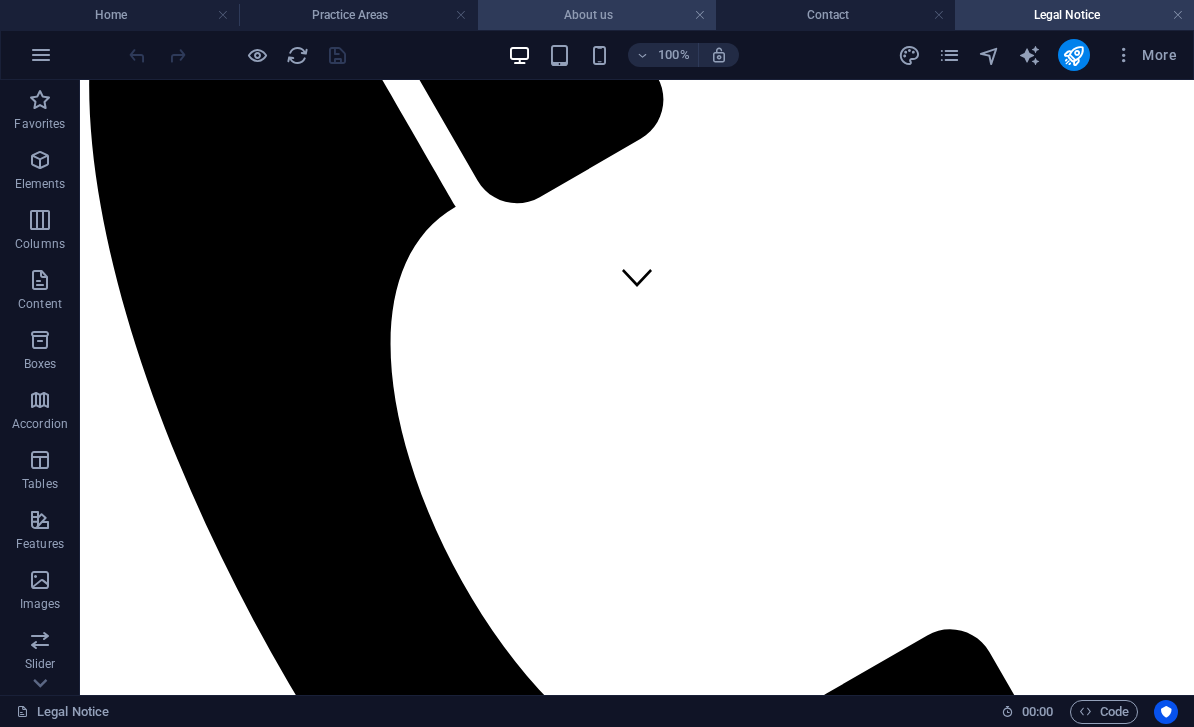click on "About us" at bounding box center [597, 15] 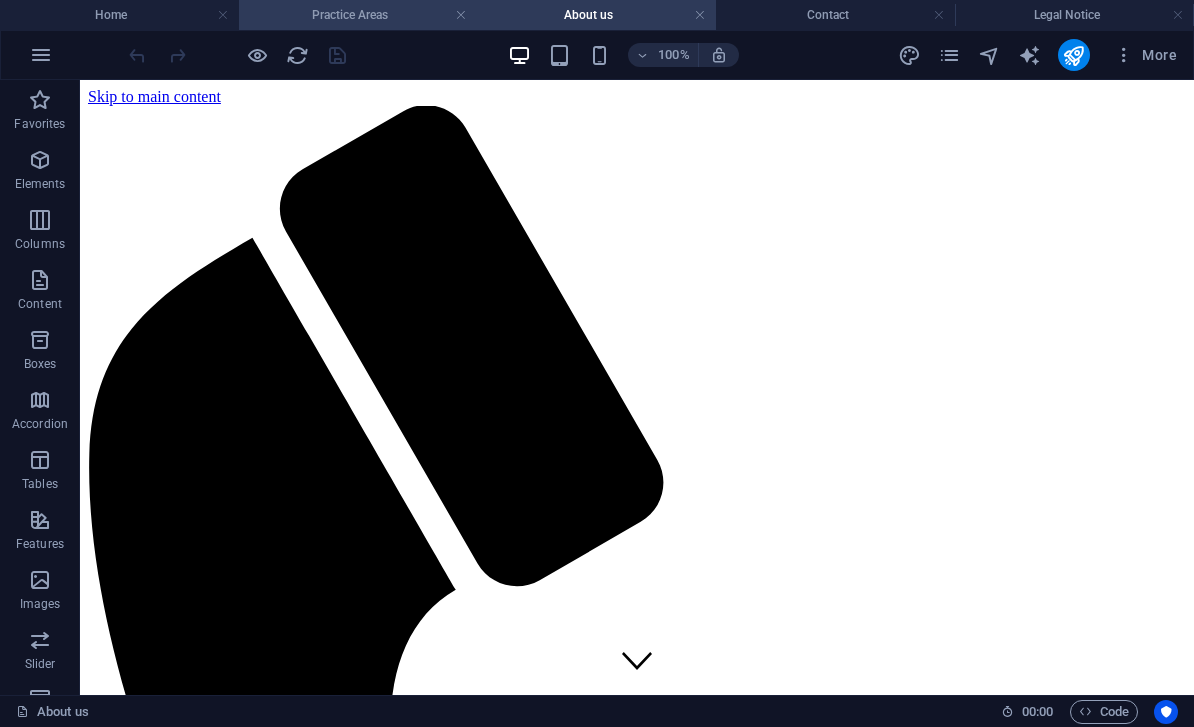 click on "Practice Areas" at bounding box center [358, 15] 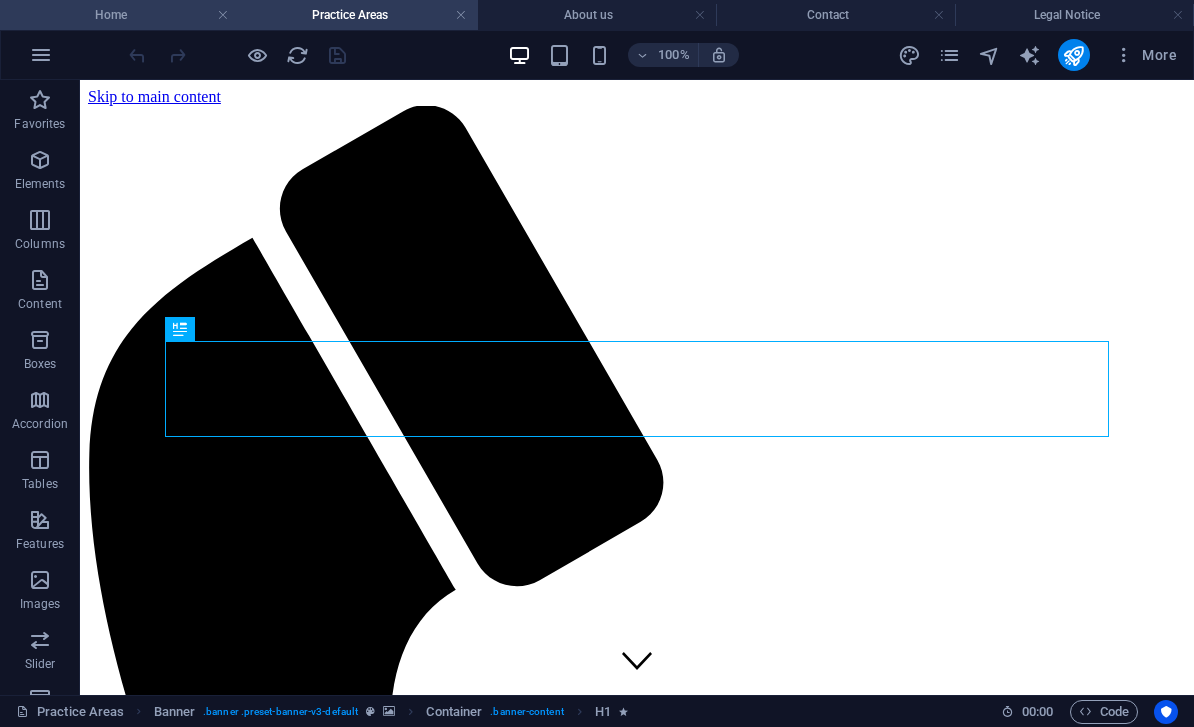 click on "Home" at bounding box center [119, 15] 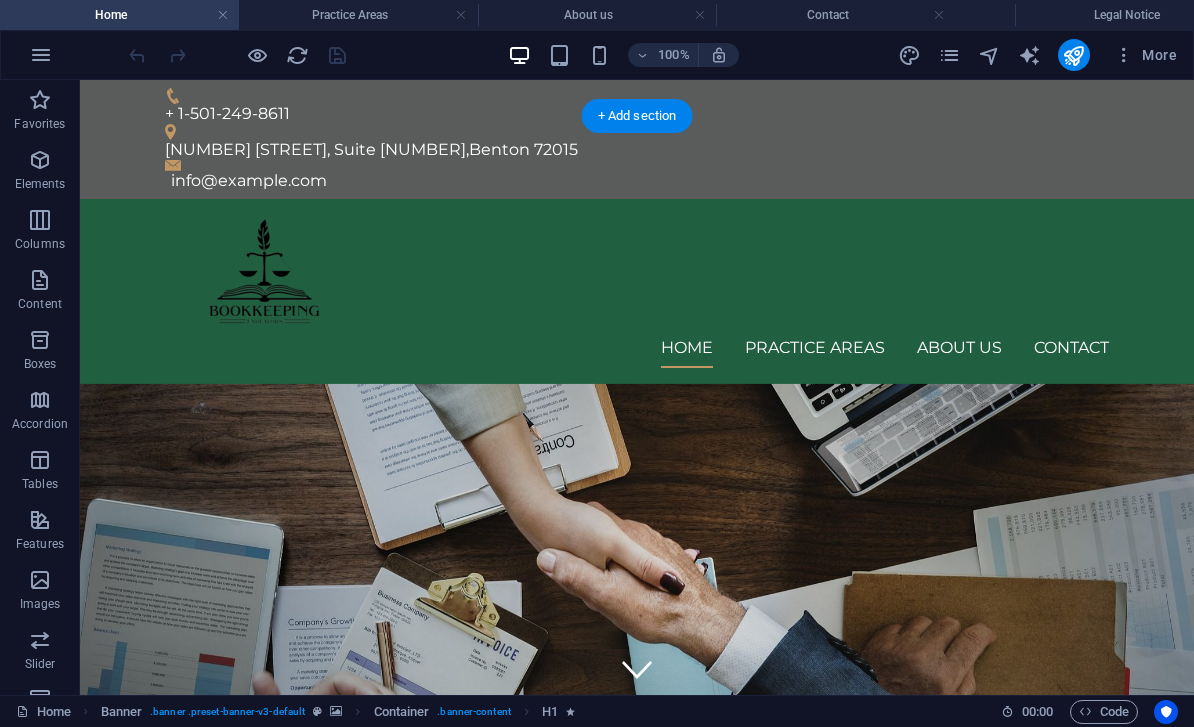 drag, startPoint x: 1085, startPoint y: 10, endPoint x: 1145, endPoint y: -23, distance: 68.47627 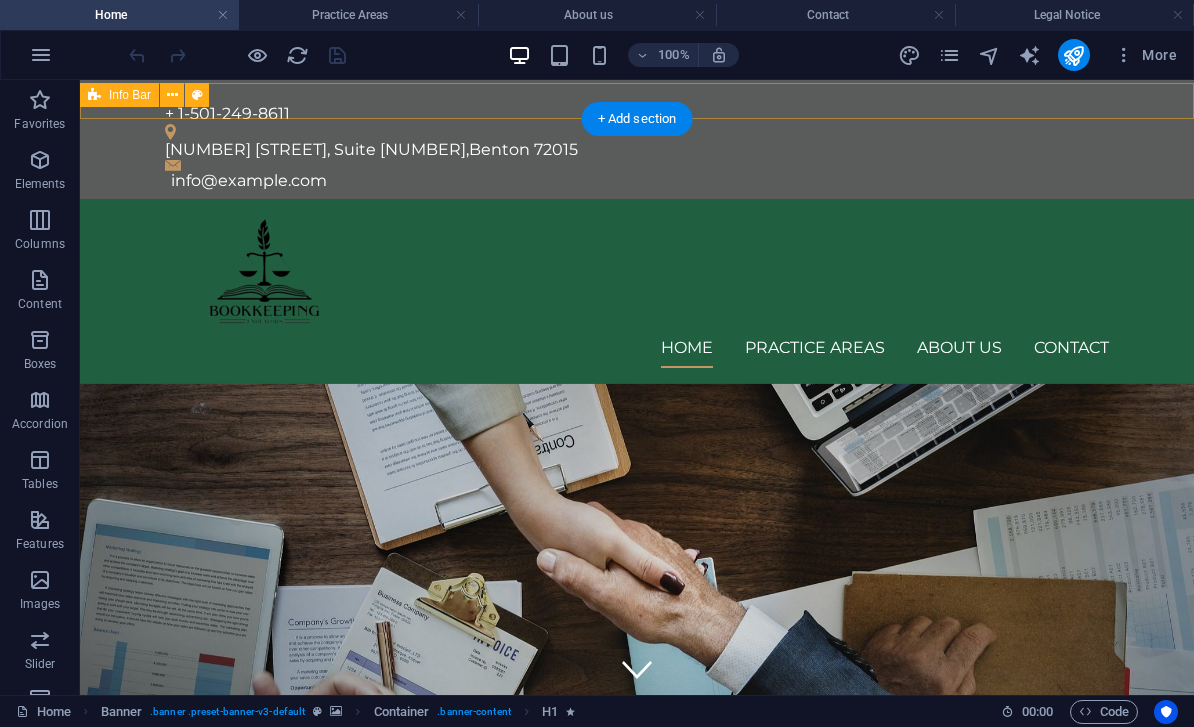 scroll, scrollTop: 0, scrollLeft: 0, axis: both 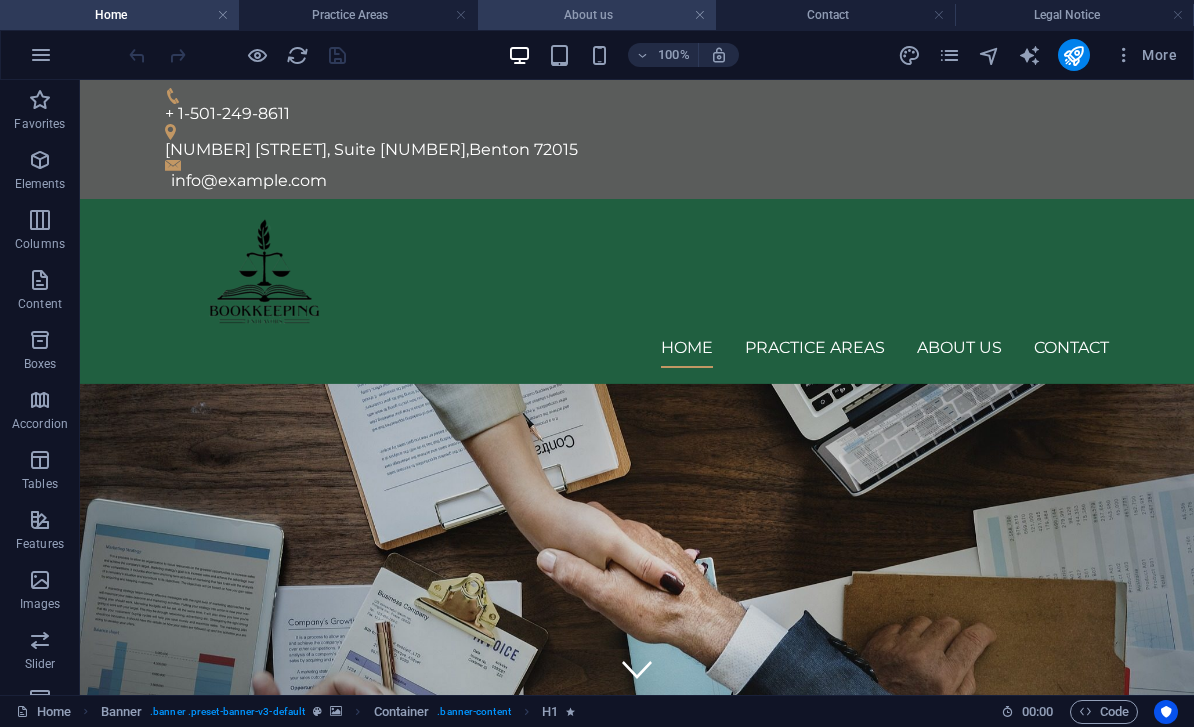 click on "About us" at bounding box center [597, 15] 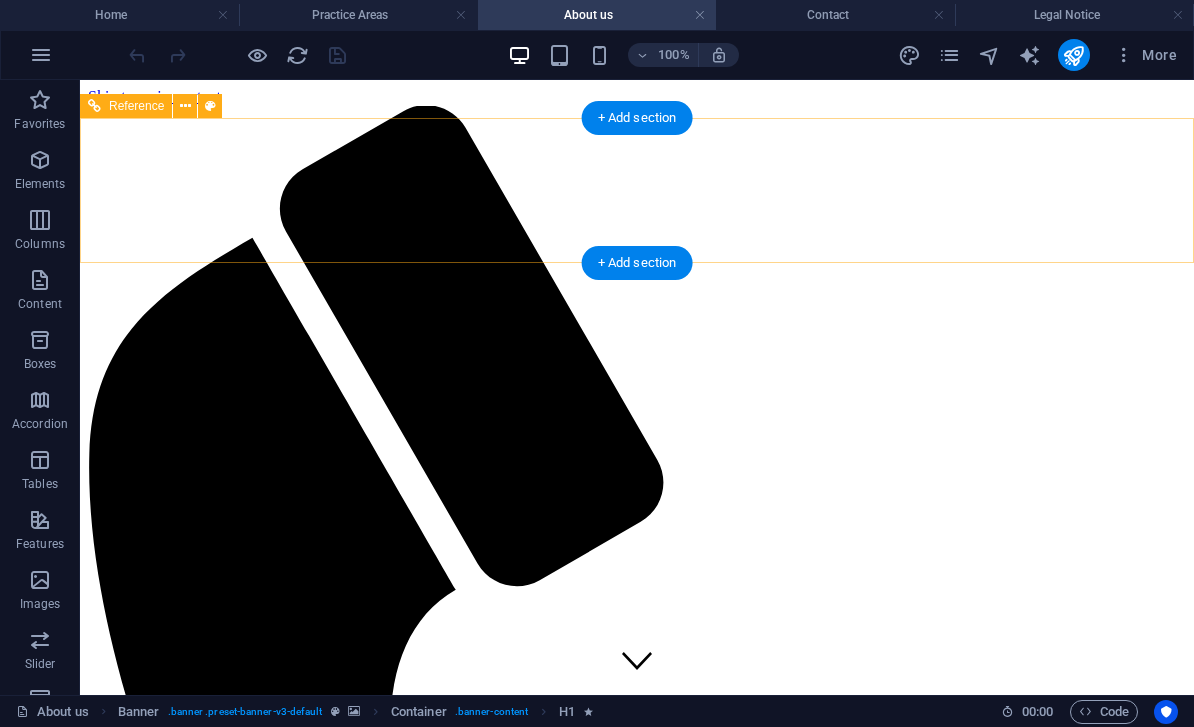 scroll, scrollTop: 0, scrollLeft: 0, axis: both 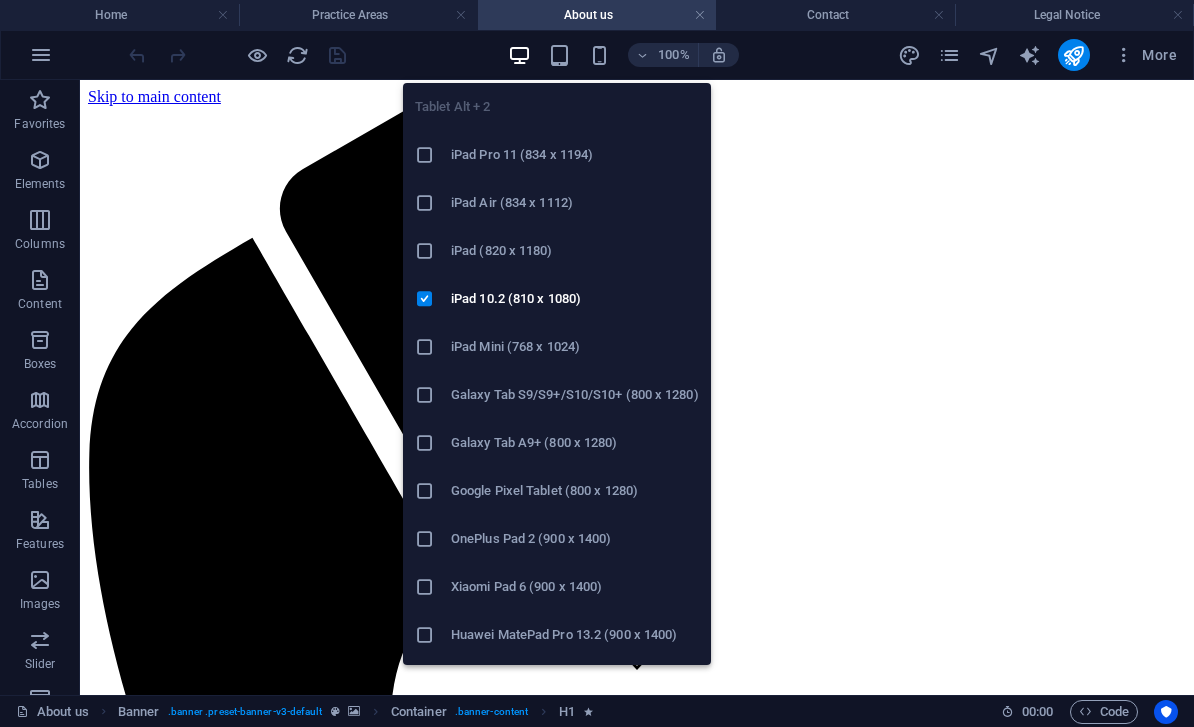 click on "iPad Pro 11 (834 x 1194)" at bounding box center [557, 155] 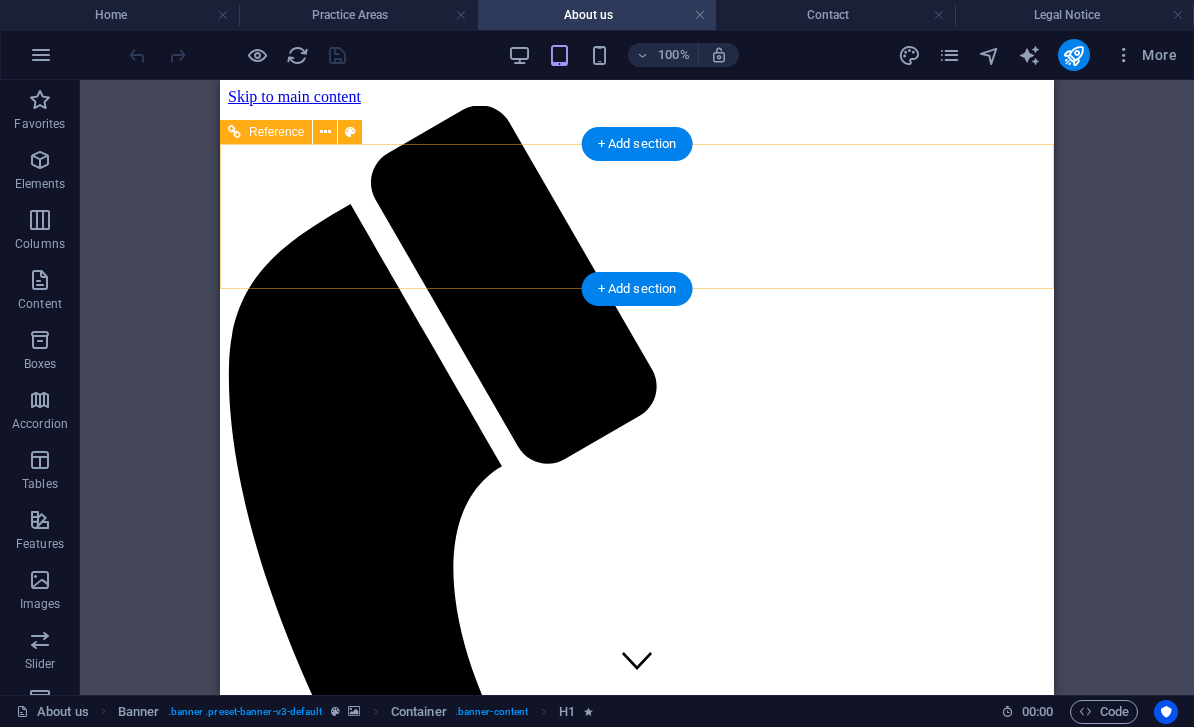 scroll, scrollTop: 0, scrollLeft: 0, axis: both 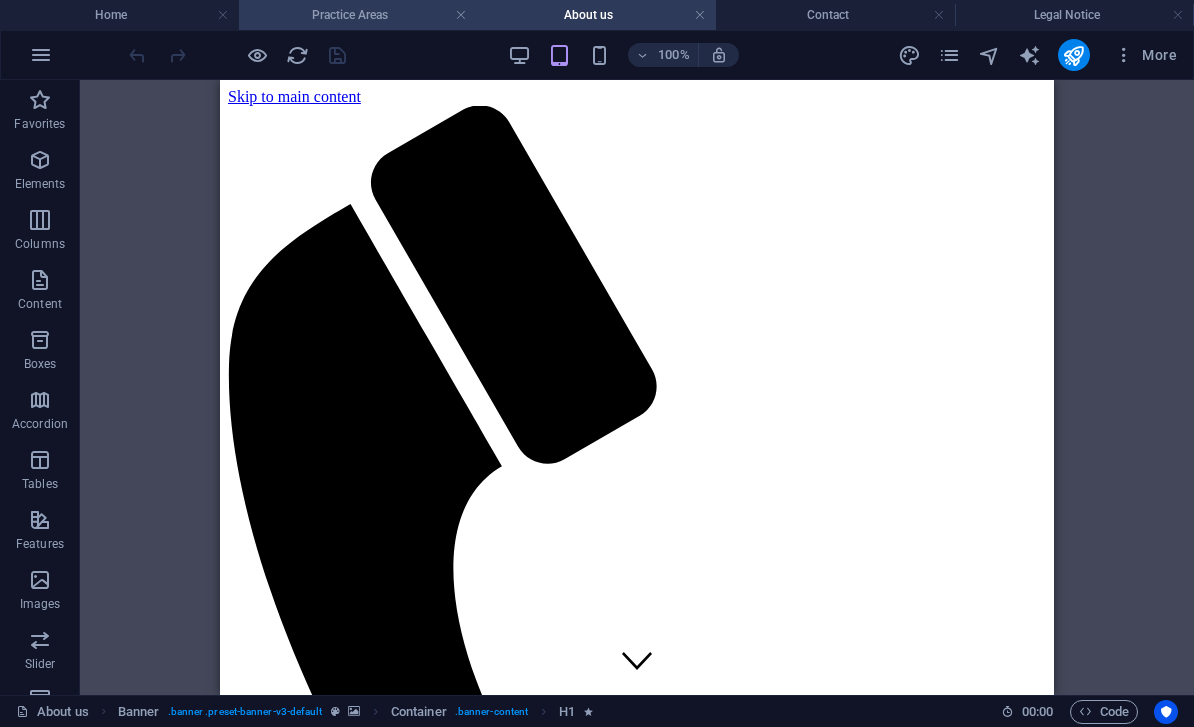 click on "Practice Areas" at bounding box center (358, 15) 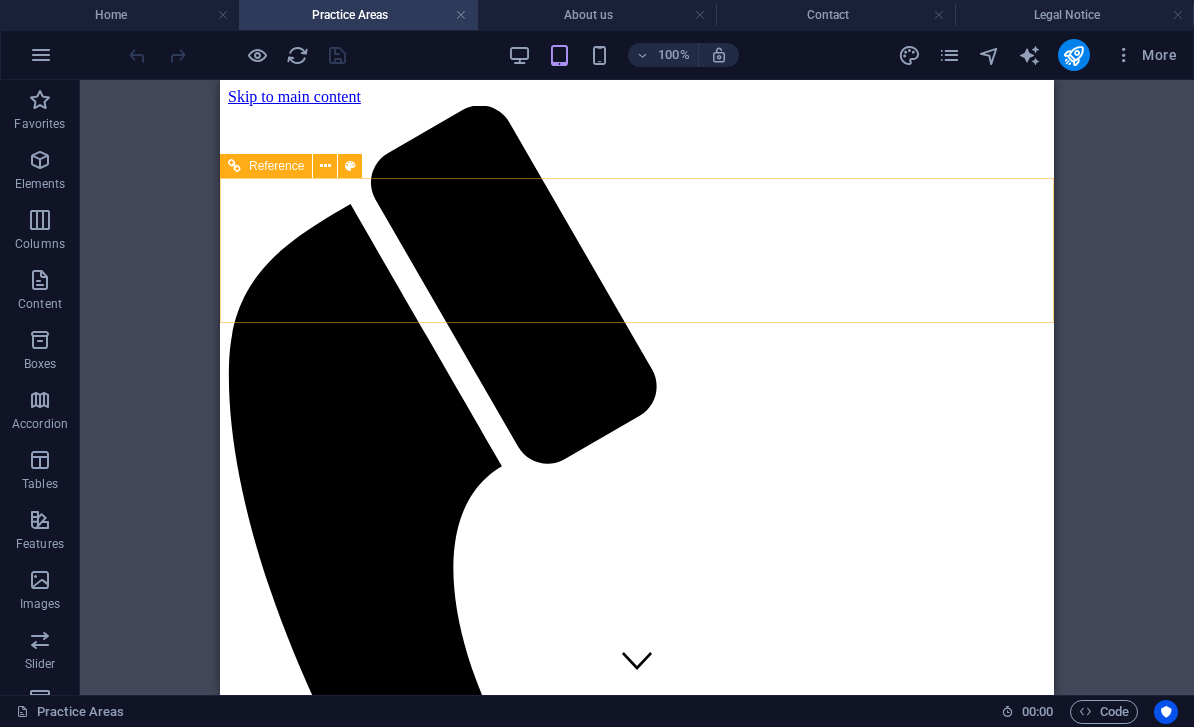 scroll, scrollTop: 0, scrollLeft: 0, axis: both 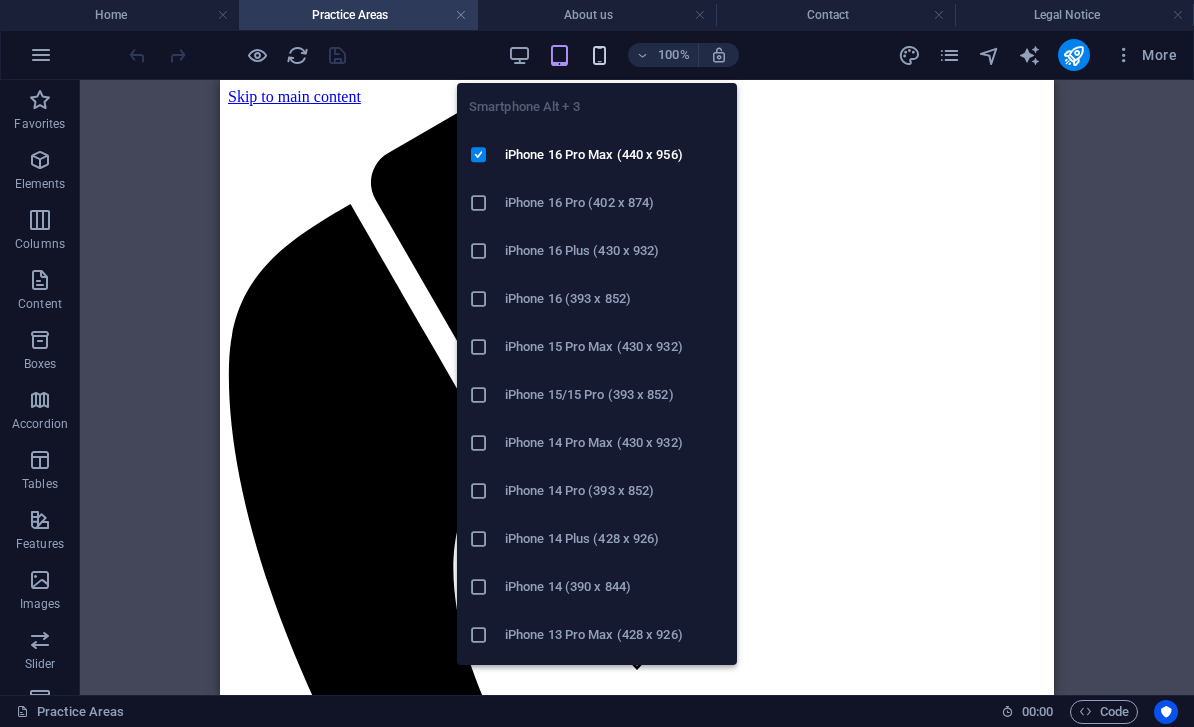 click at bounding box center (599, 55) 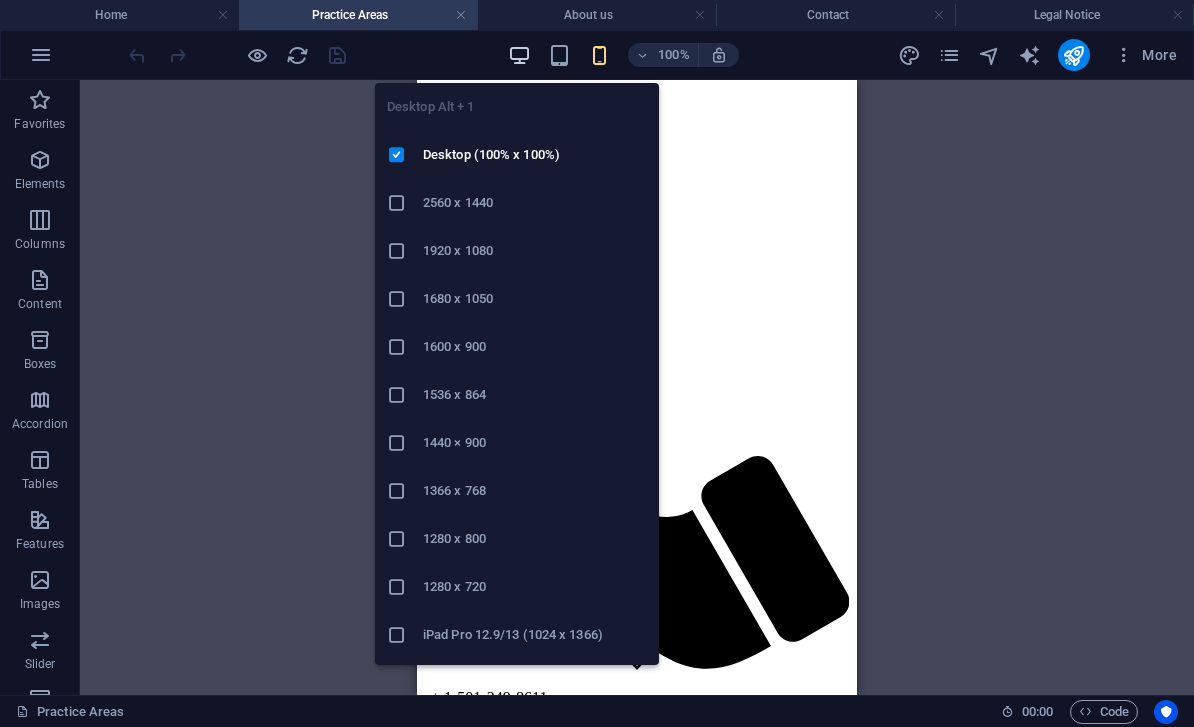 scroll, scrollTop: 0, scrollLeft: 0, axis: both 